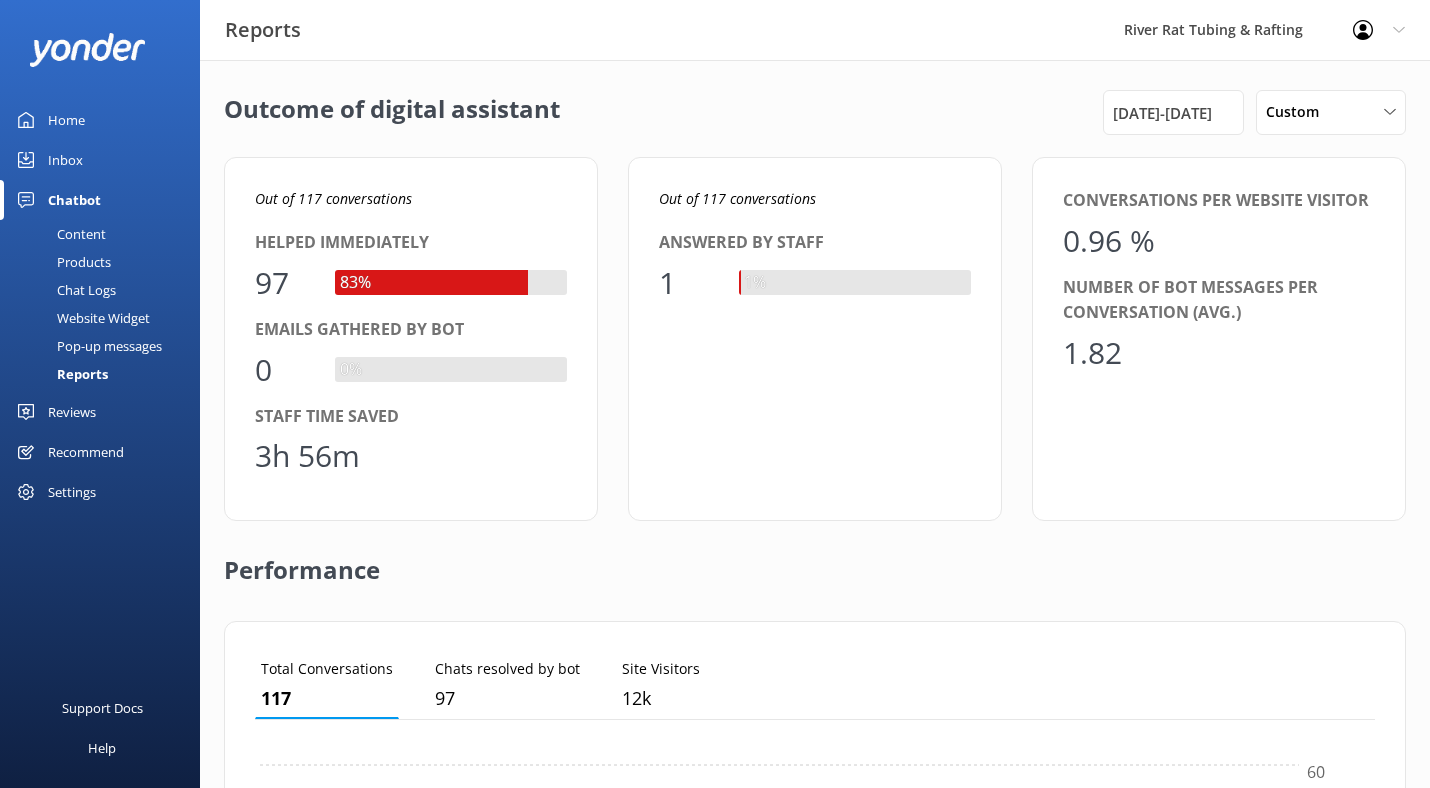 scroll, scrollTop: 469, scrollLeft: 0, axis: vertical 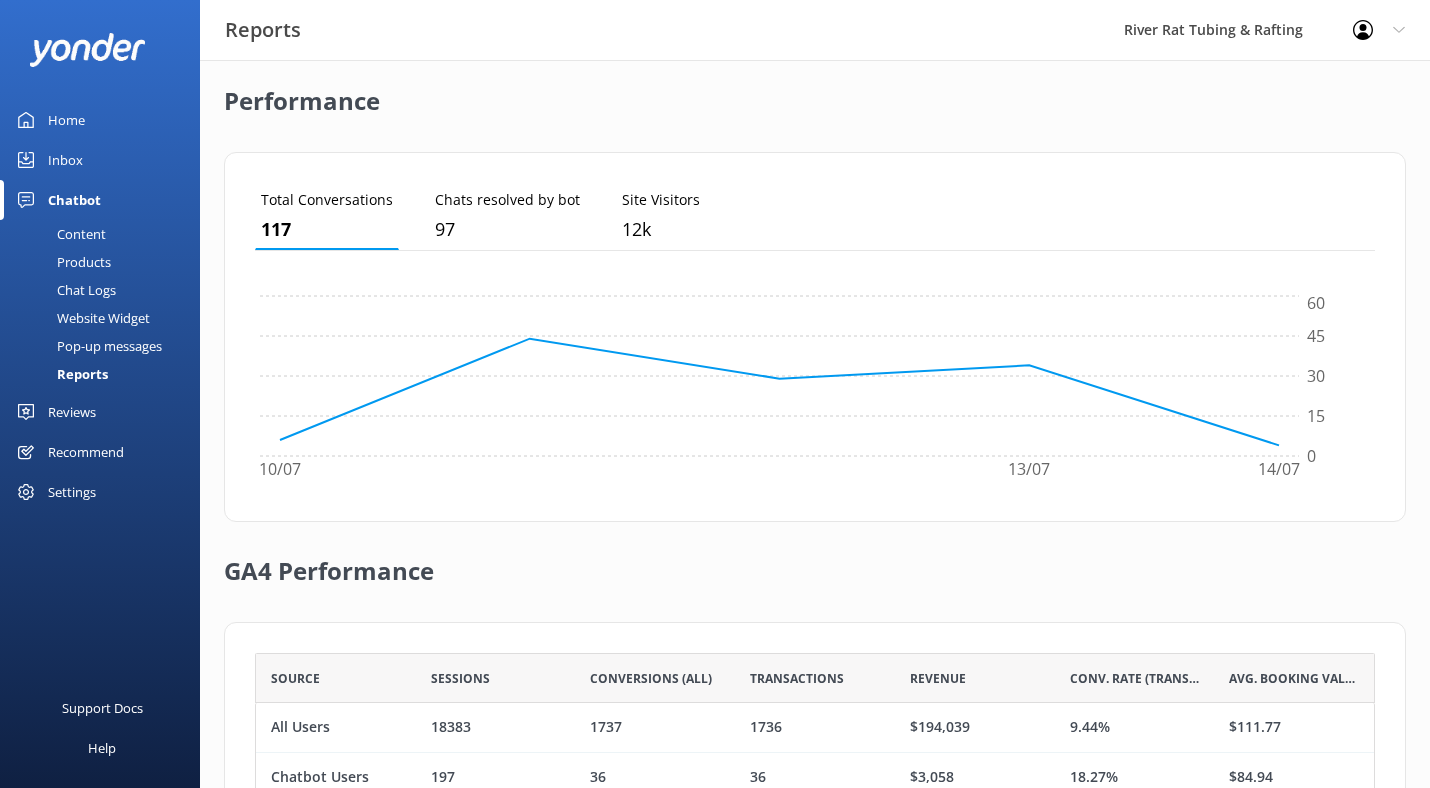 click on "Inbox" at bounding box center [65, 160] 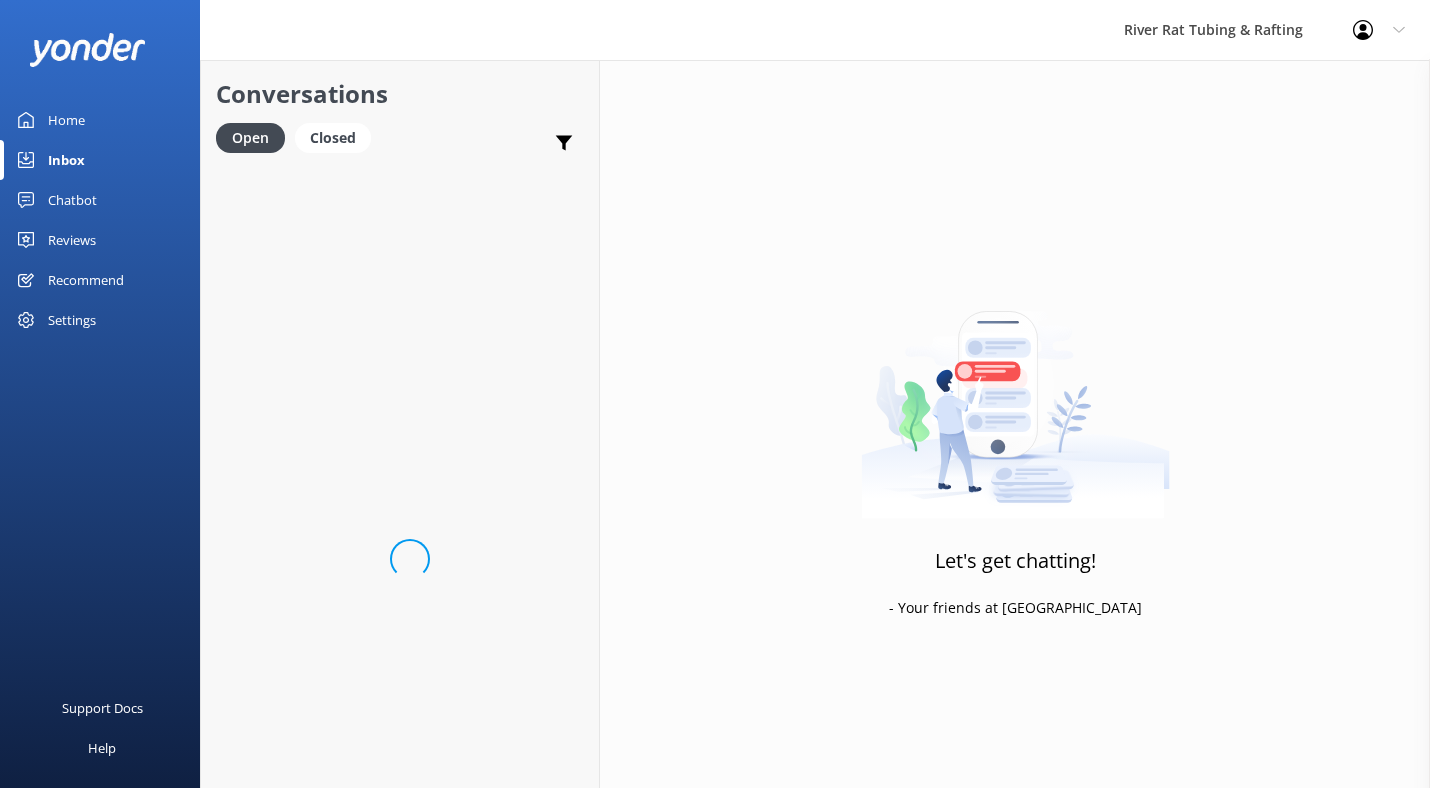 scroll, scrollTop: 0, scrollLeft: 0, axis: both 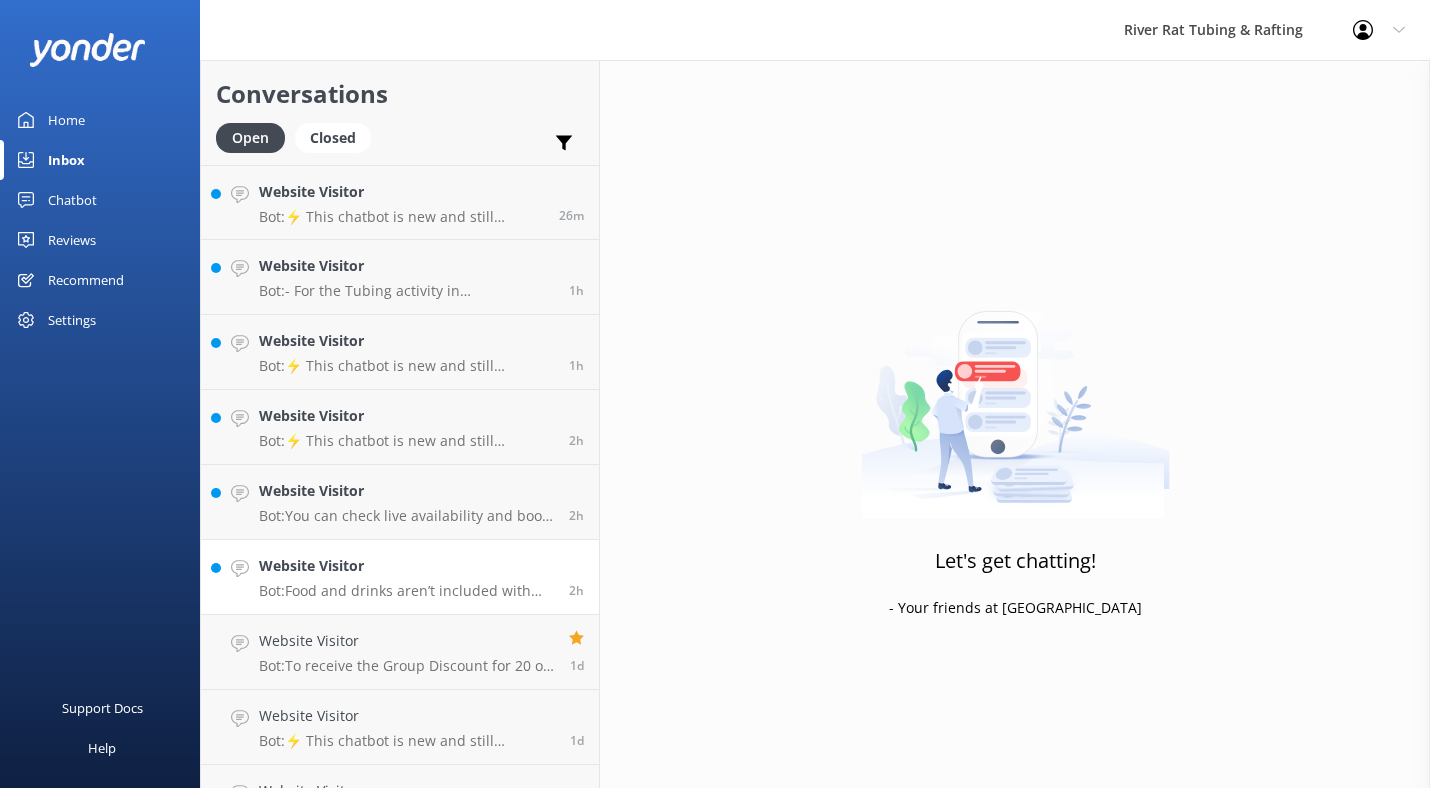 click on "Website Visitor" at bounding box center [406, 566] 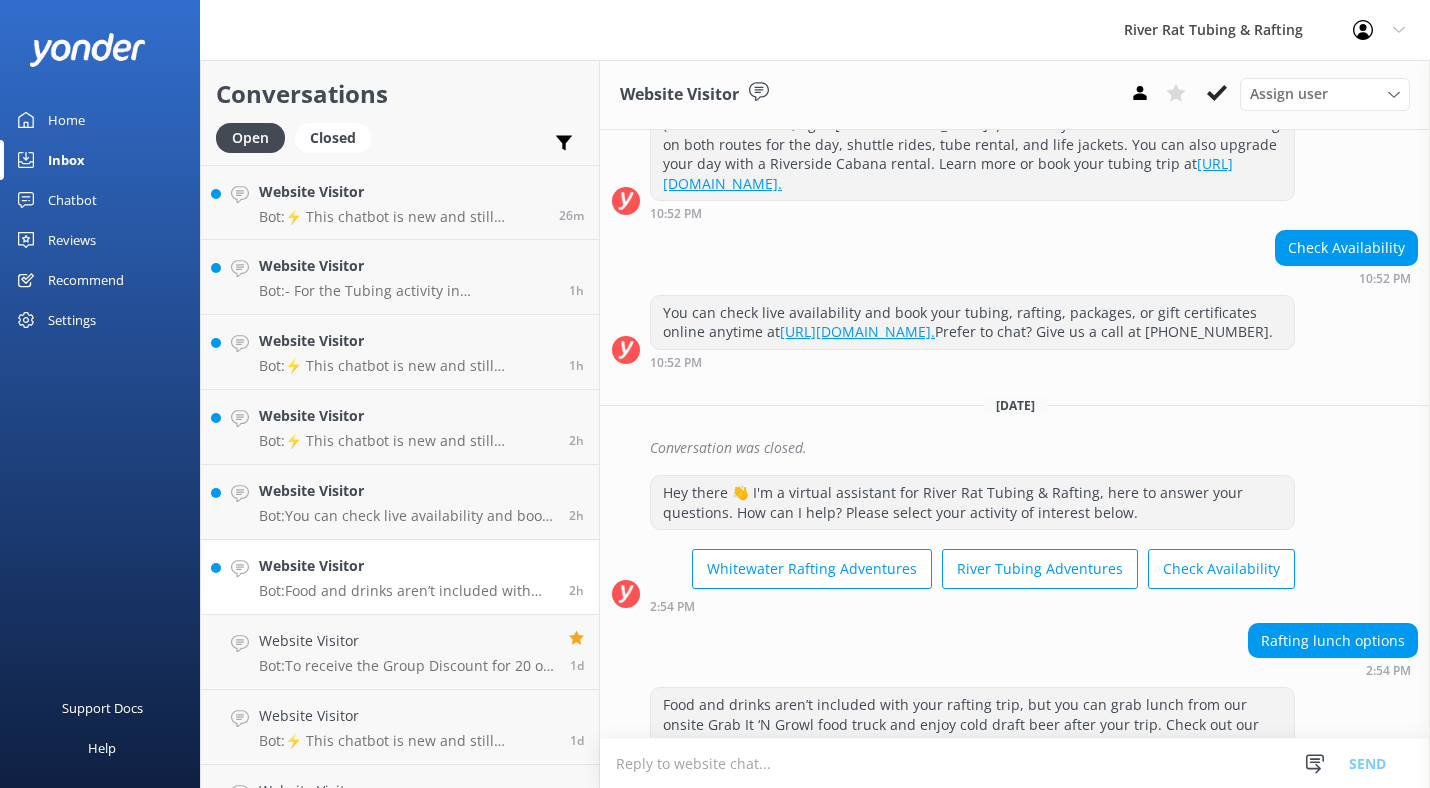 scroll, scrollTop: 658, scrollLeft: 0, axis: vertical 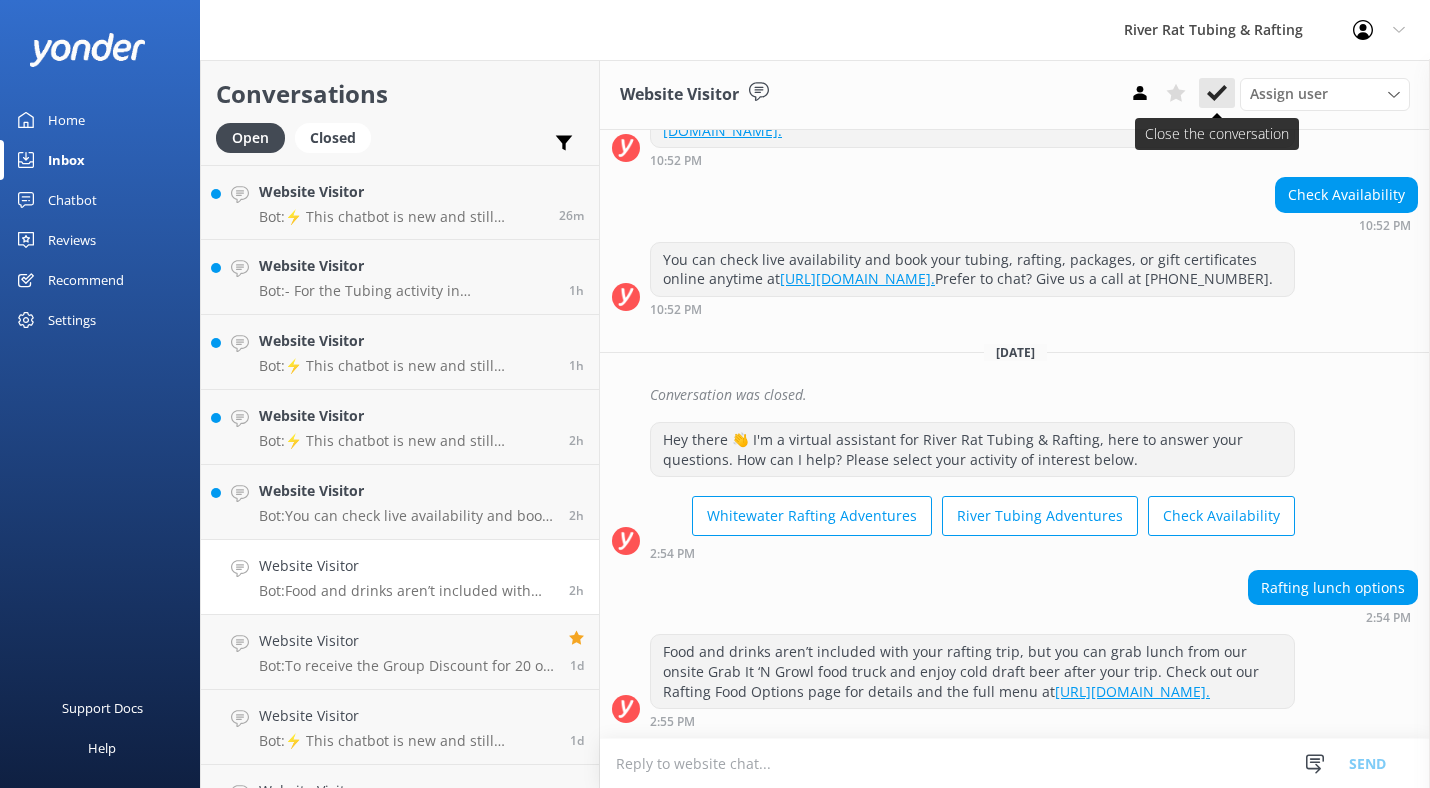 click 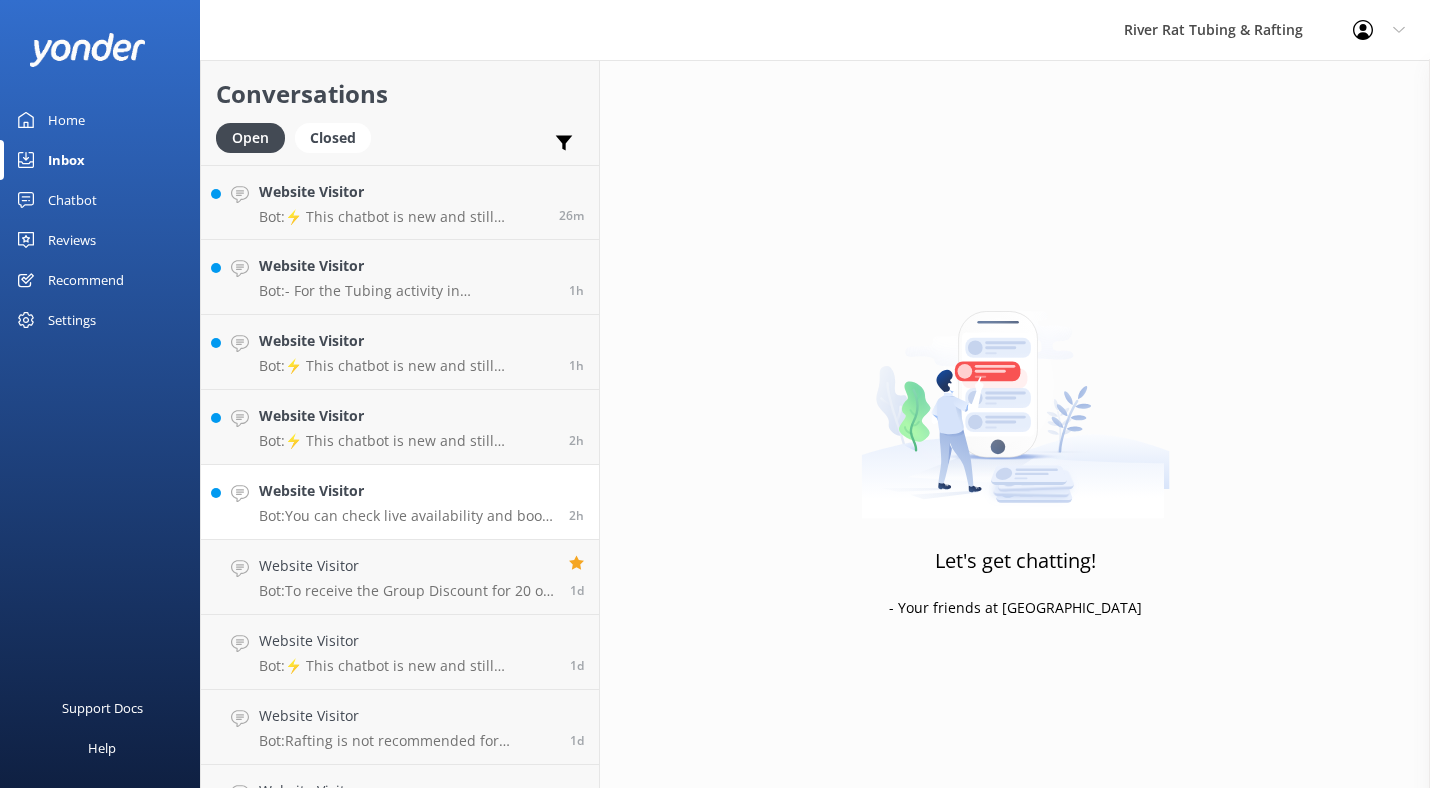 click on "Website Visitor" at bounding box center (406, 491) 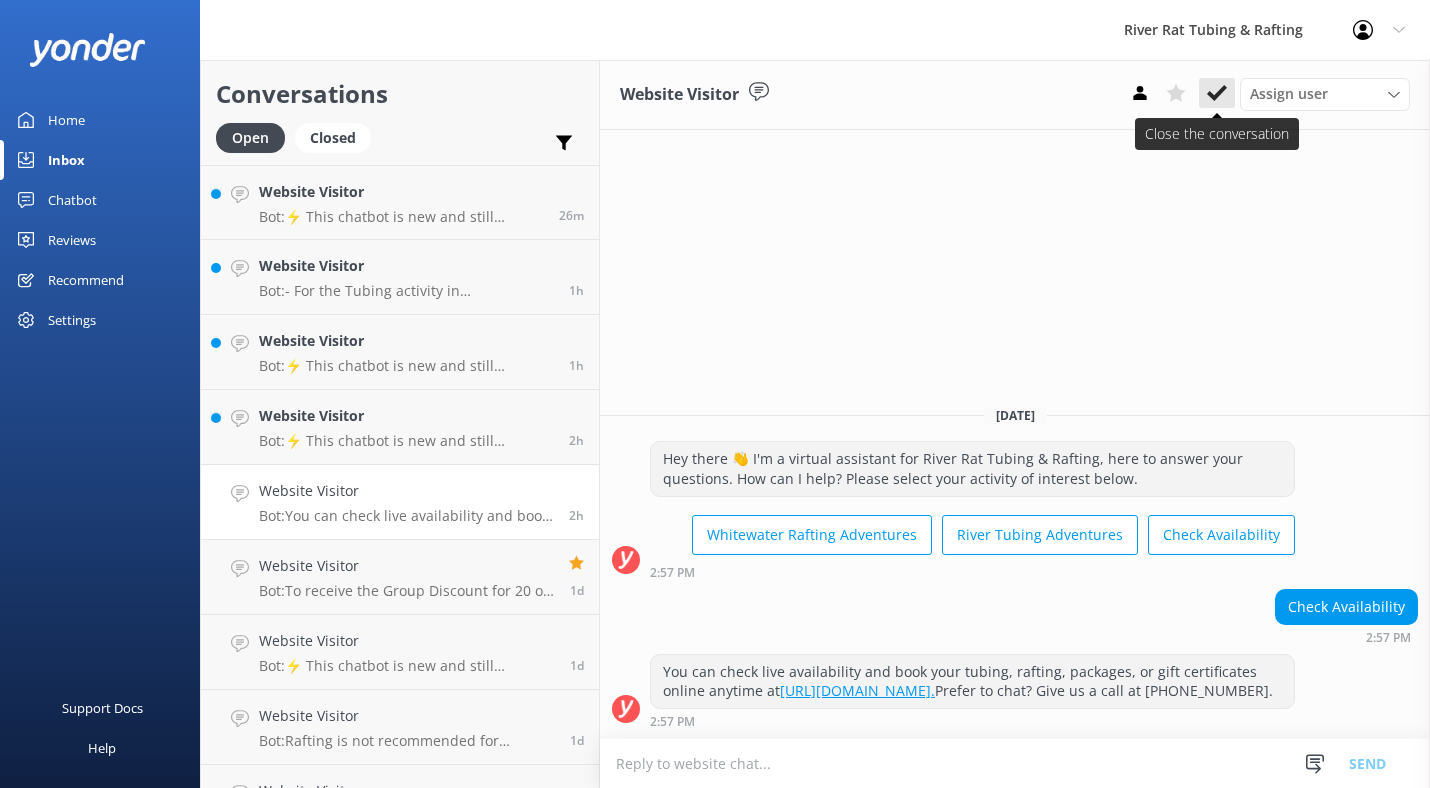 click 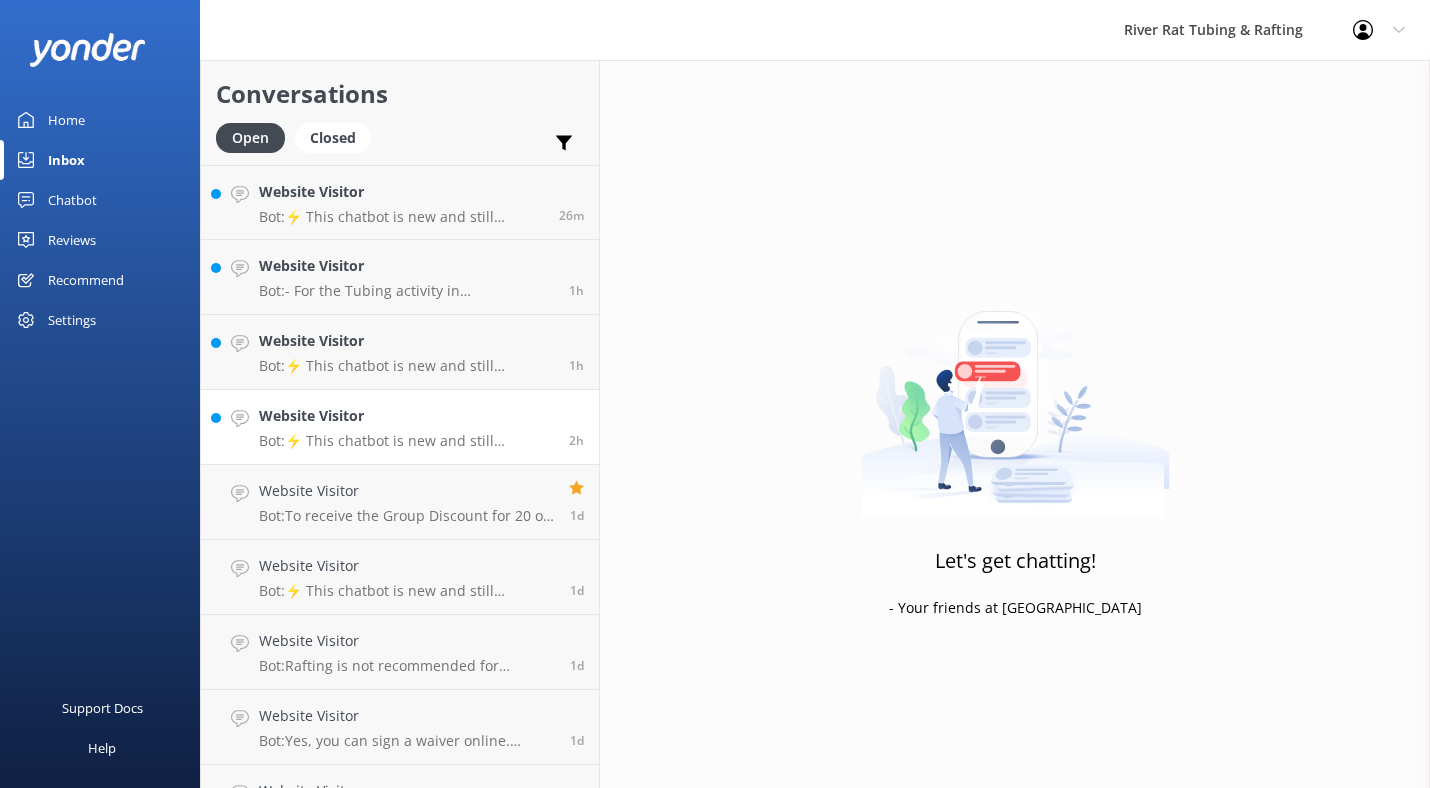 click on "Website Visitor" at bounding box center (406, 416) 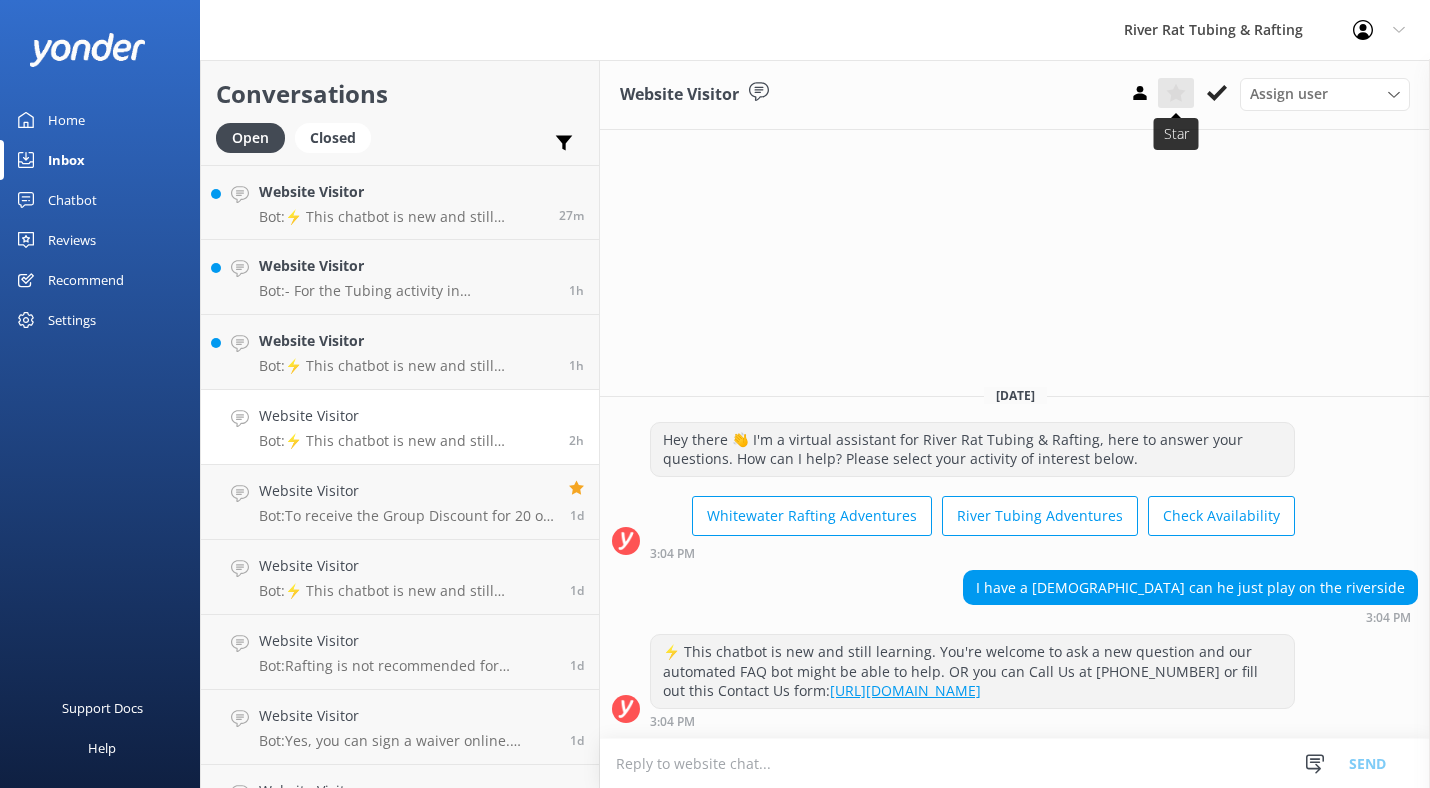 click 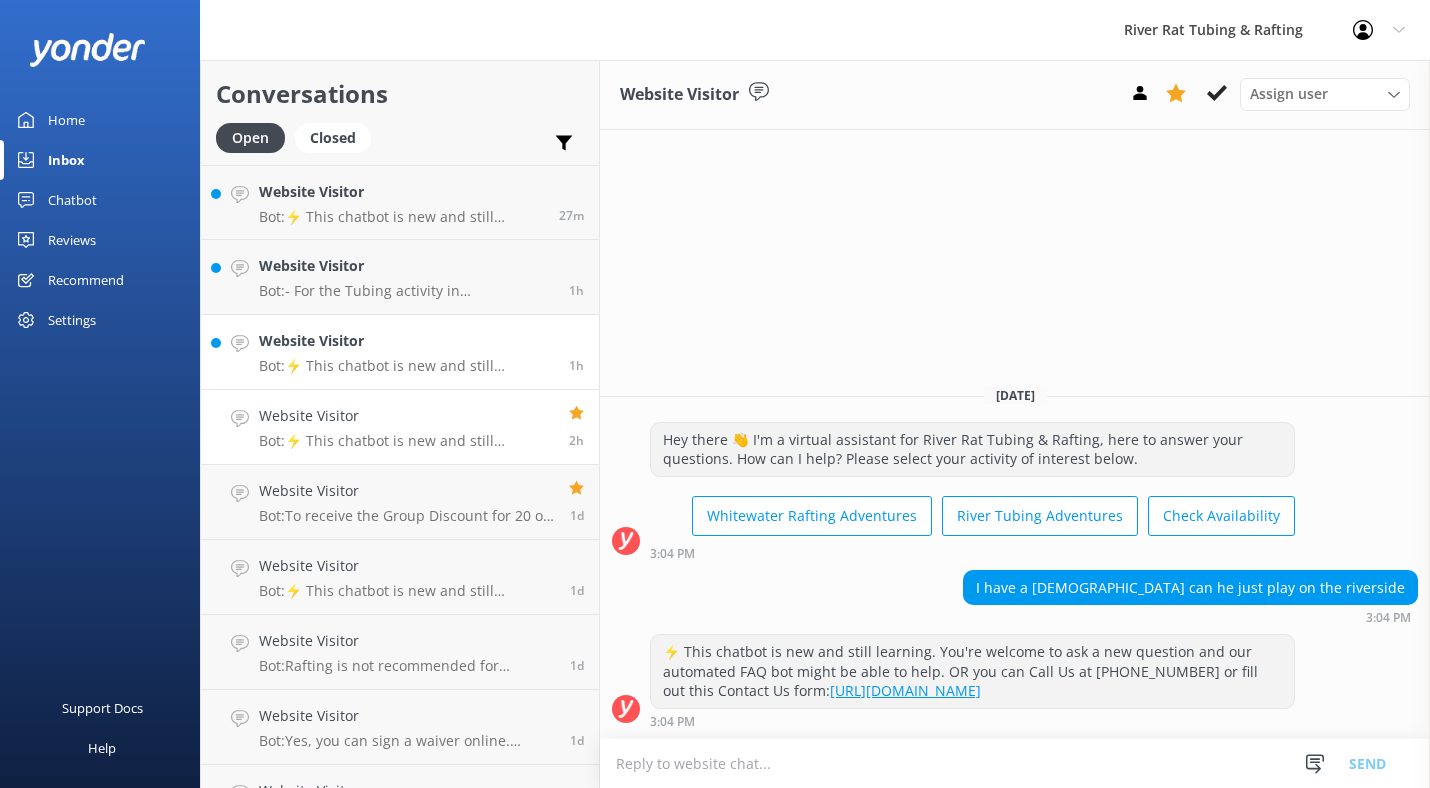 click on "Bot:  ⚡ This chatbot is new and still learning. You're welcome to ask a new question and our automated FAQ bot might be able to help. OR you can Call Us at [PHONE_NUMBER] or fill out this Contact Us form: [URL][DOMAIN_NAME]" at bounding box center (406, 366) 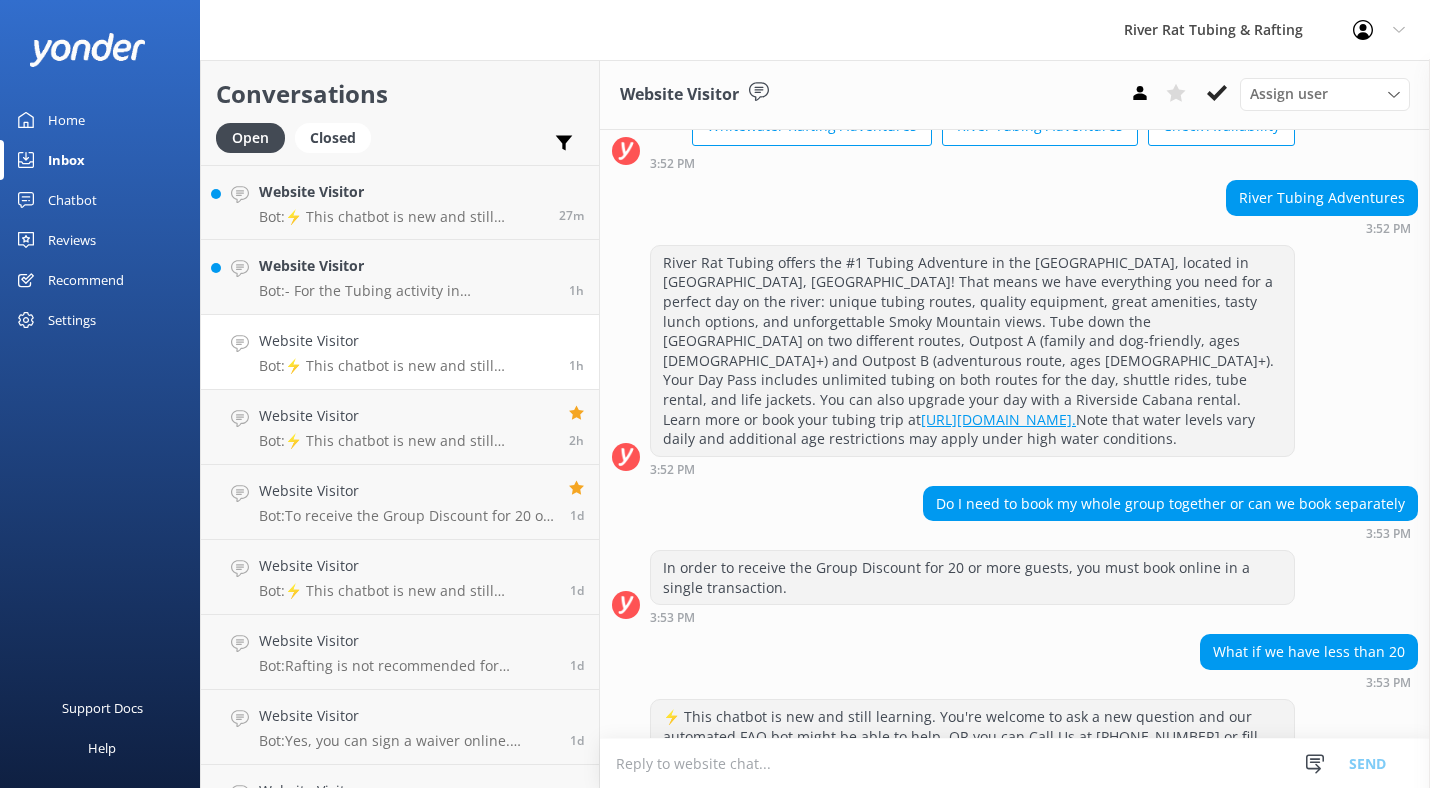 scroll, scrollTop: 194, scrollLeft: 0, axis: vertical 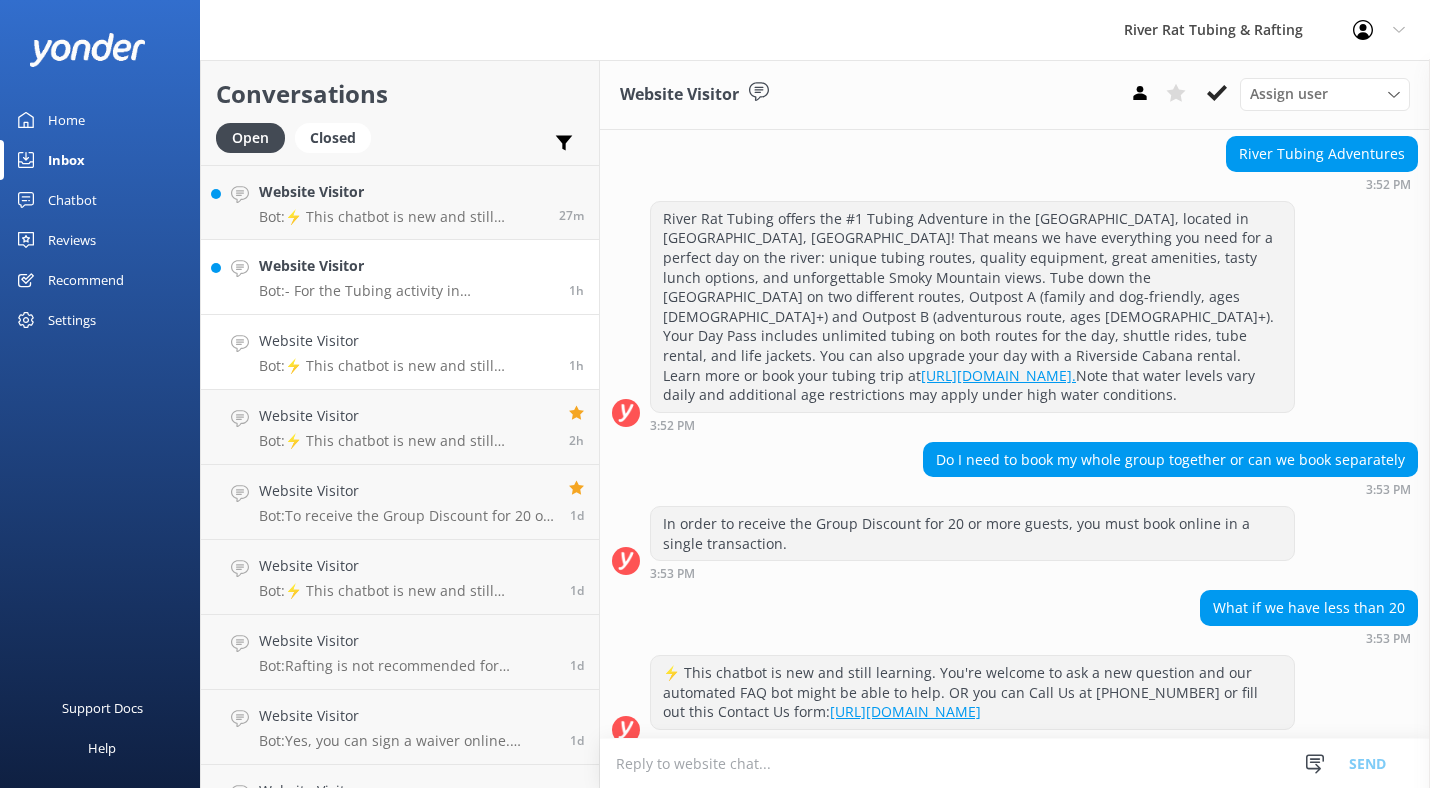 click on "Website Visitor Bot:  - For the Tubing activity in [GEOGRAPHIC_DATA], please check the "What to Bring/What Not To Bring" section on the FAQ page here: [URL][DOMAIN_NAME].
- For the Whitewater Rafting activity in [GEOGRAPHIC_DATA], you can enjoy your snacks before or after your adventure at your vehicle or on the tables under the covered porch. There is also an on-site food truck available." at bounding box center (406, 277) 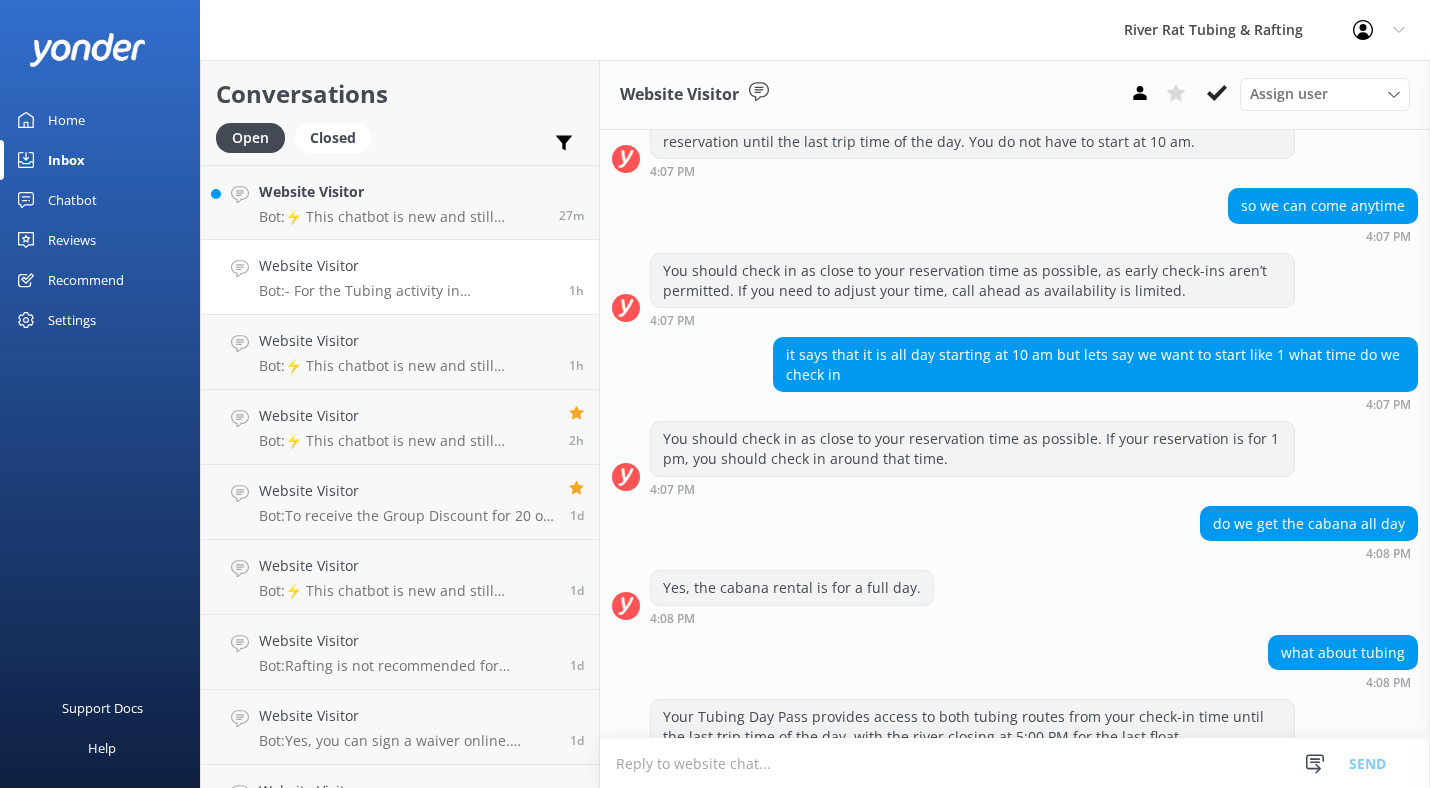 scroll, scrollTop: 589, scrollLeft: 0, axis: vertical 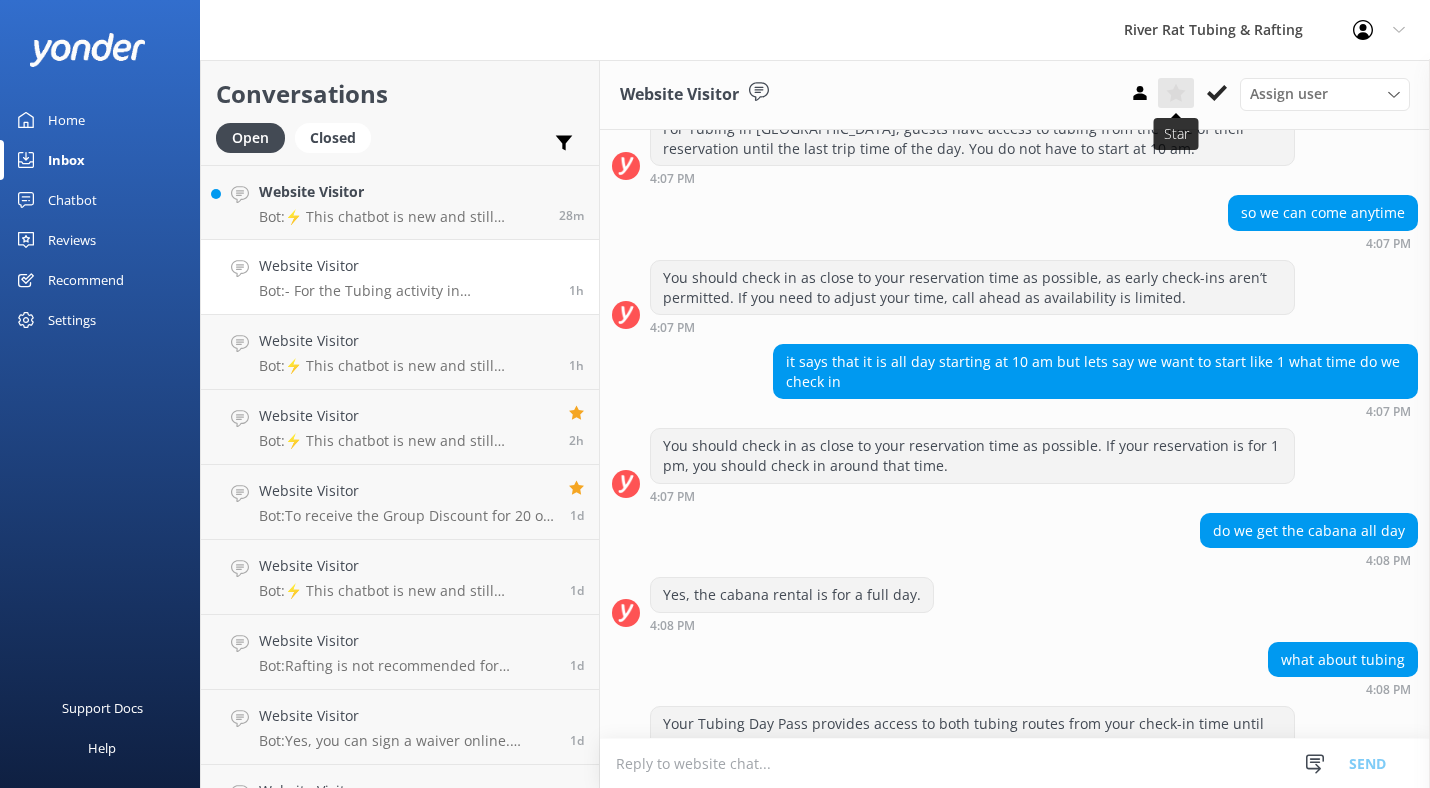 click 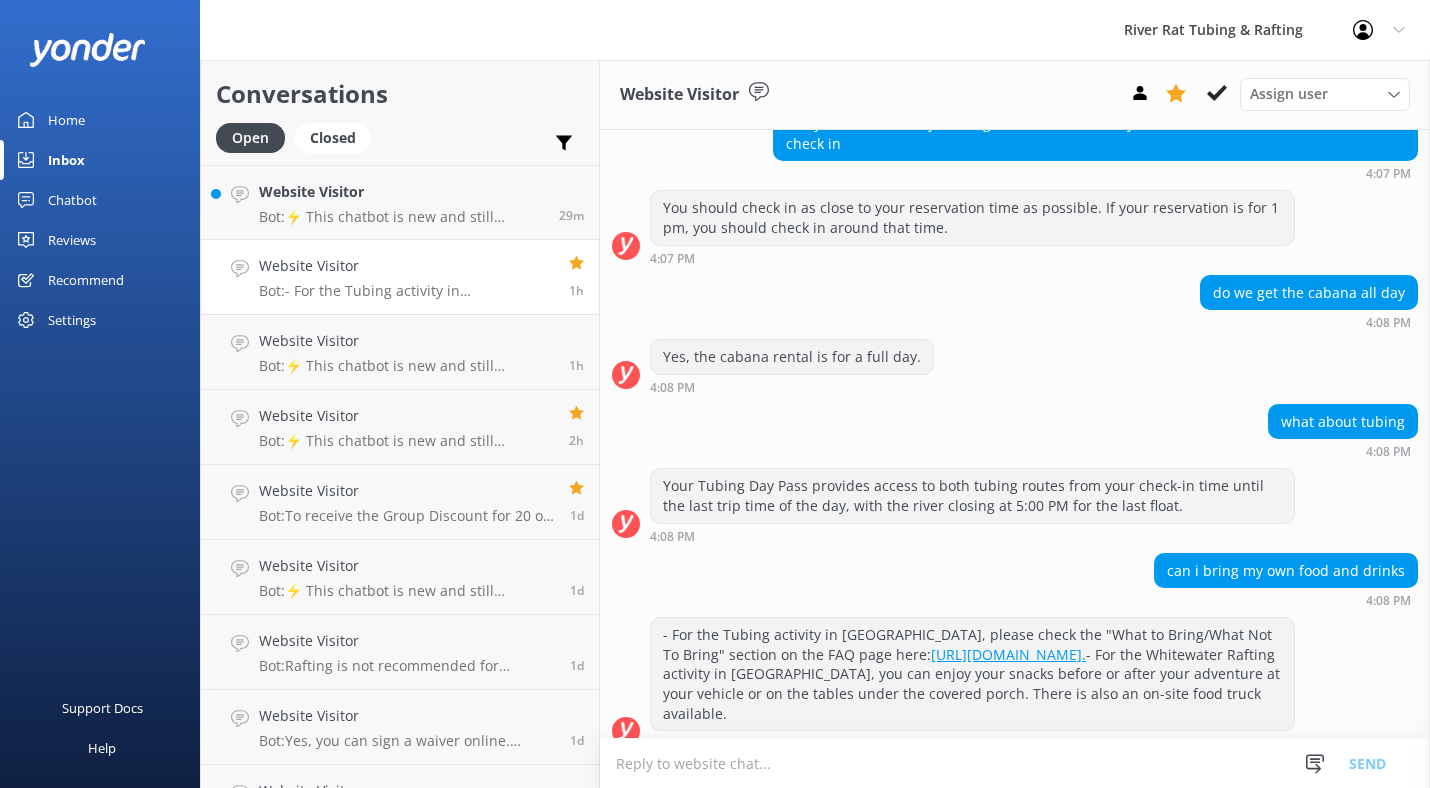 scroll, scrollTop: 828, scrollLeft: 0, axis: vertical 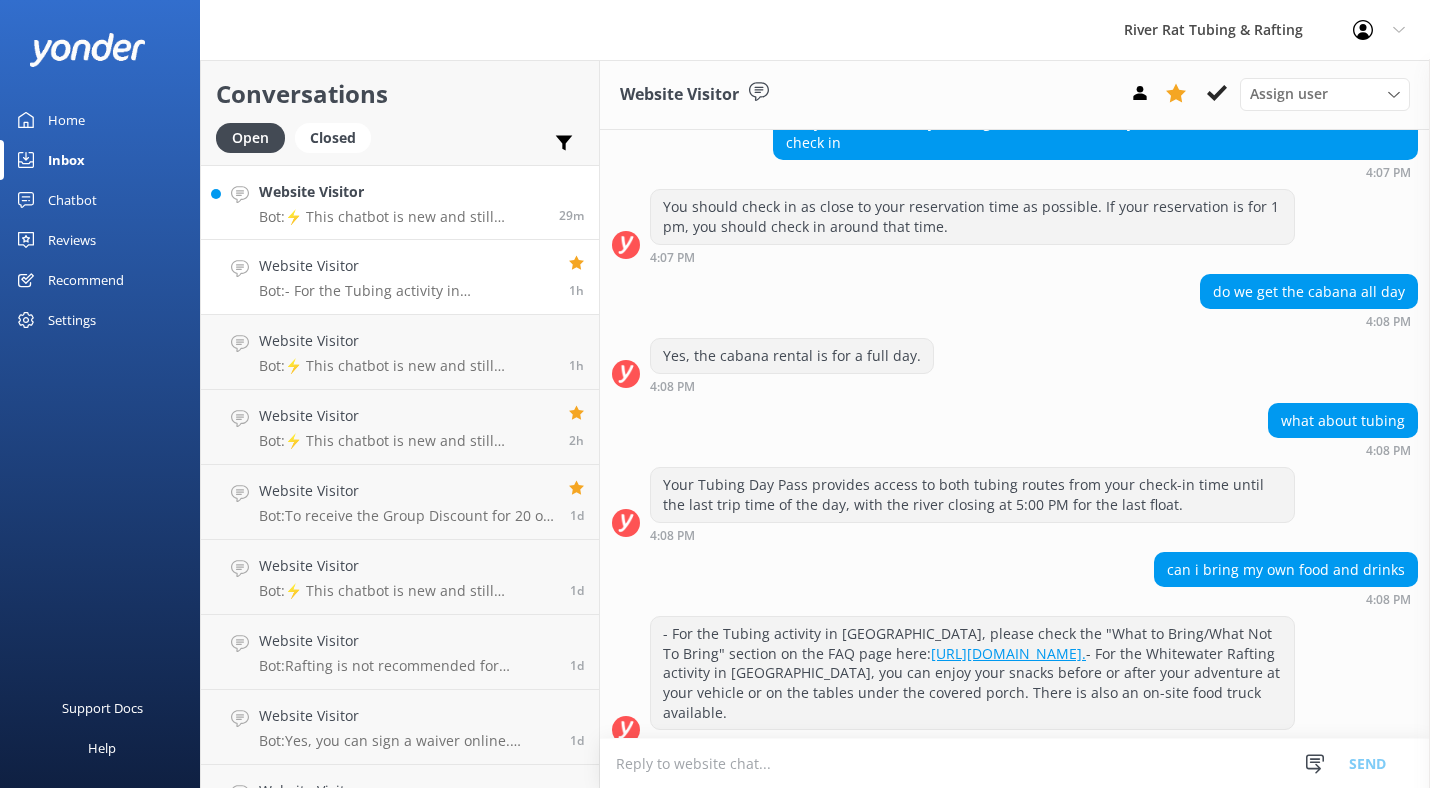 click on "Website Visitor Bot:  ⚡ This chatbot is new and still learning. You're welcome to ask a new question and our automated FAQ bot might be able to help. OR you can Call Us at [PHONE_NUMBER] or fill out this Contact Us form: [URL][DOMAIN_NAME]" at bounding box center (401, 202) 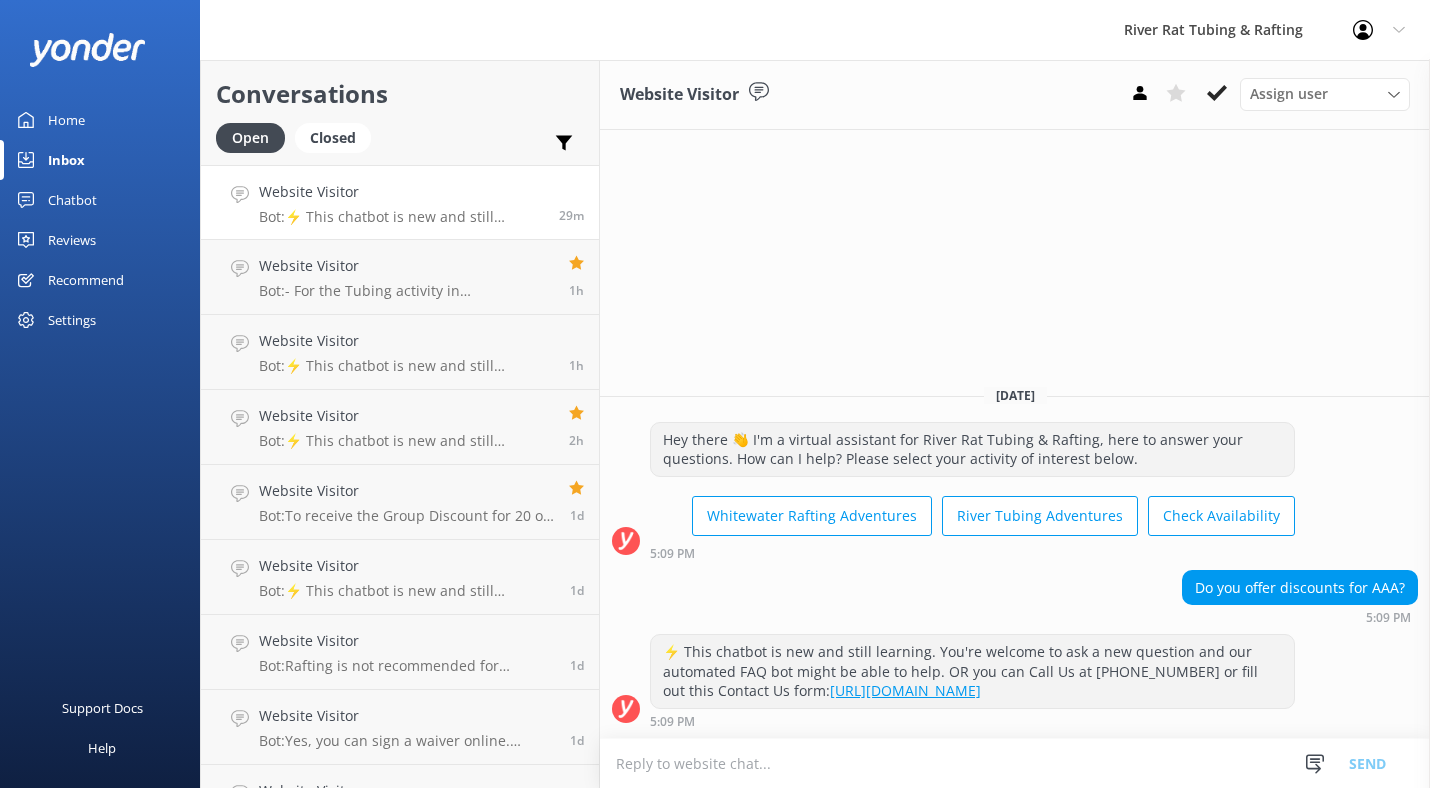 click on "Inbox" at bounding box center [66, 160] 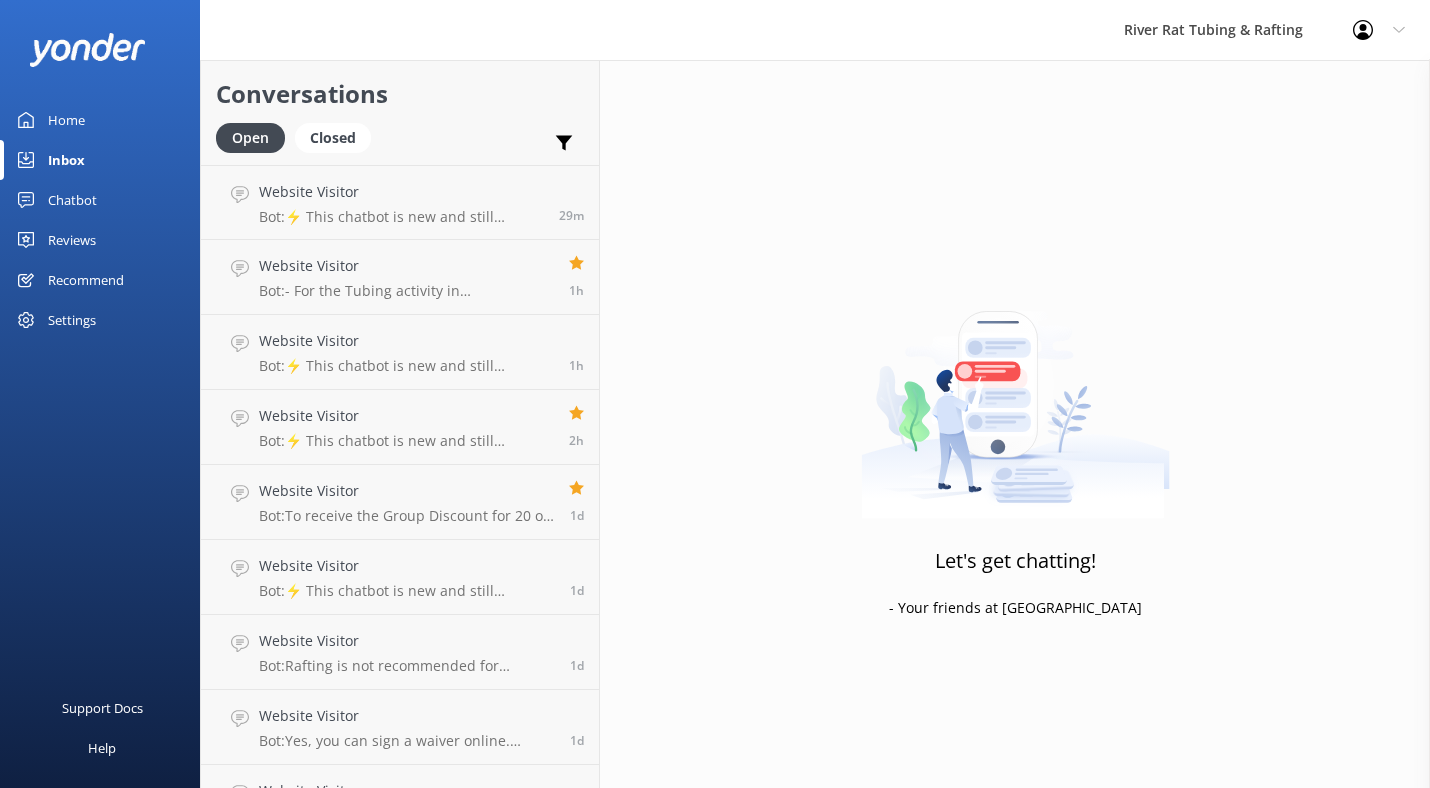 click on "Home" at bounding box center [66, 120] 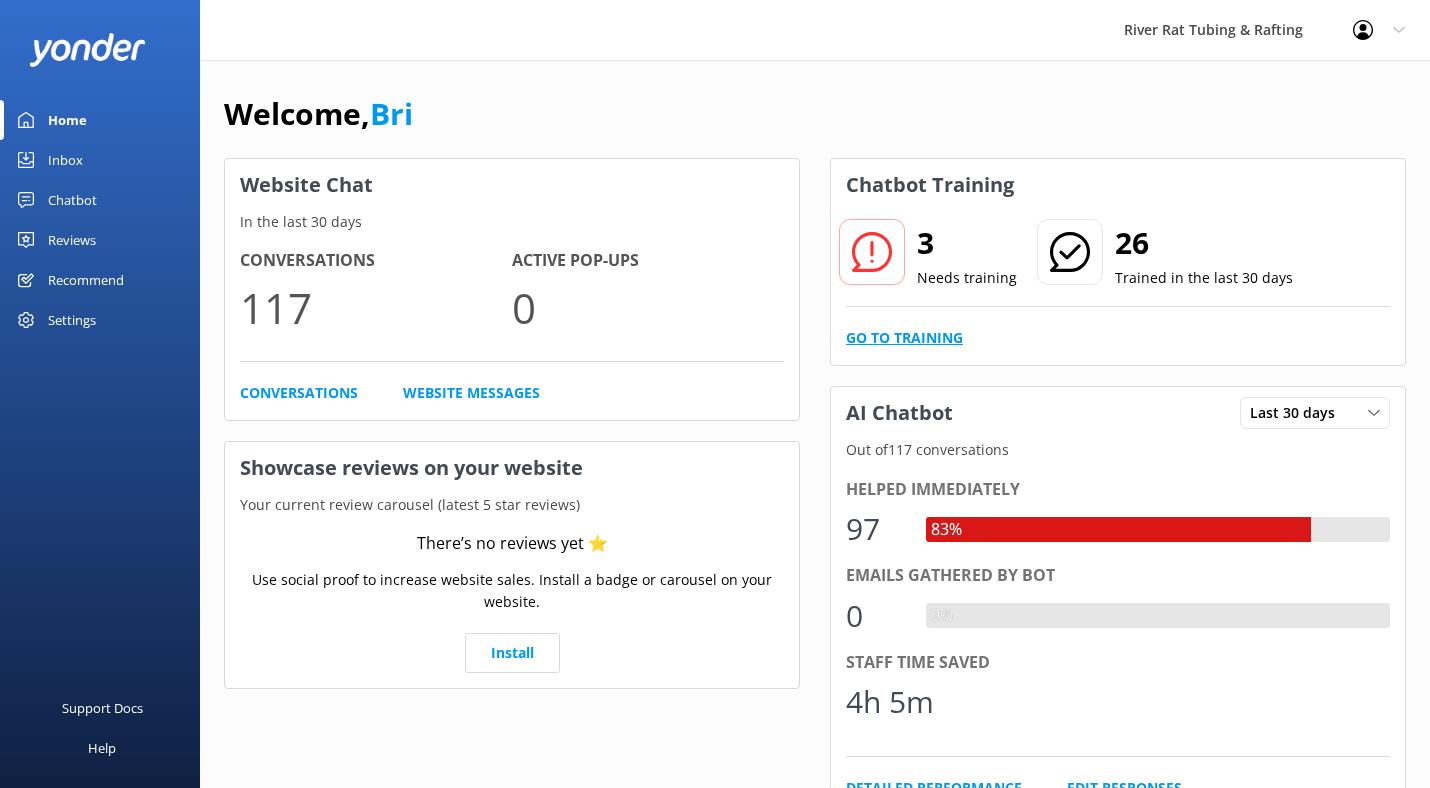 click on "Go to Training" at bounding box center [904, 338] 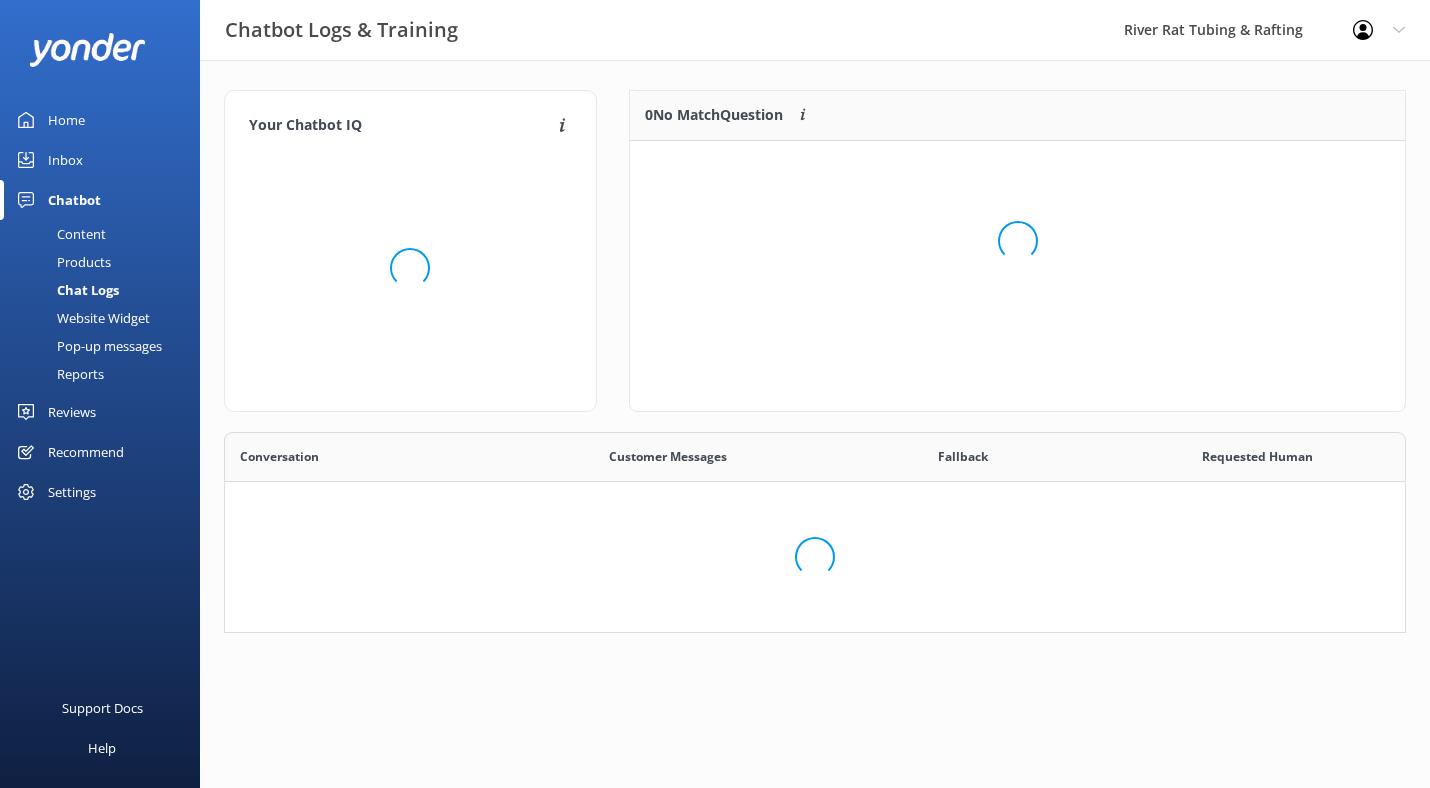 scroll, scrollTop: 1, scrollLeft: 0, axis: vertical 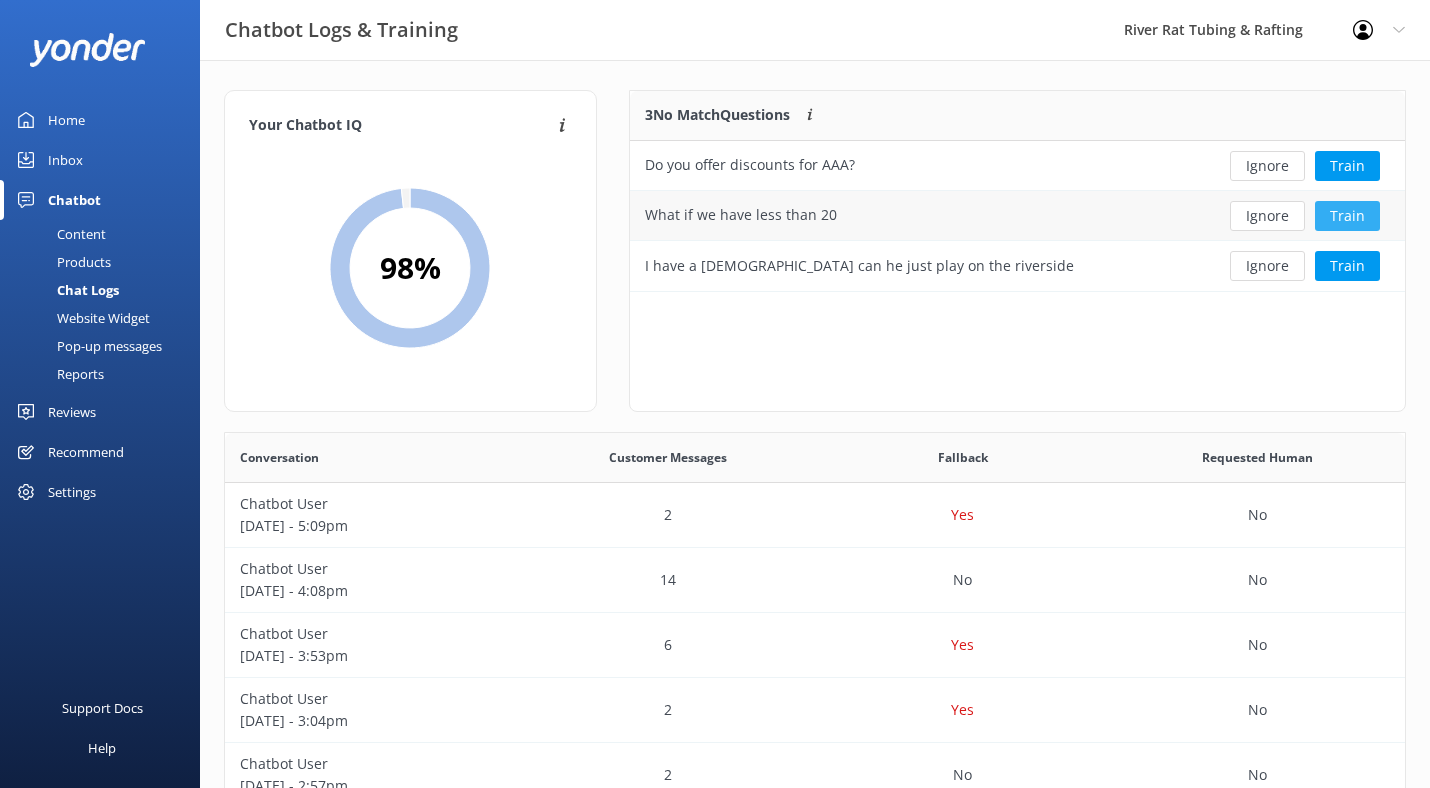click on "Train" at bounding box center [1347, 216] 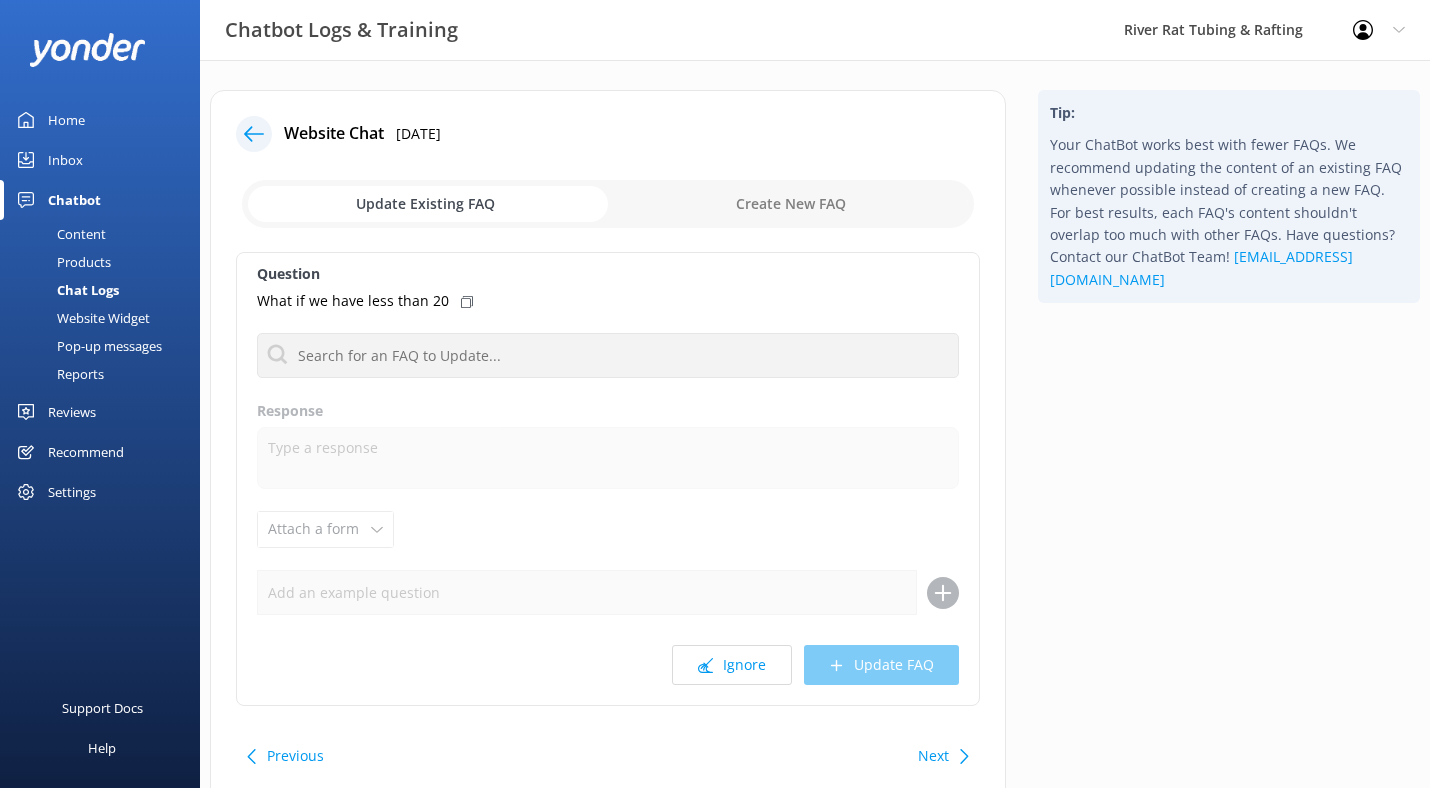 click at bounding box center [608, 204] 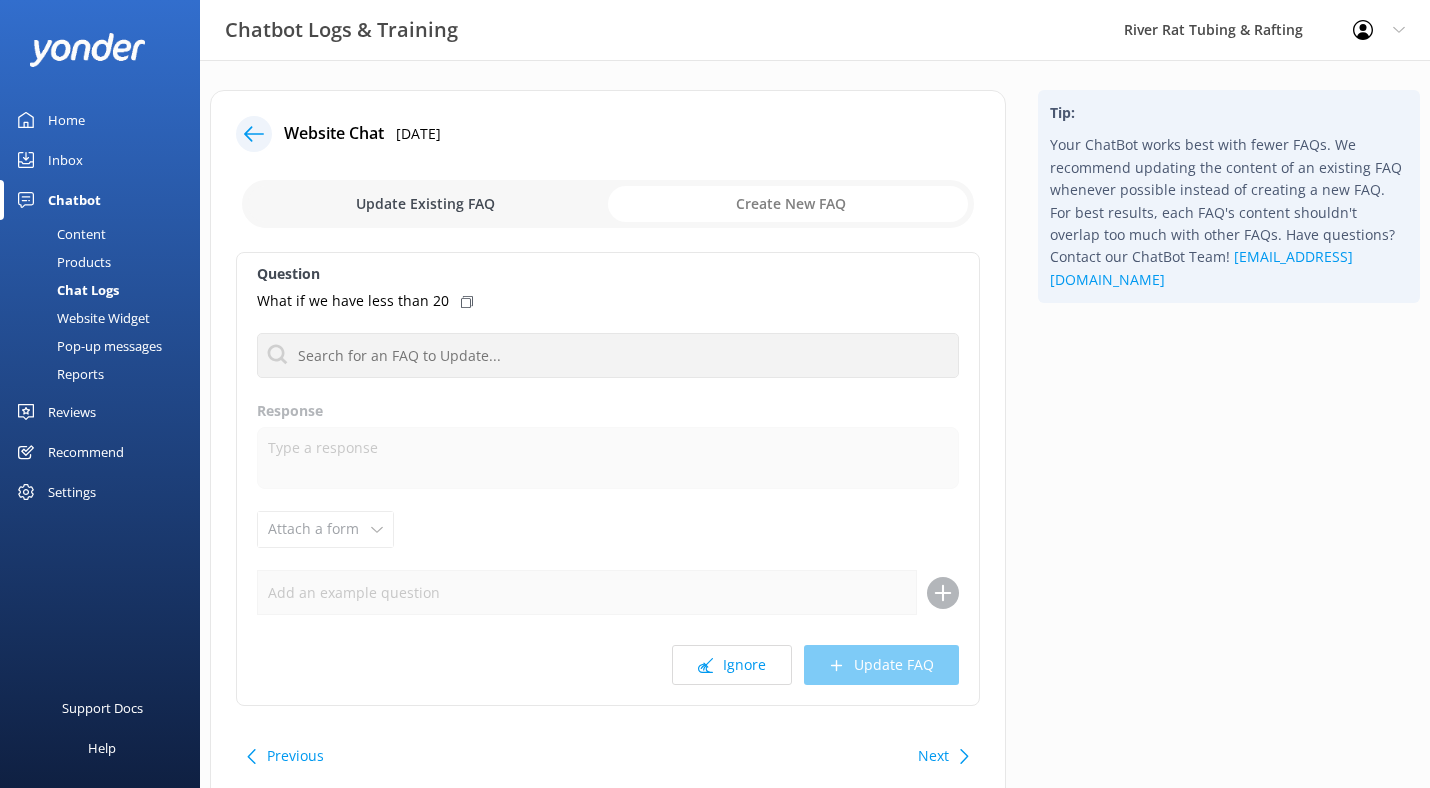 checkbox on "true" 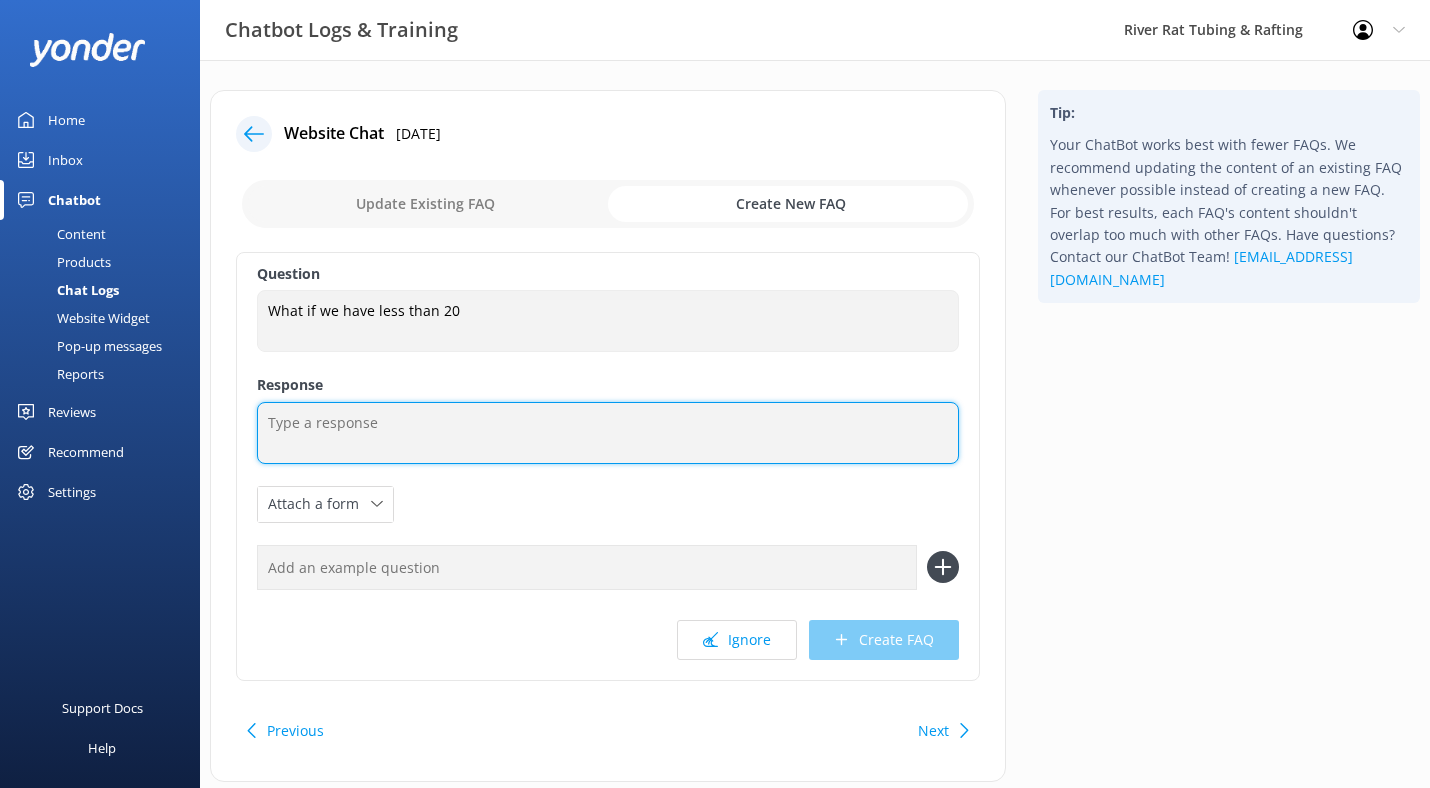 click at bounding box center (608, 433) 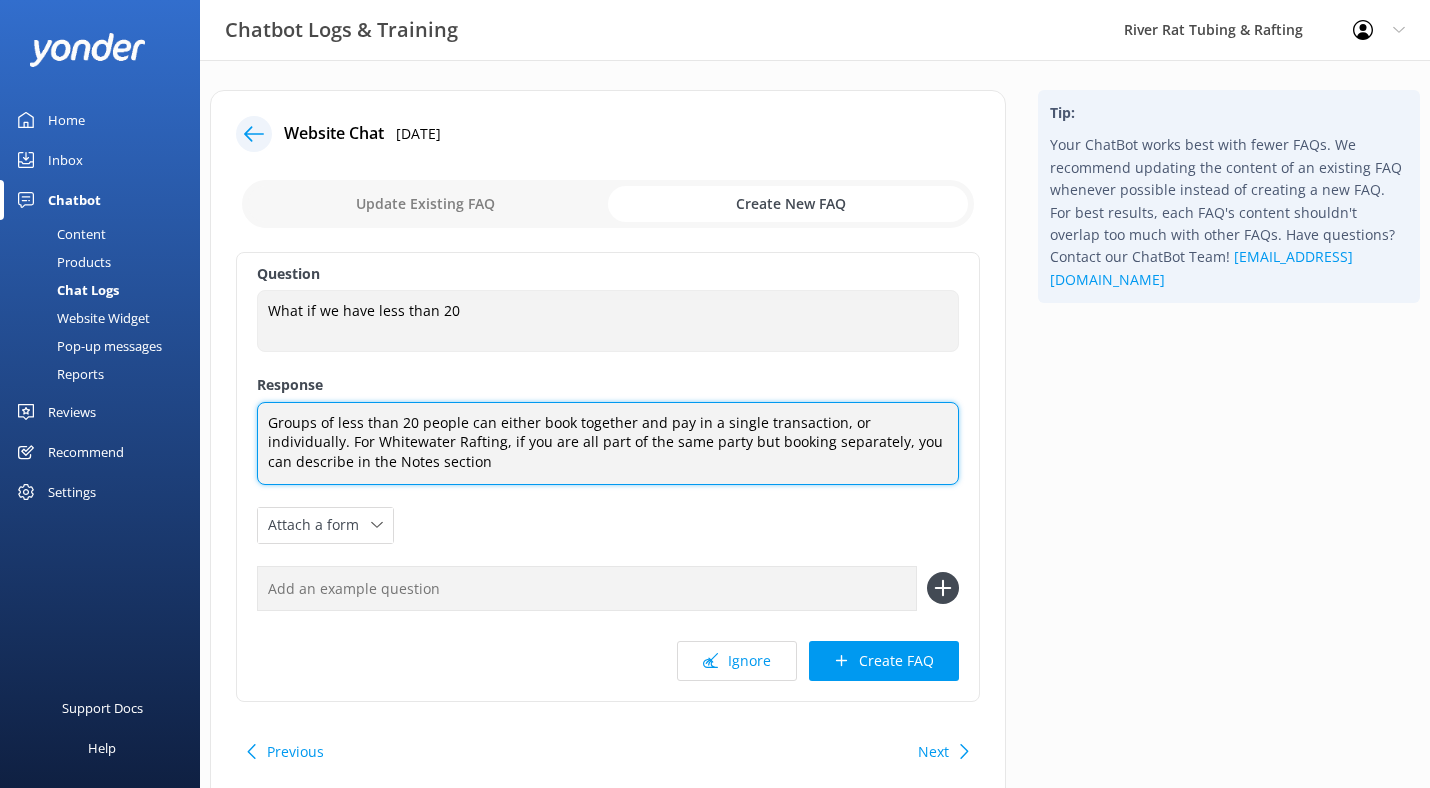 click on "Groups of less than 20 people can either book together and pay in a single transaction, or individually. For Whitewater Rafting, if you are all part of the same party but booking separately, you can describe in the Notes section" at bounding box center (608, 443) 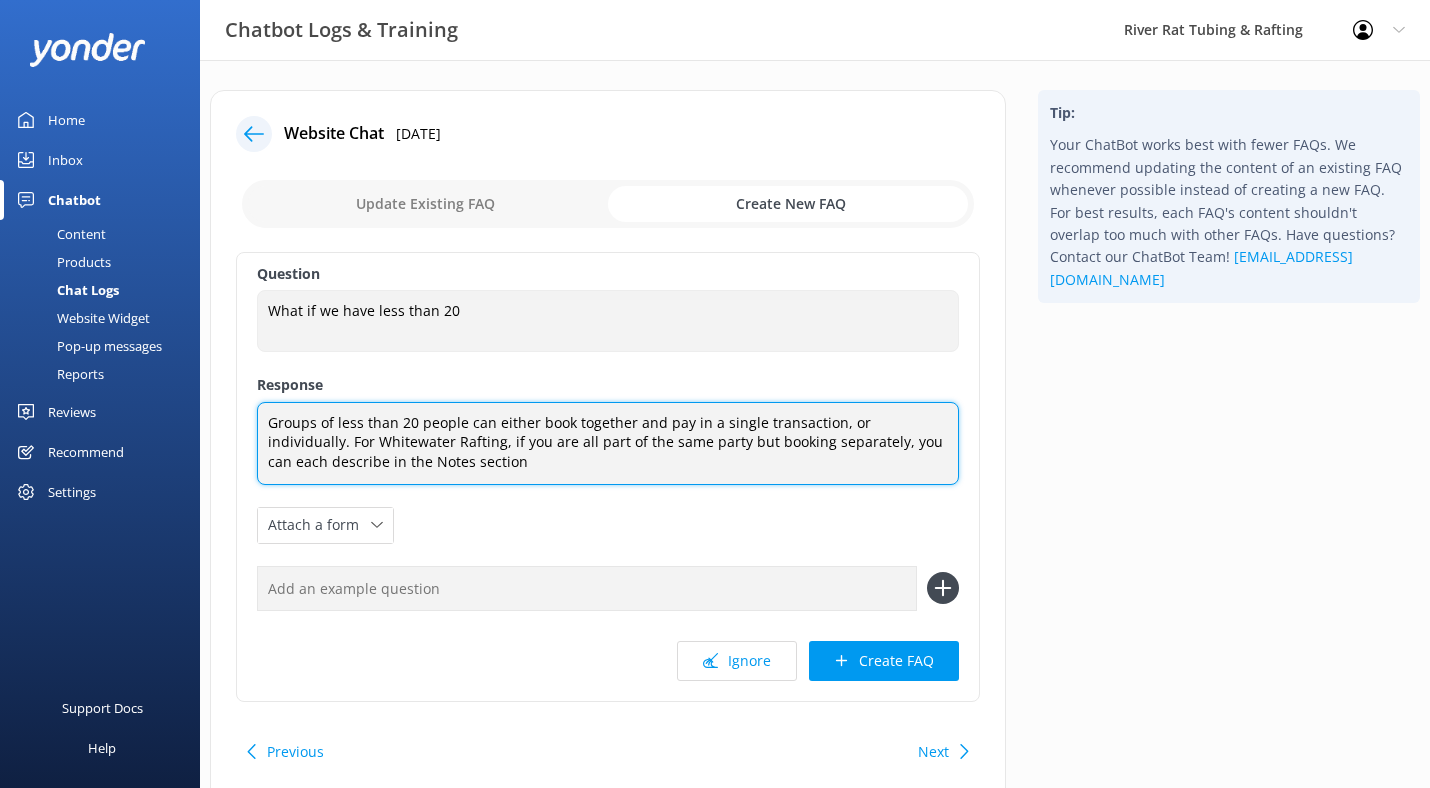 click on "Groups of less than 20 people can either book together and pay in a single transaction, or individually. For Whitewater Rafting, if you are all part of the same party but booking separately, you can each describe in the Notes section" at bounding box center (608, 443) 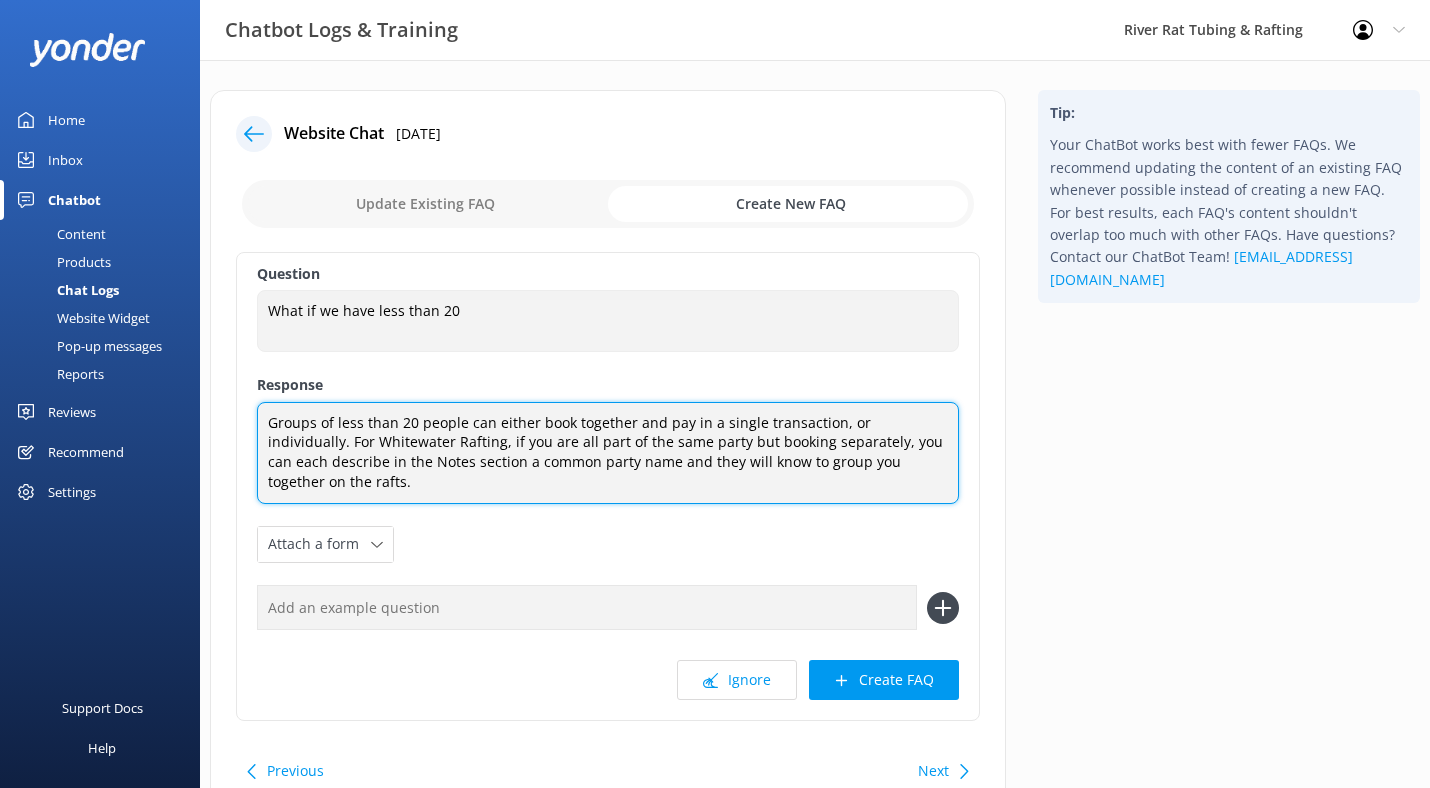 drag, startPoint x: 308, startPoint y: 488, endPoint x: 263, endPoint y: 419, distance: 82.37718 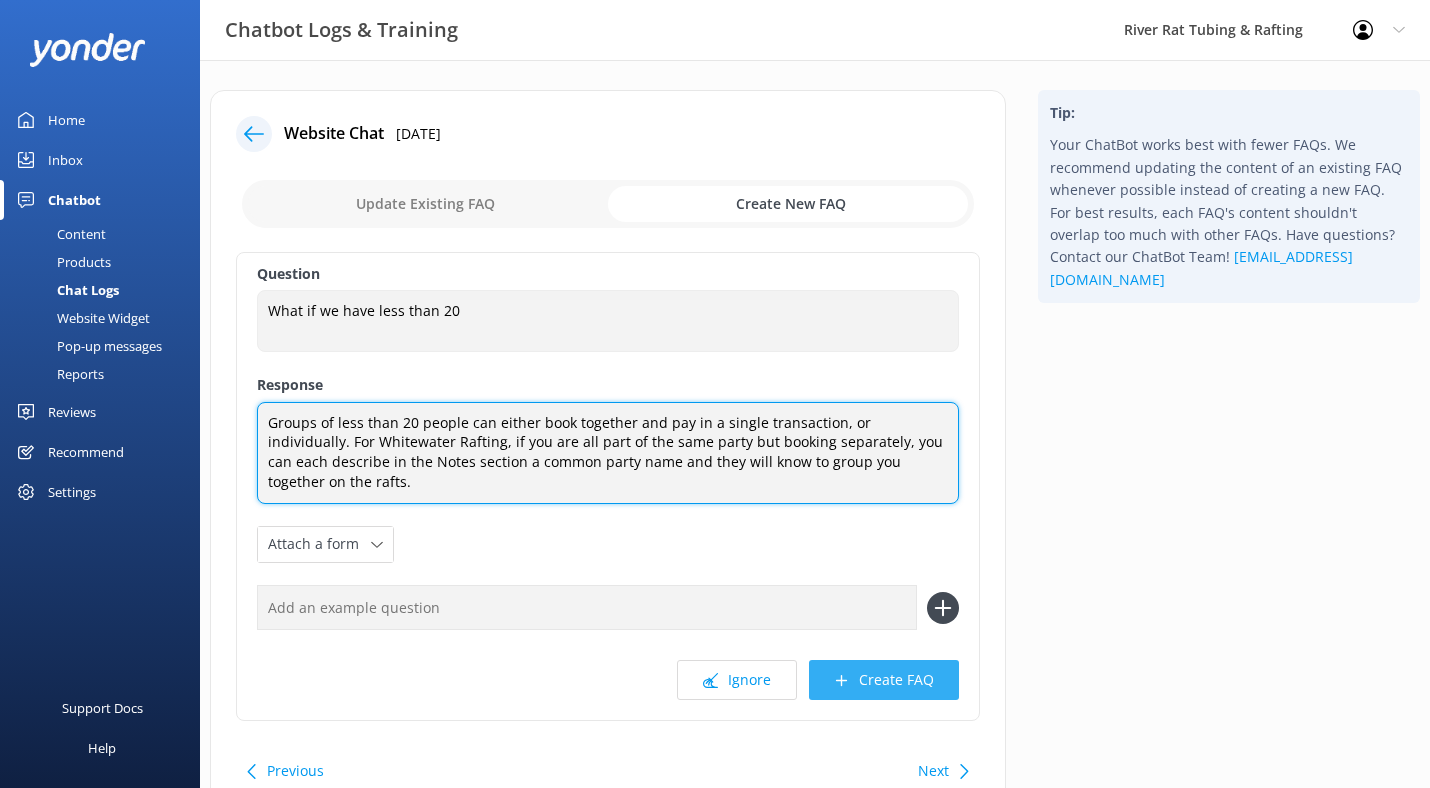 type on "Groups of less than 20 people can either book together and pay in a single transaction, or individually. For Whitewater Rafting, if you are all part of the same party but booking separately, you can each describe in the Notes section a common party name and they will know to group you together on the rafts." 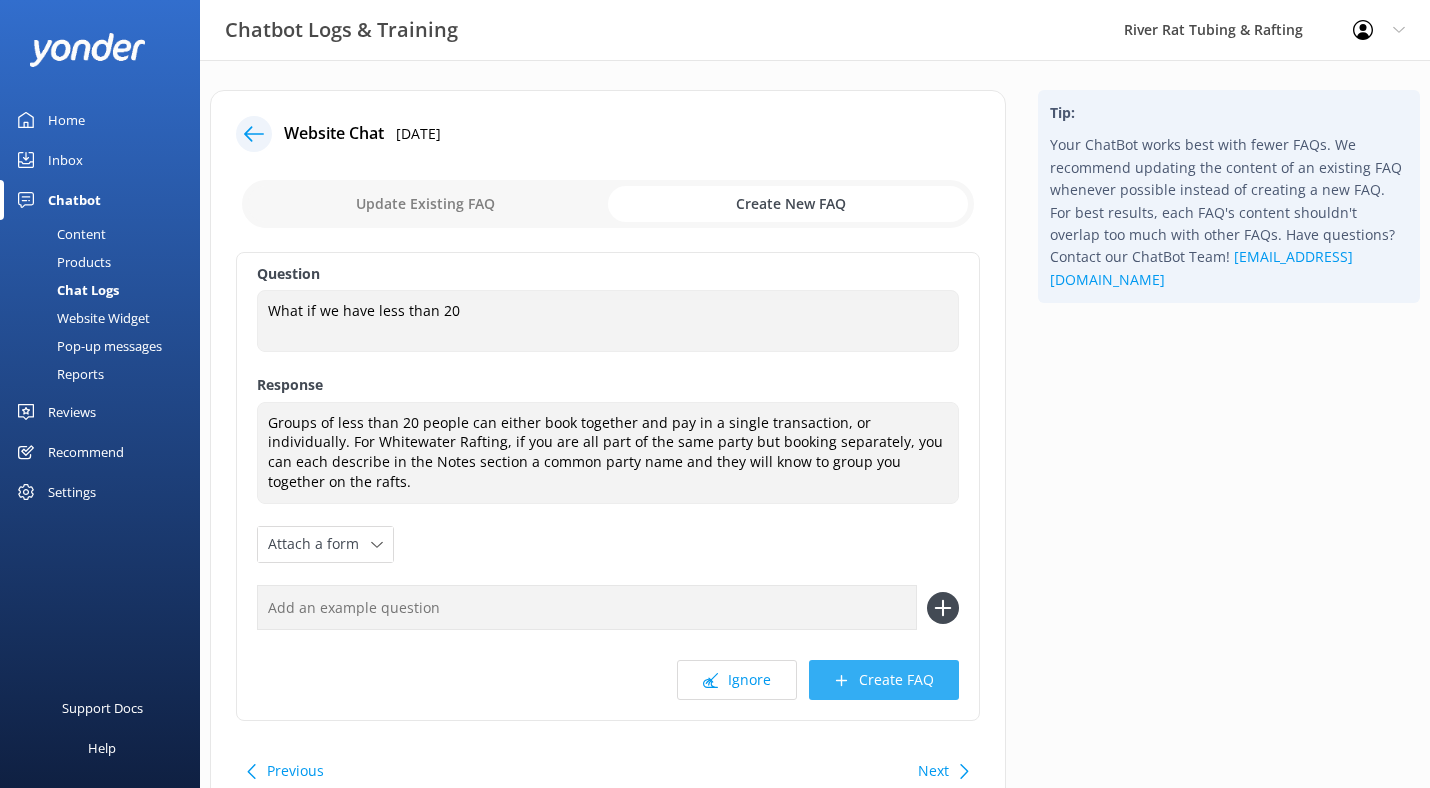 click on "Create FAQ" at bounding box center [884, 680] 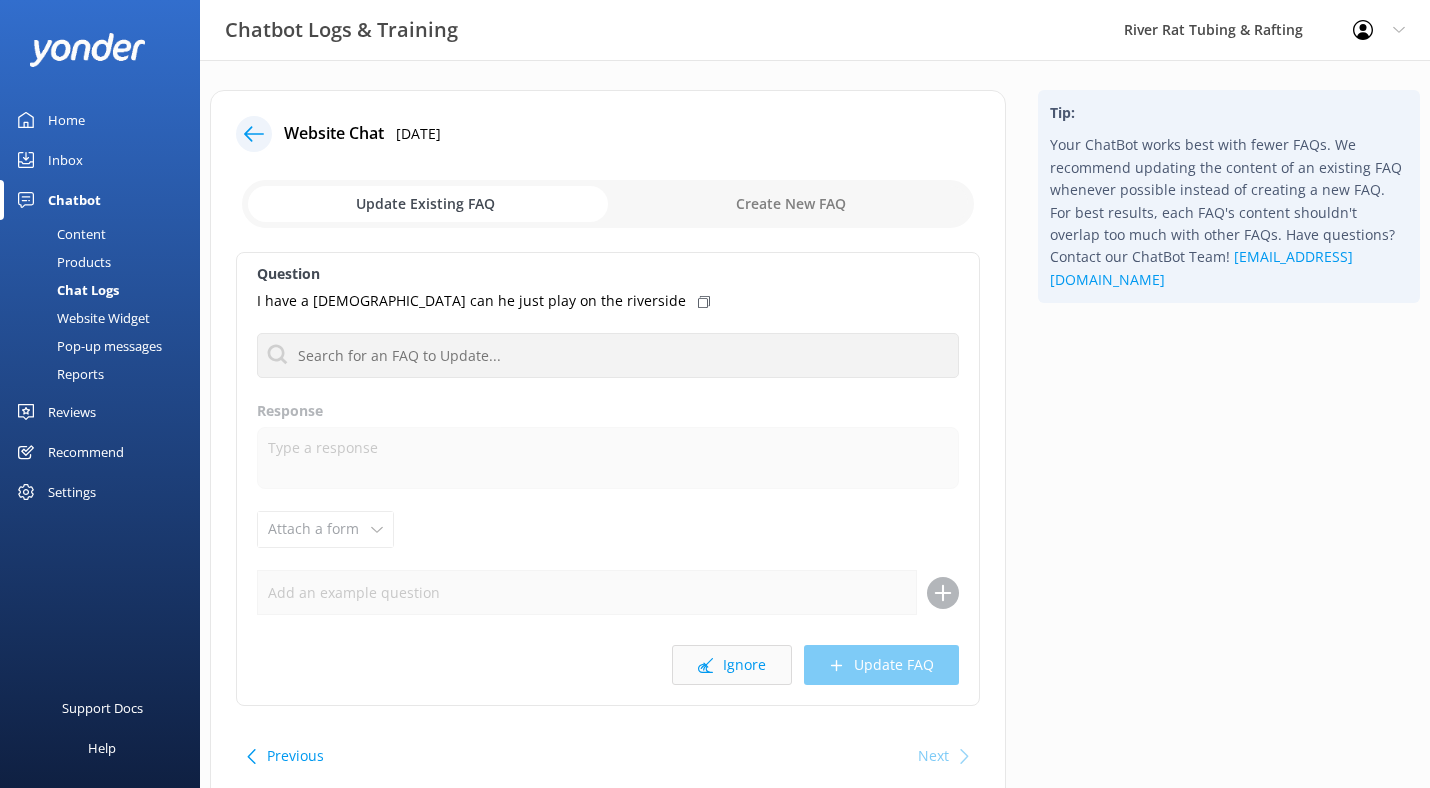 click on "Ignore" at bounding box center (732, 665) 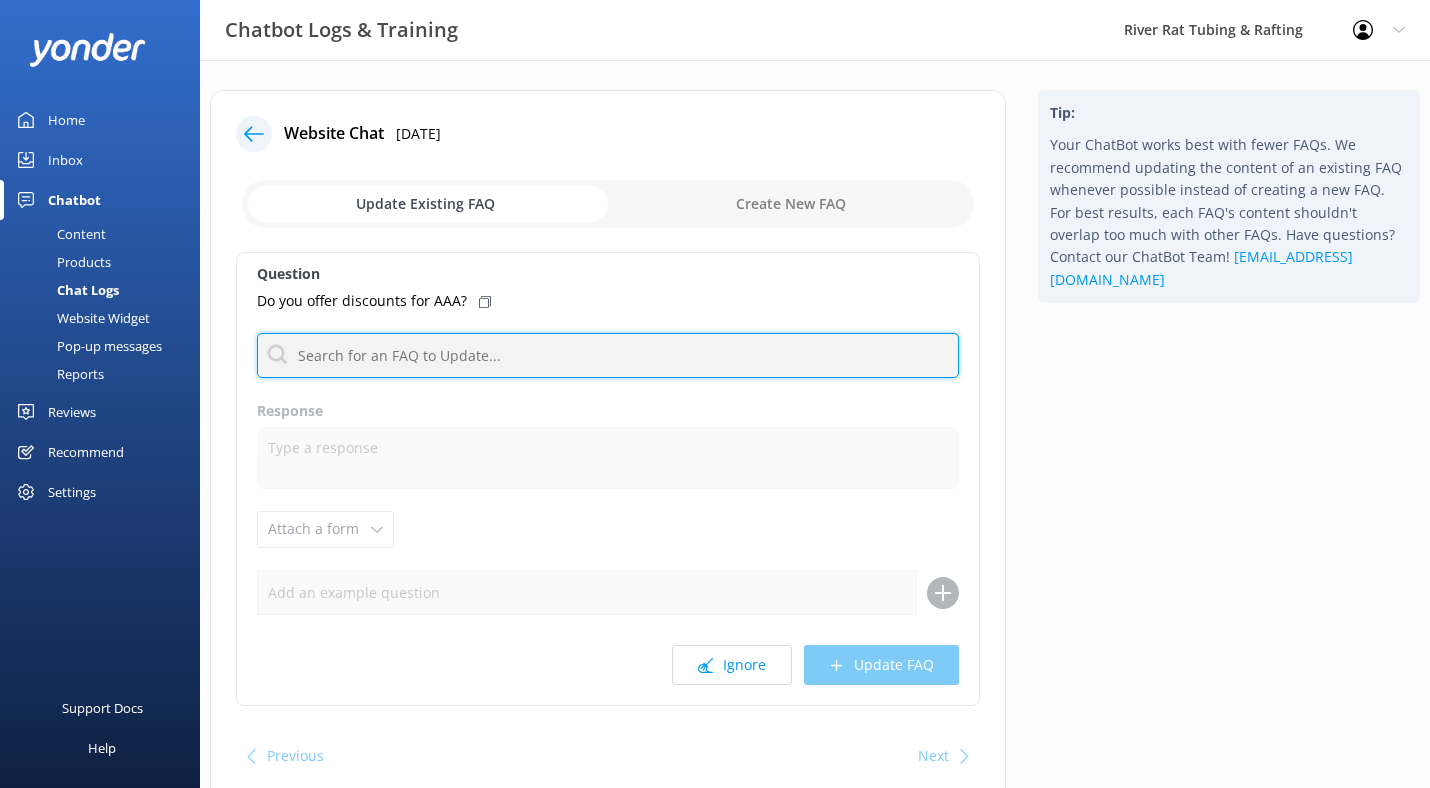 click at bounding box center [608, 355] 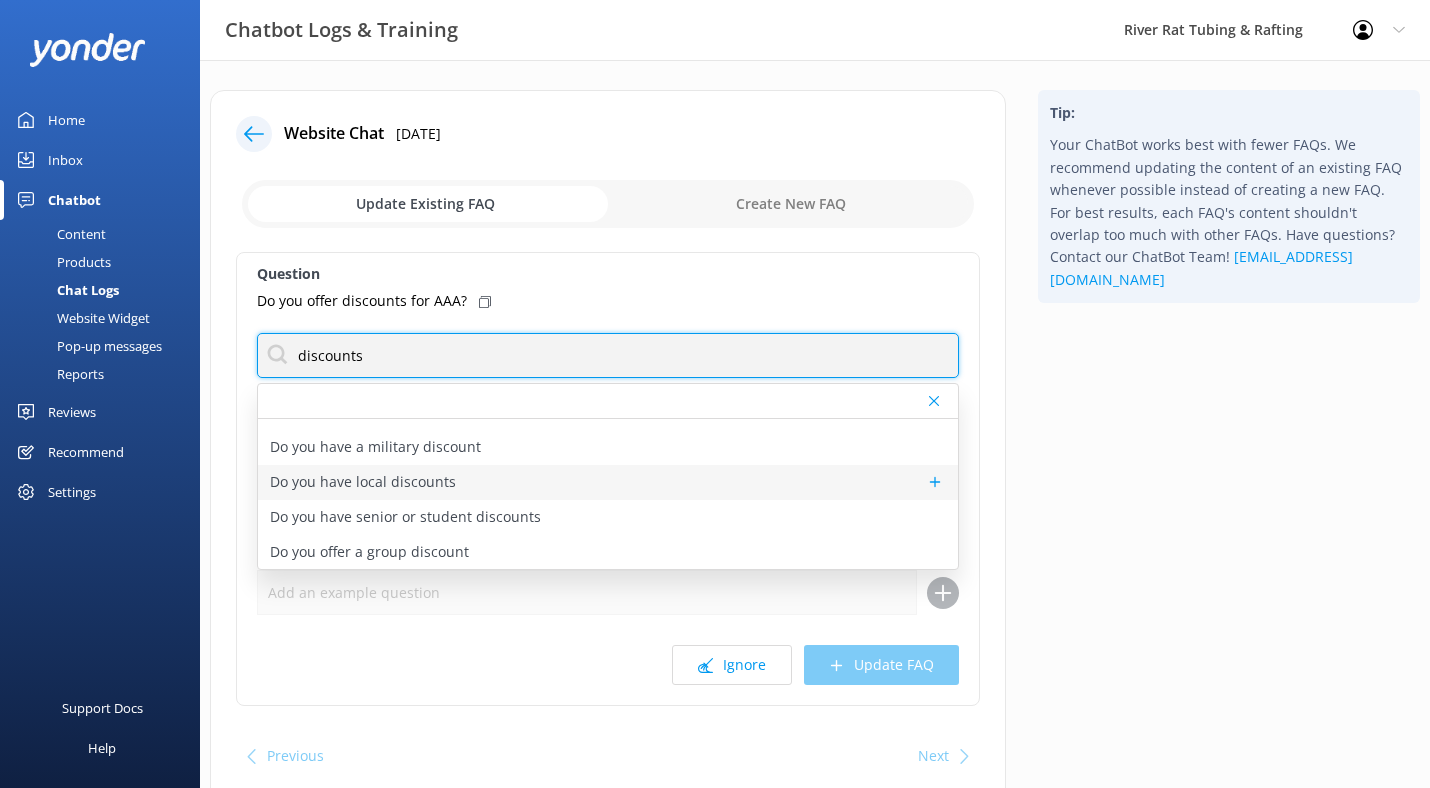 scroll, scrollTop: 25, scrollLeft: 0, axis: vertical 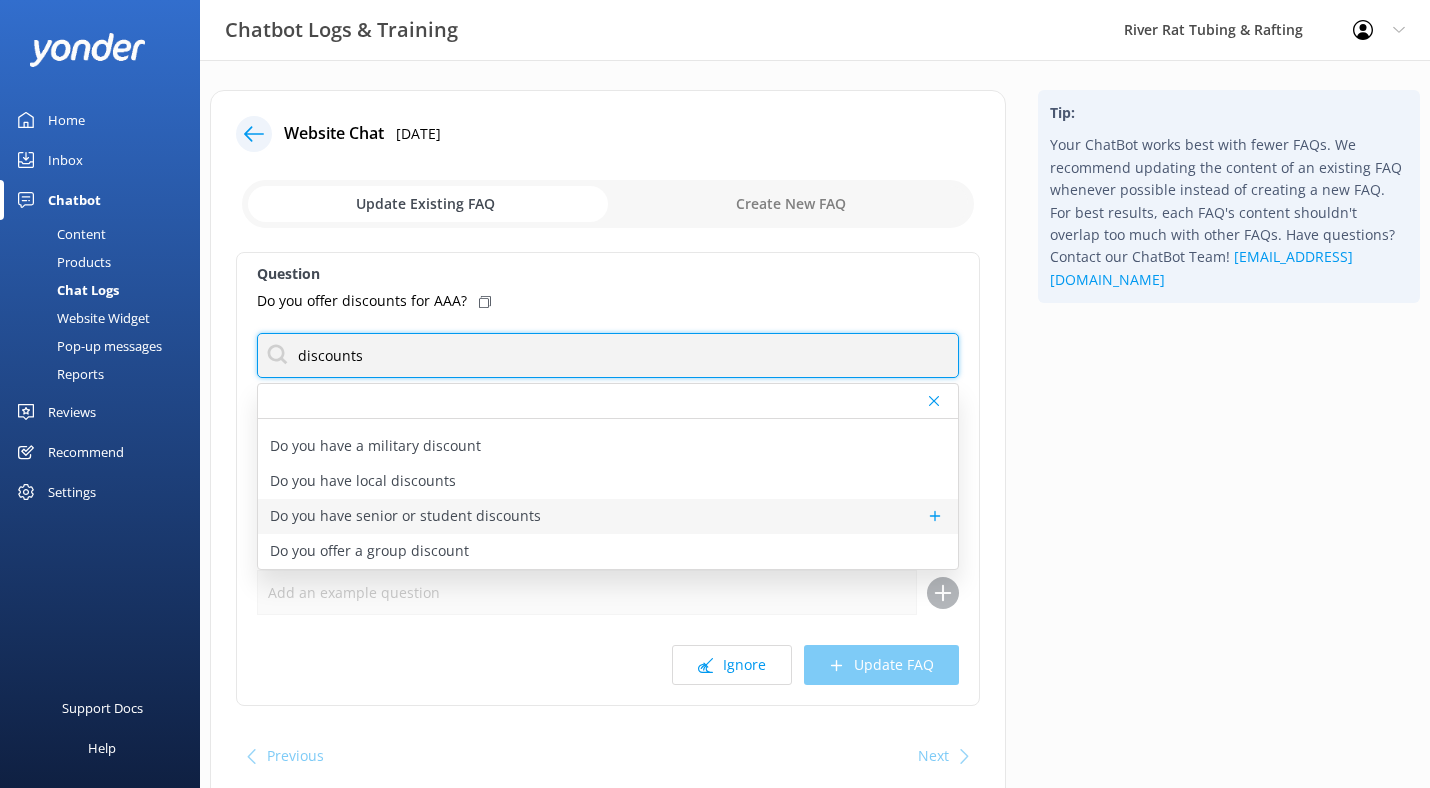 type on "discounts" 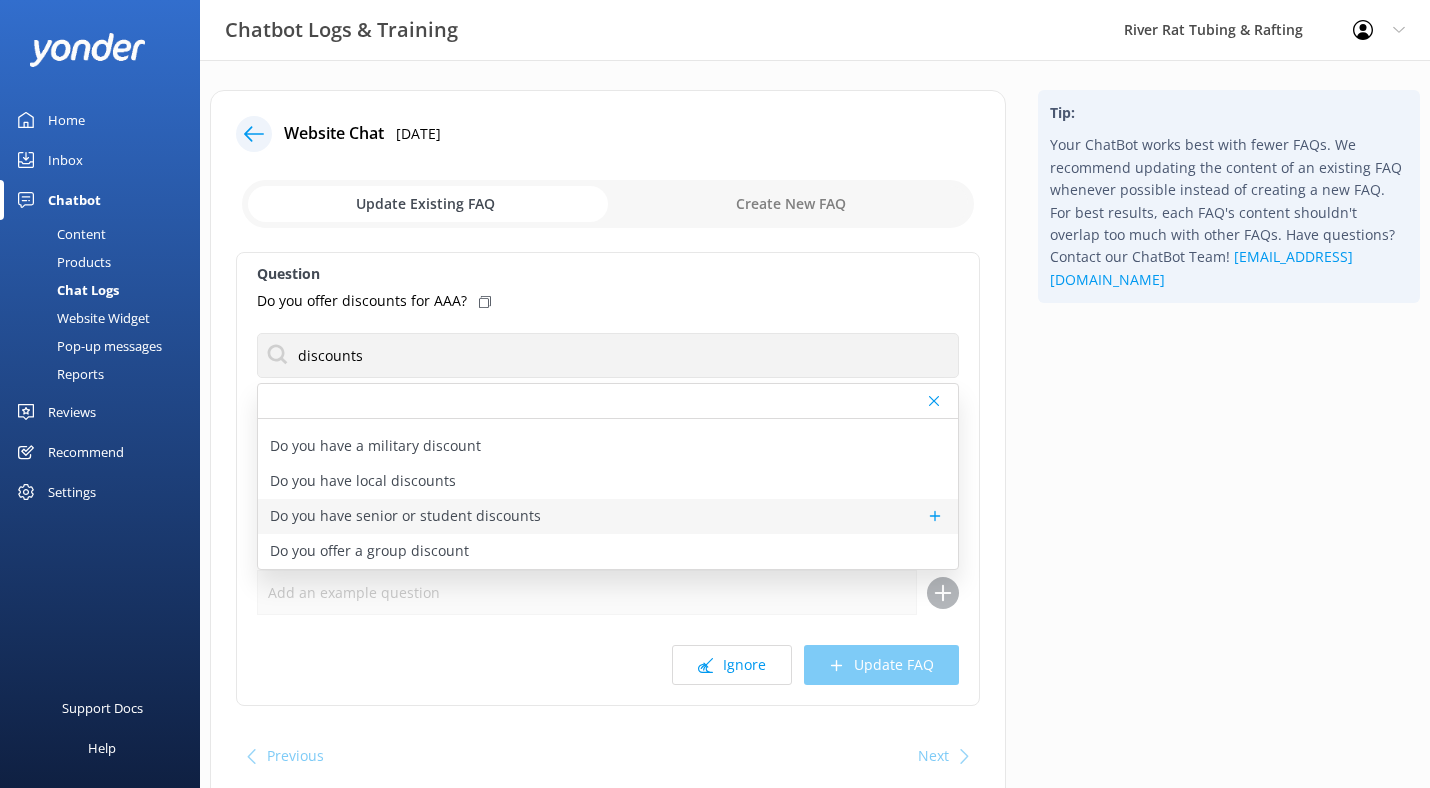 click on "Do you have senior or student discounts" at bounding box center [405, 516] 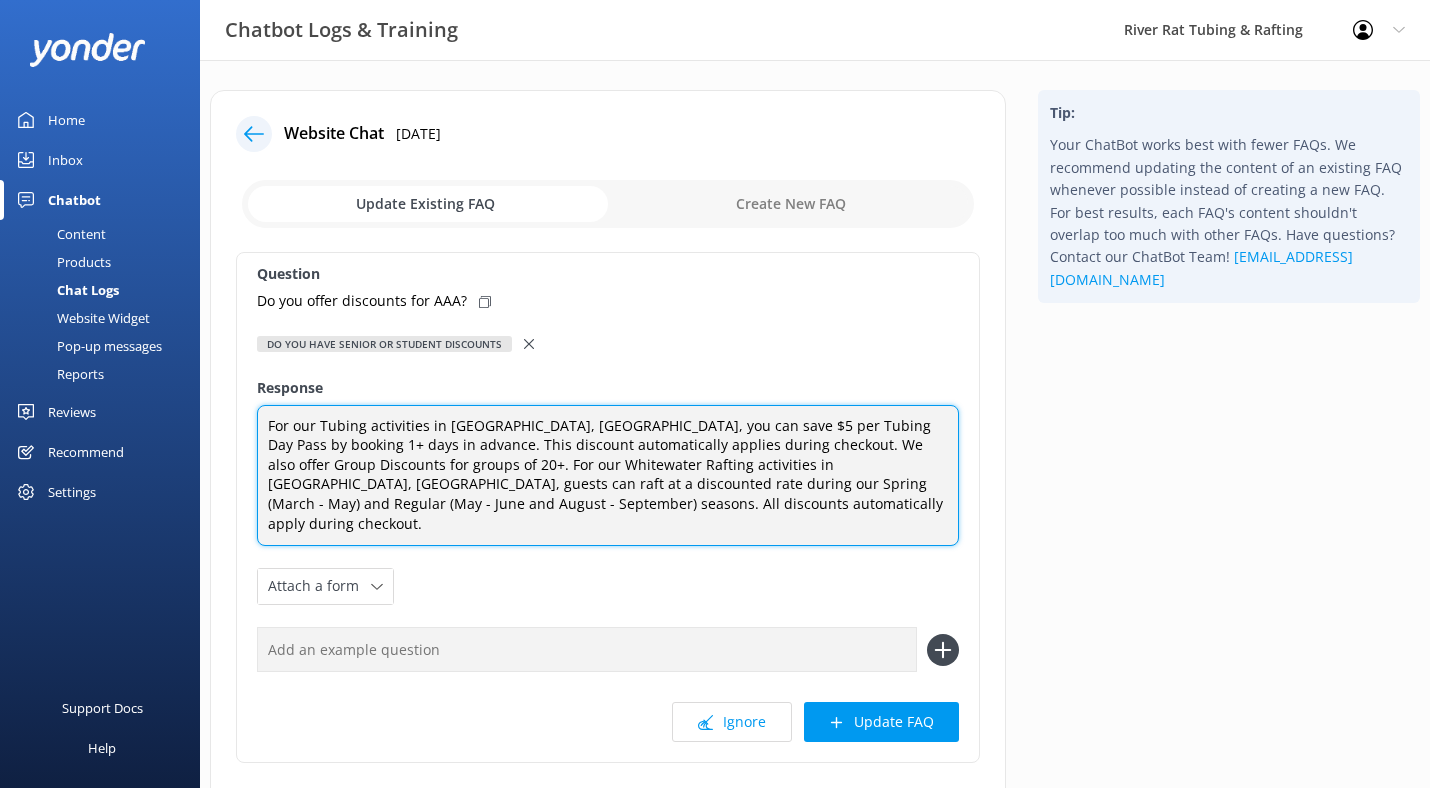 click on "For our Tubing activities in [GEOGRAPHIC_DATA], [GEOGRAPHIC_DATA], you can save $5 per Tubing Day Pass by booking 1+ days in advance. This discount automatically applies during checkout. We also offer Group Discounts for groups of 20+. For our Whitewater Rafting activities in [GEOGRAPHIC_DATA], [GEOGRAPHIC_DATA], guests can raft at a discounted rate during our Spring (March - May) and Regular (May - June and August - September) seasons. All discounts automatically apply during checkout." at bounding box center (608, 476) 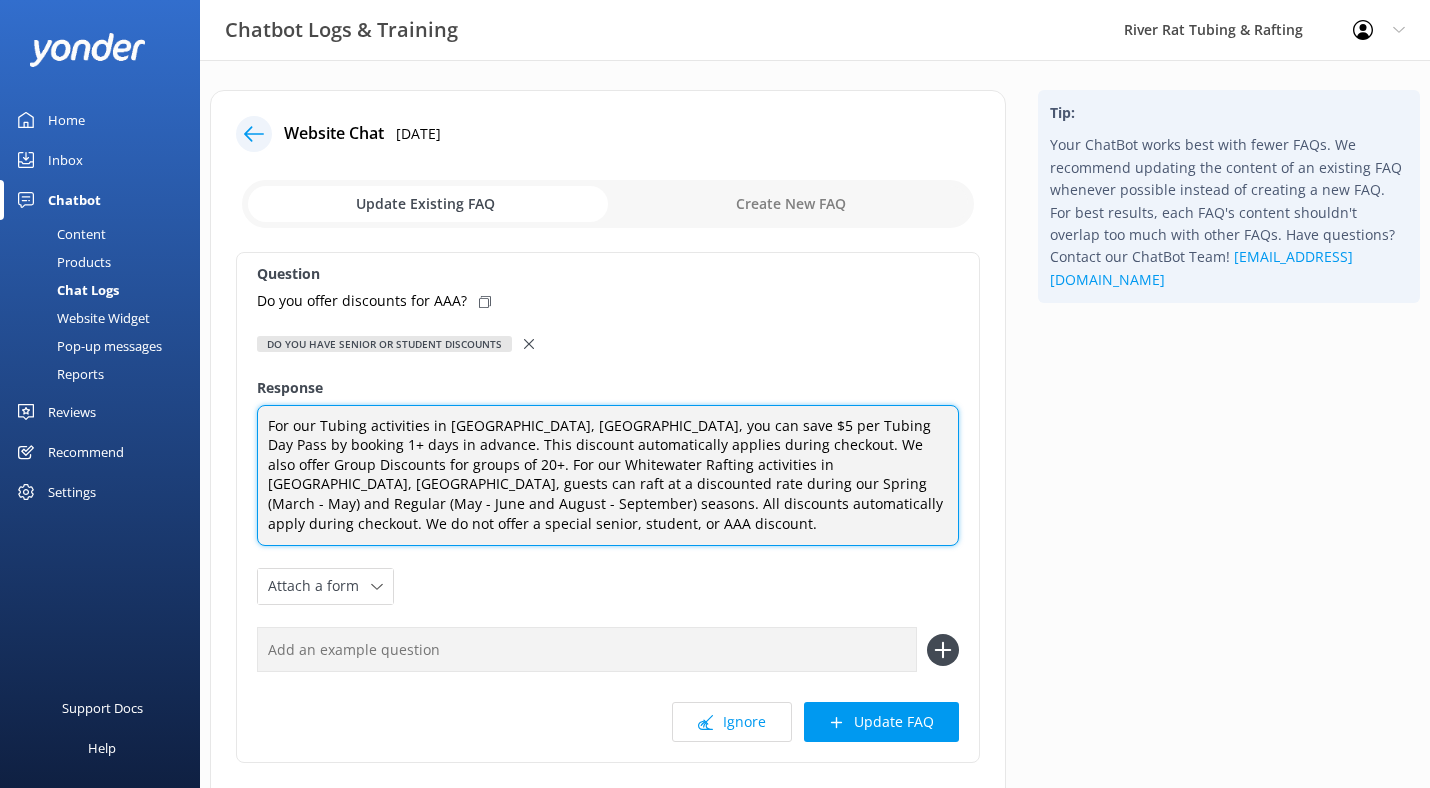 click on "For our Tubing activities in [GEOGRAPHIC_DATA], [GEOGRAPHIC_DATA], you can save $5 per Tubing Day Pass by booking 1+ days in advance. This discount automatically applies during checkout. We also offer Group Discounts for groups of 20+. For our Whitewater Rafting activities in [GEOGRAPHIC_DATA], [GEOGRAPHIC_DATA], guests can raft at a discounted rate during our Spring (March - May) and Regular (May - June and August - September) seasons. All discounts automatically apply during checkout. We do not offer a special senior, student, or AAA discount." at bounding box center [608, 476] 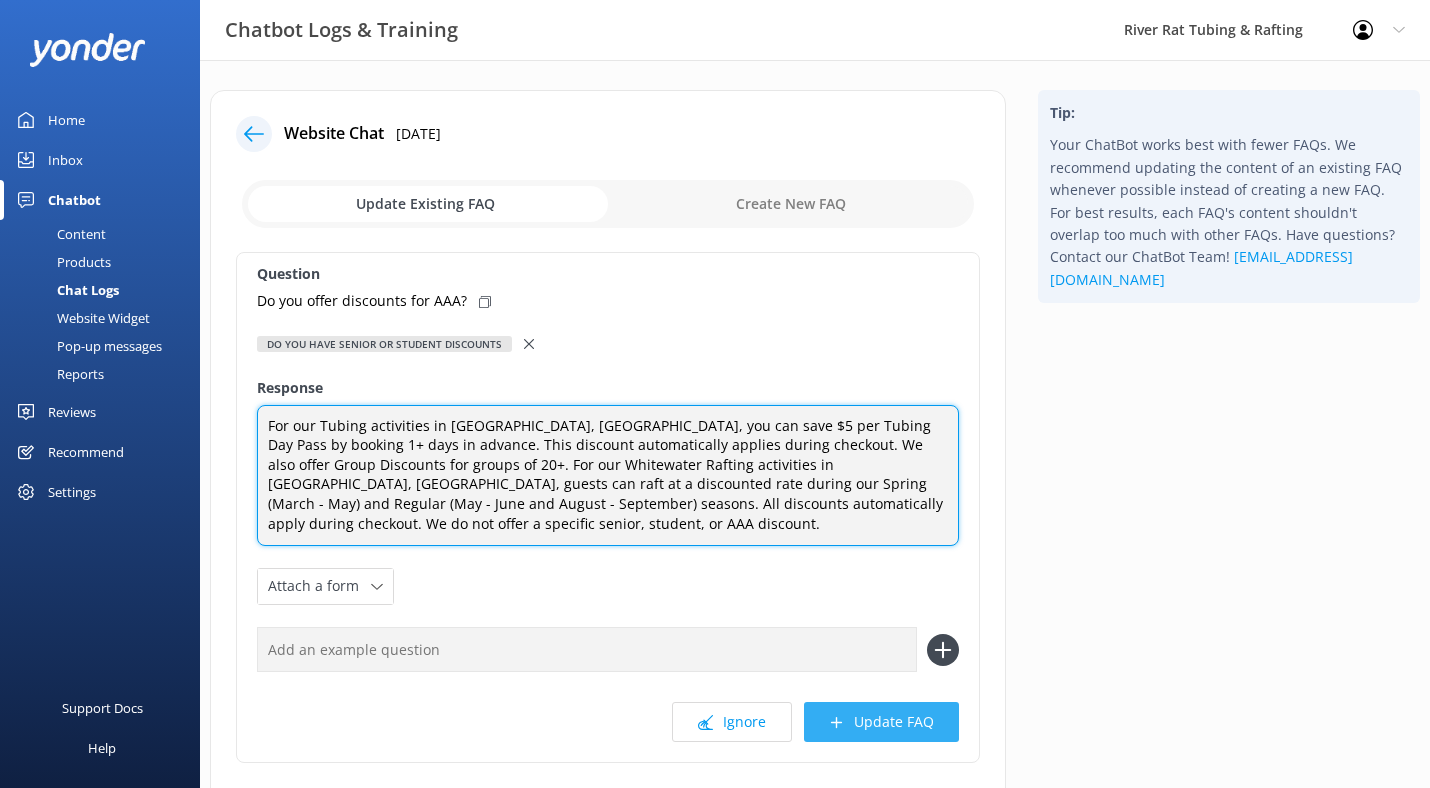 type on "For our Tubing activities in [GEOGRAPHIC_DATA], [GEOGRAPHIC_DATA], you can save $5 per Tubing Day Pass by booking 1+ days in advance. This discount automatically applies during checkout. We also offer Group Discounts for groups of 20+. For our Whitewater Rafting activities in [GEOGRAPHIC_DATA], [GEOGRAPHIC_DATA], guests can raft at a discounted rate during our Spring (March - May) and Regular (May - June and August - September) seasons. All discounts automatically apply during checkout. We do not offer a specific senior, student, or AAA discount." 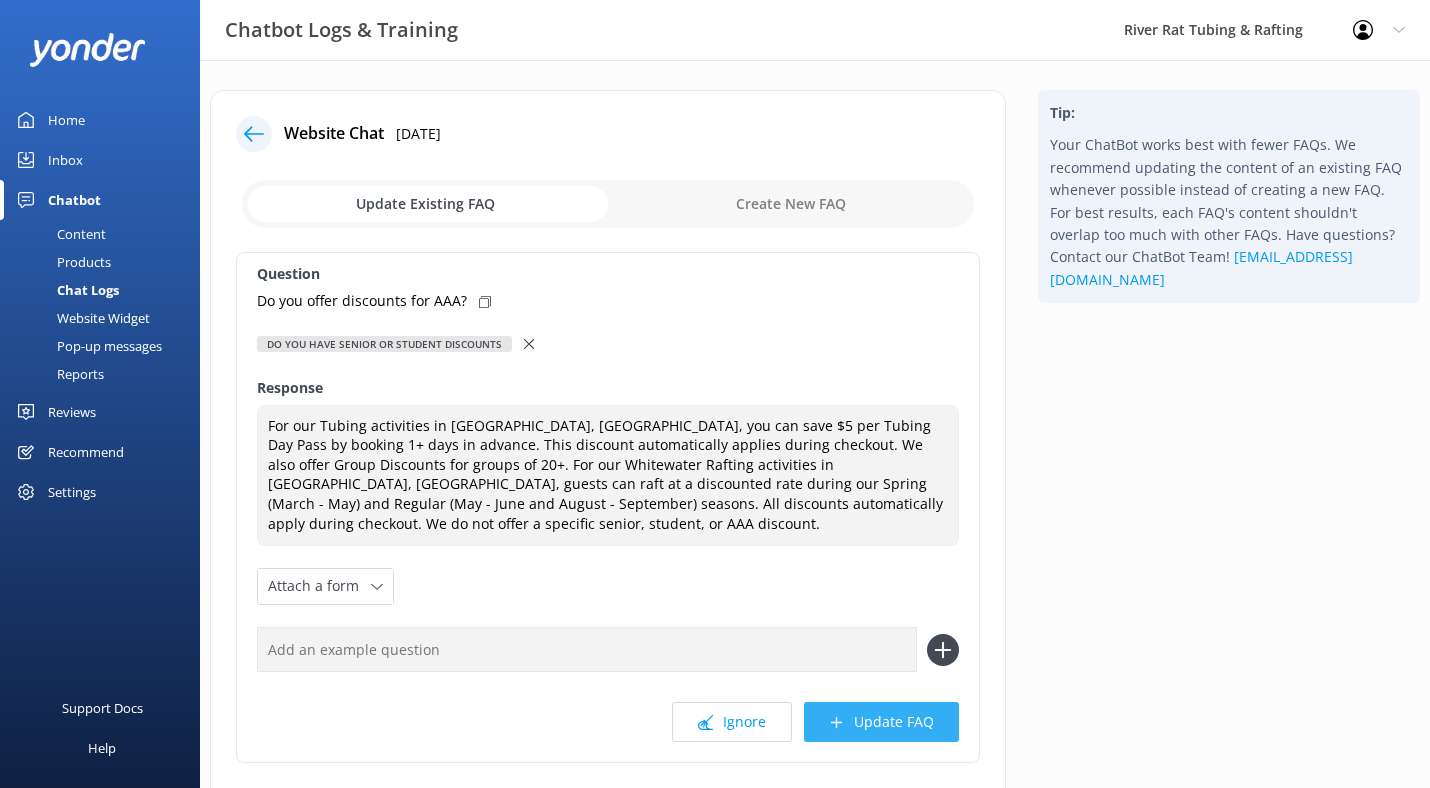 click on "Update FAQ" at bounding box center [881, 722] 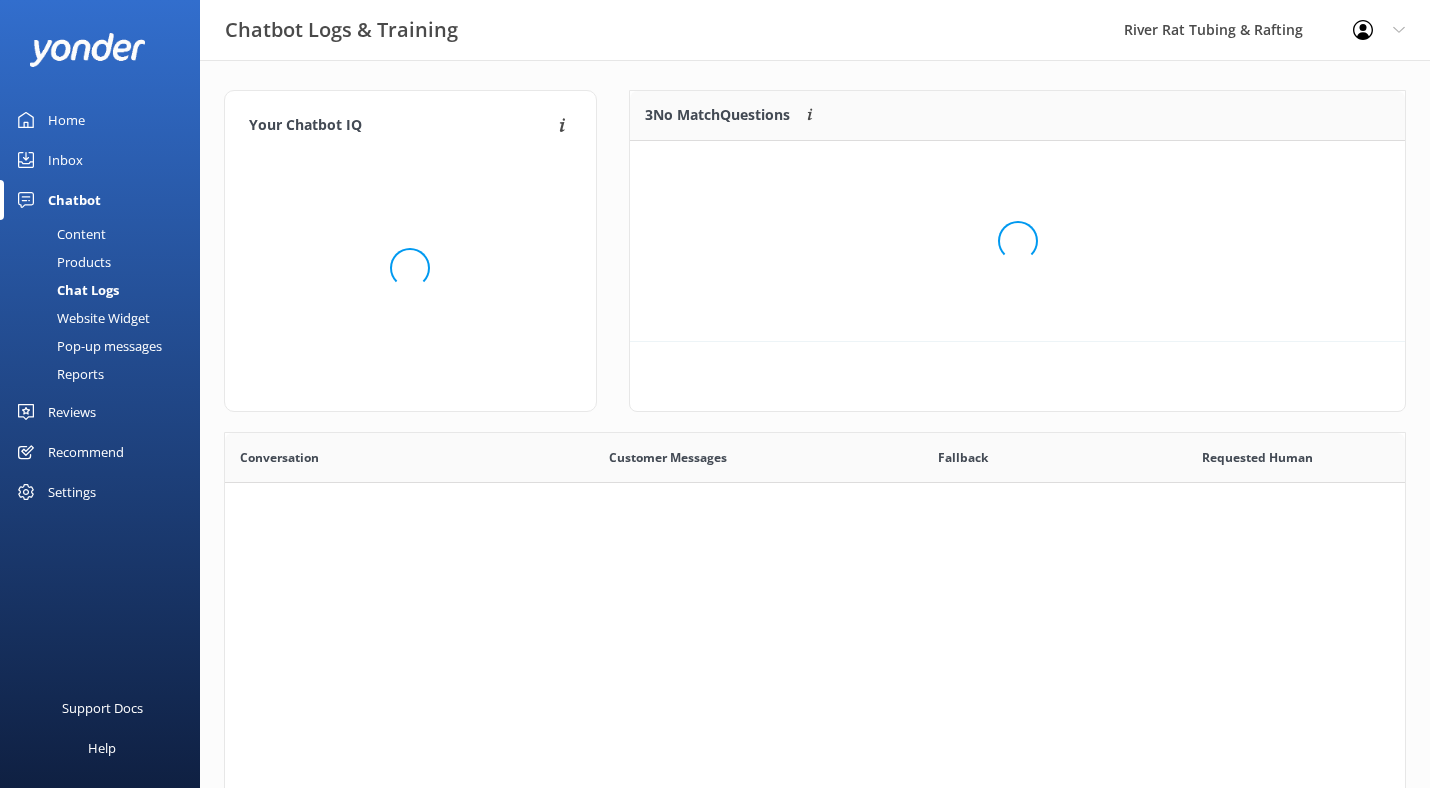 scroll, scrollTop: 1, scrollLeft: 0, axis: vertical 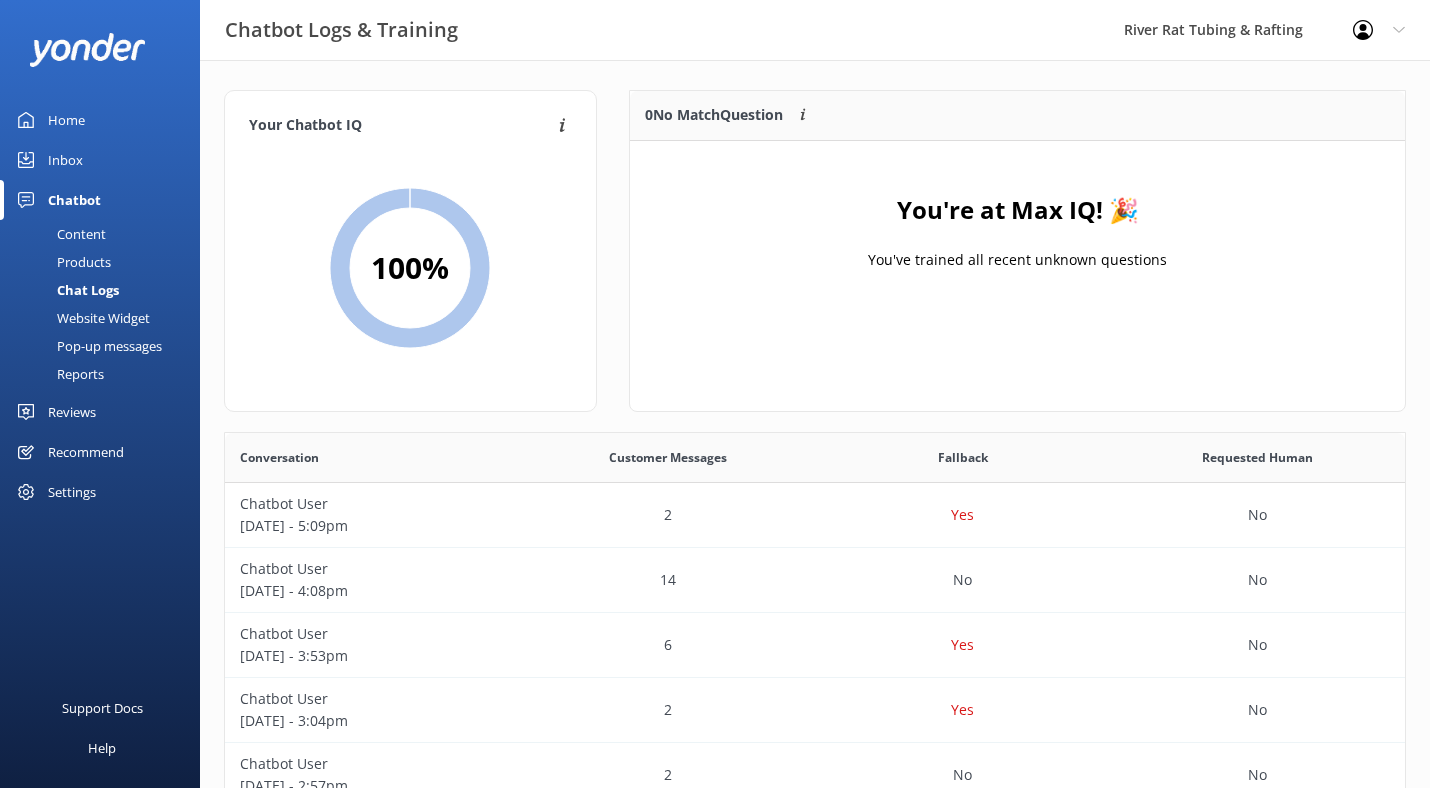 click on "Inbox" at bounding box center (65, 160) 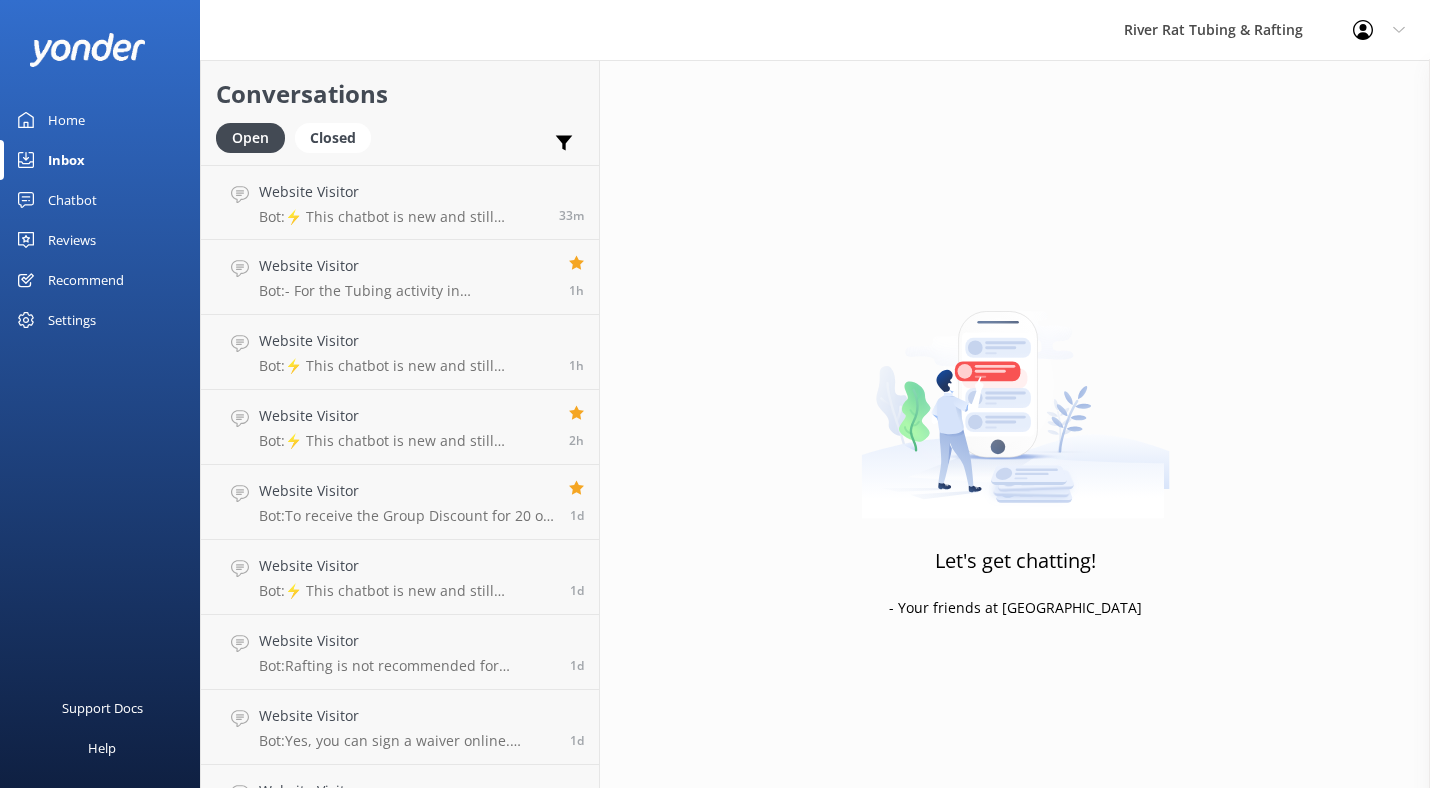 click on "Chatbot" at bounding box center (72, 200) 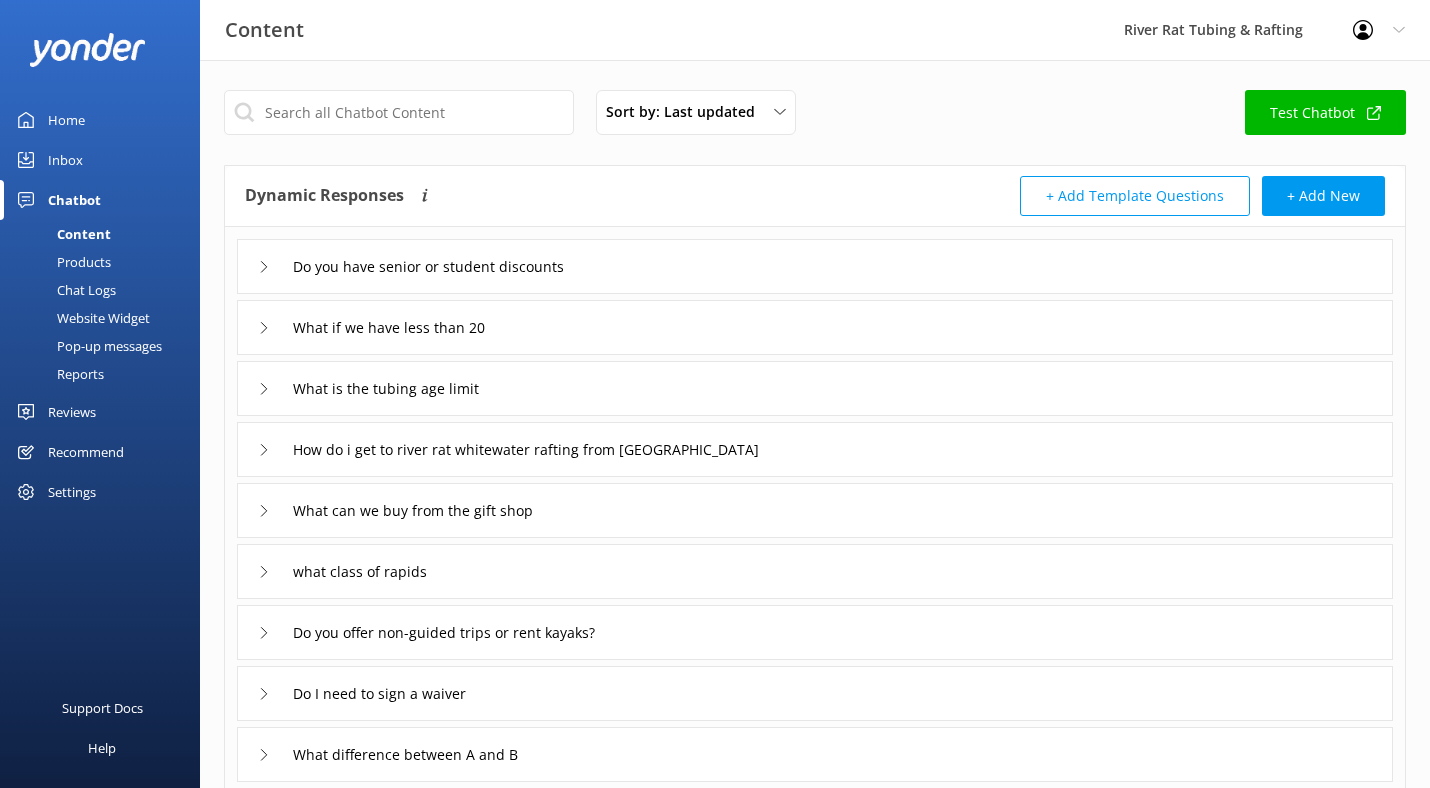 click on "Test Chatbot" at bounding box center [1325, 112] 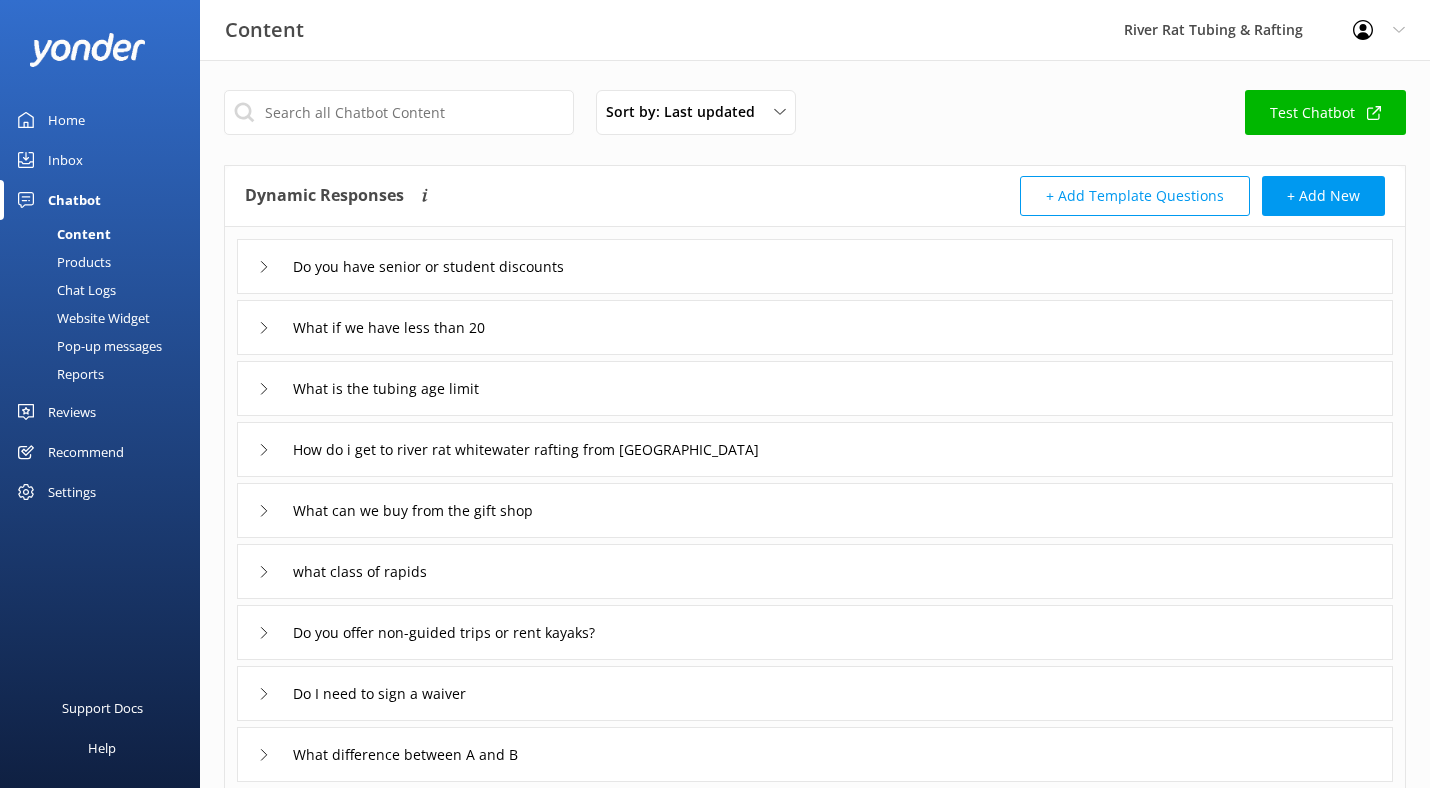 click 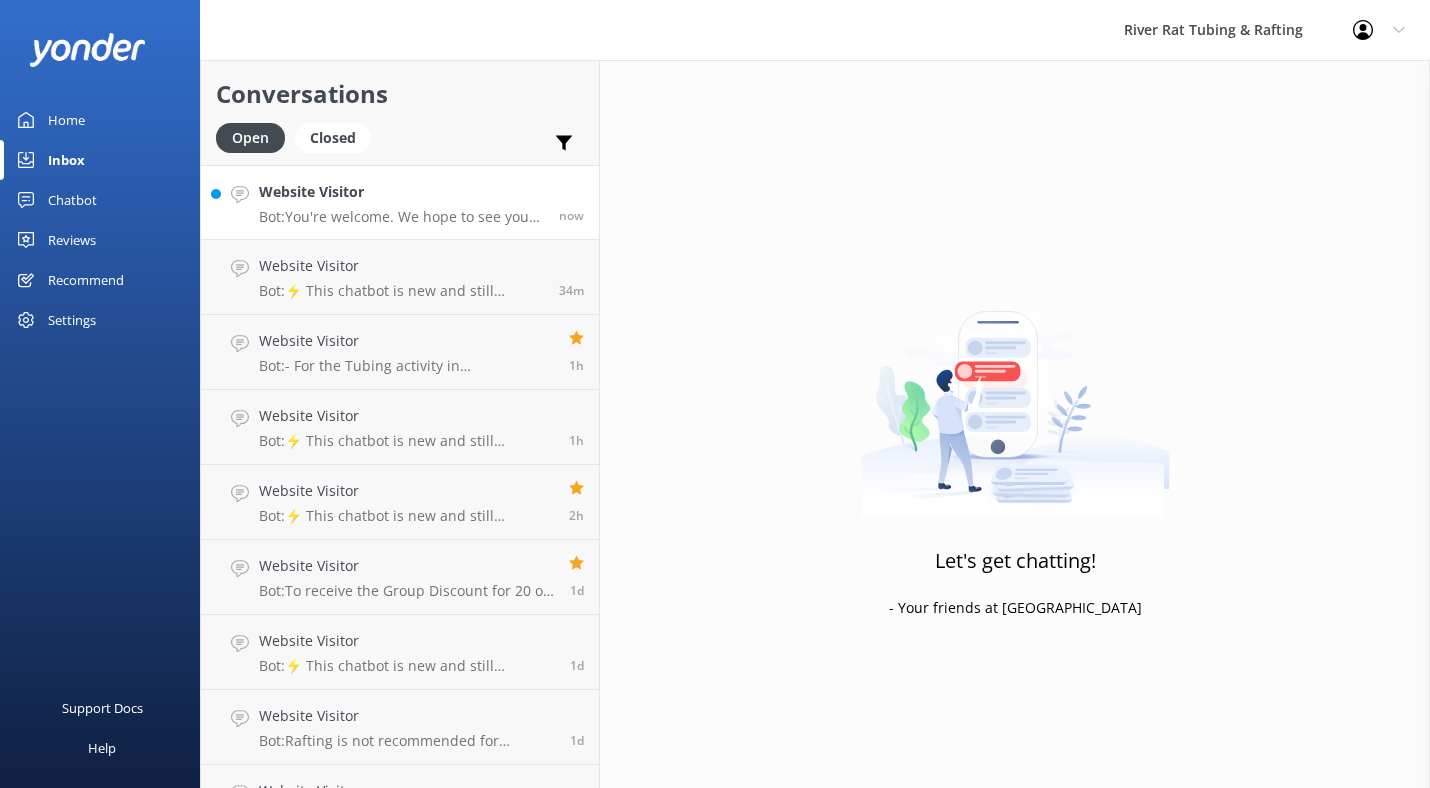 click on "Website Visitor Bot:  You're welcome. We hope to see you at River Rat Tubing & Rafting soon! now" at bounding box center [400, 202] 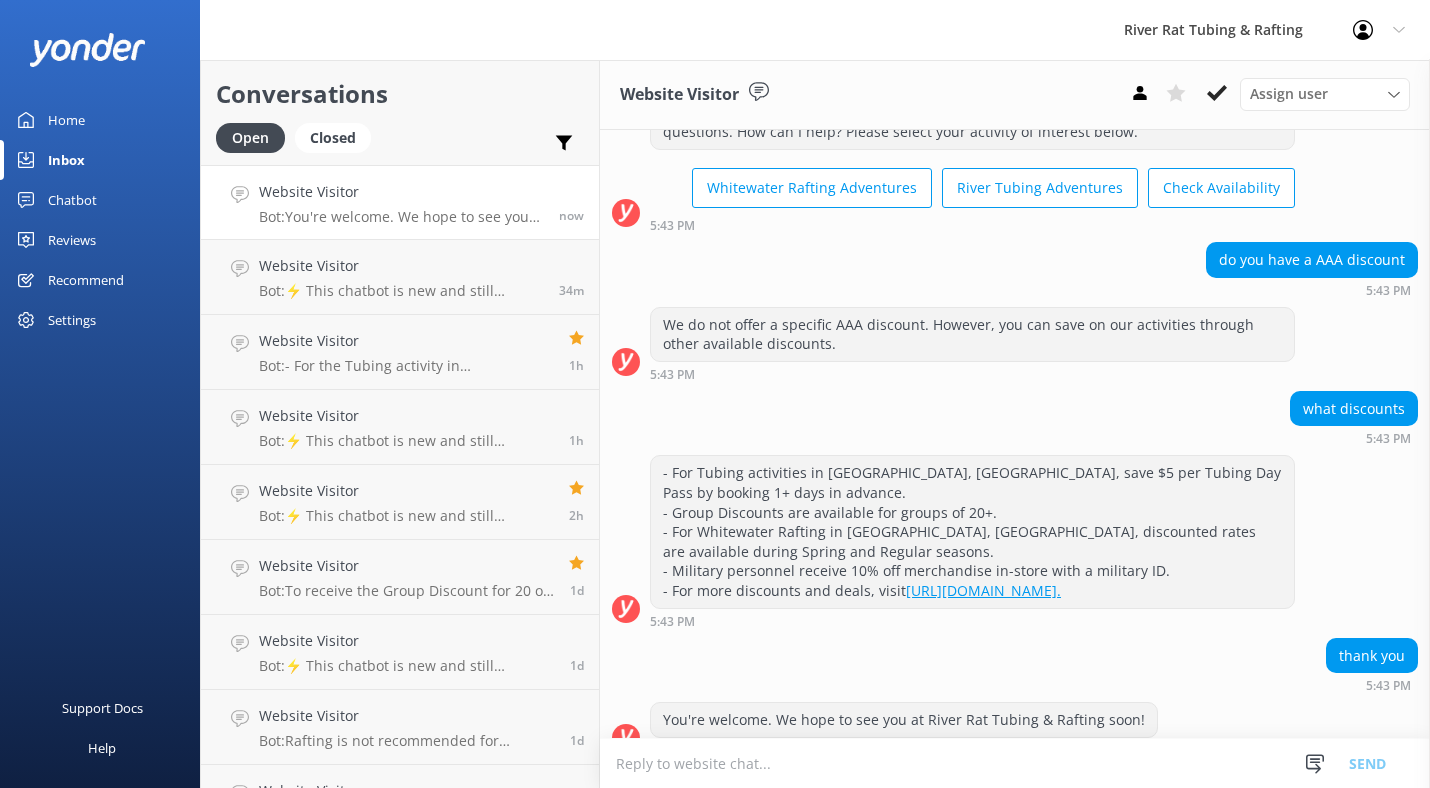 scroll, scrollTop: 5772, scrollLeft: 0, axis: vertical 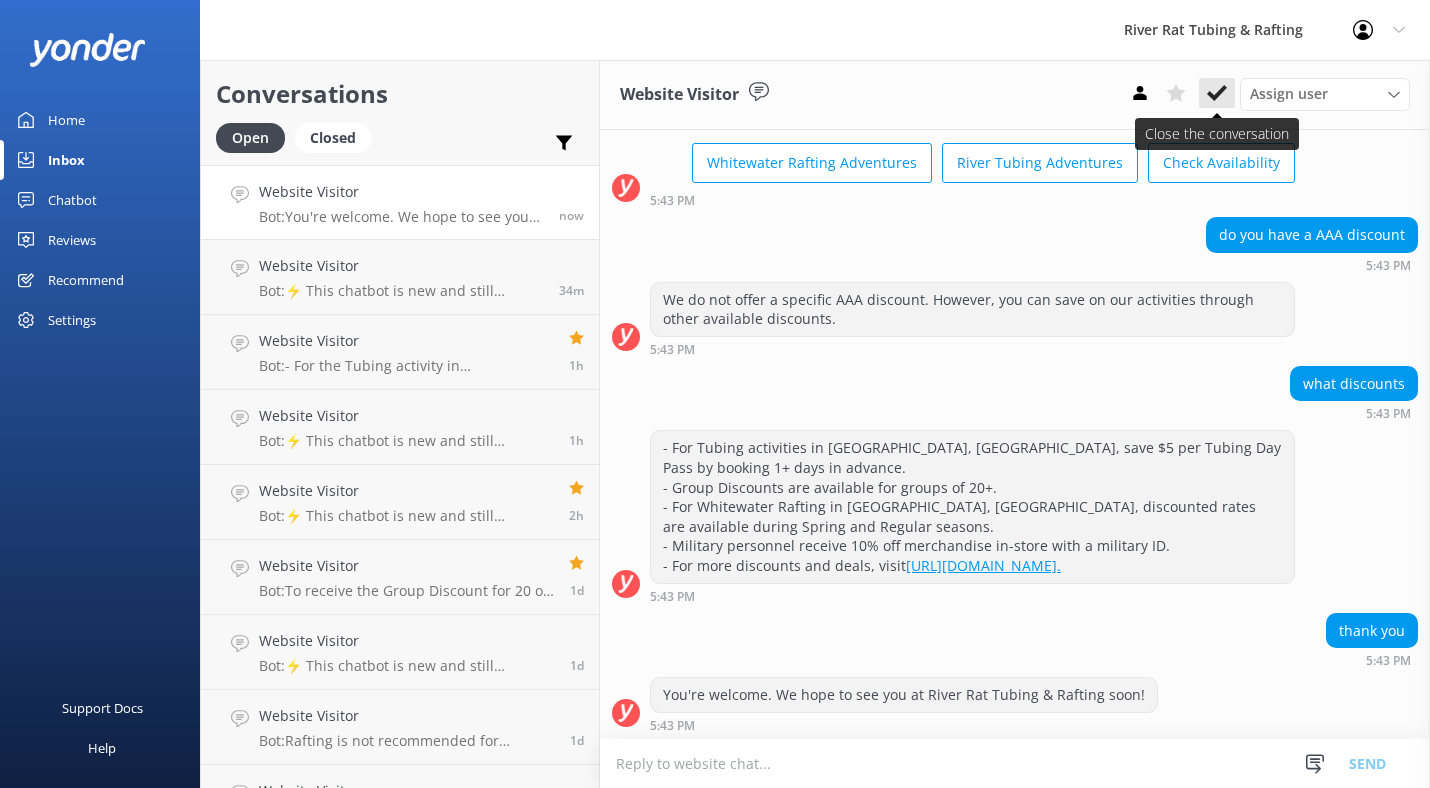 click 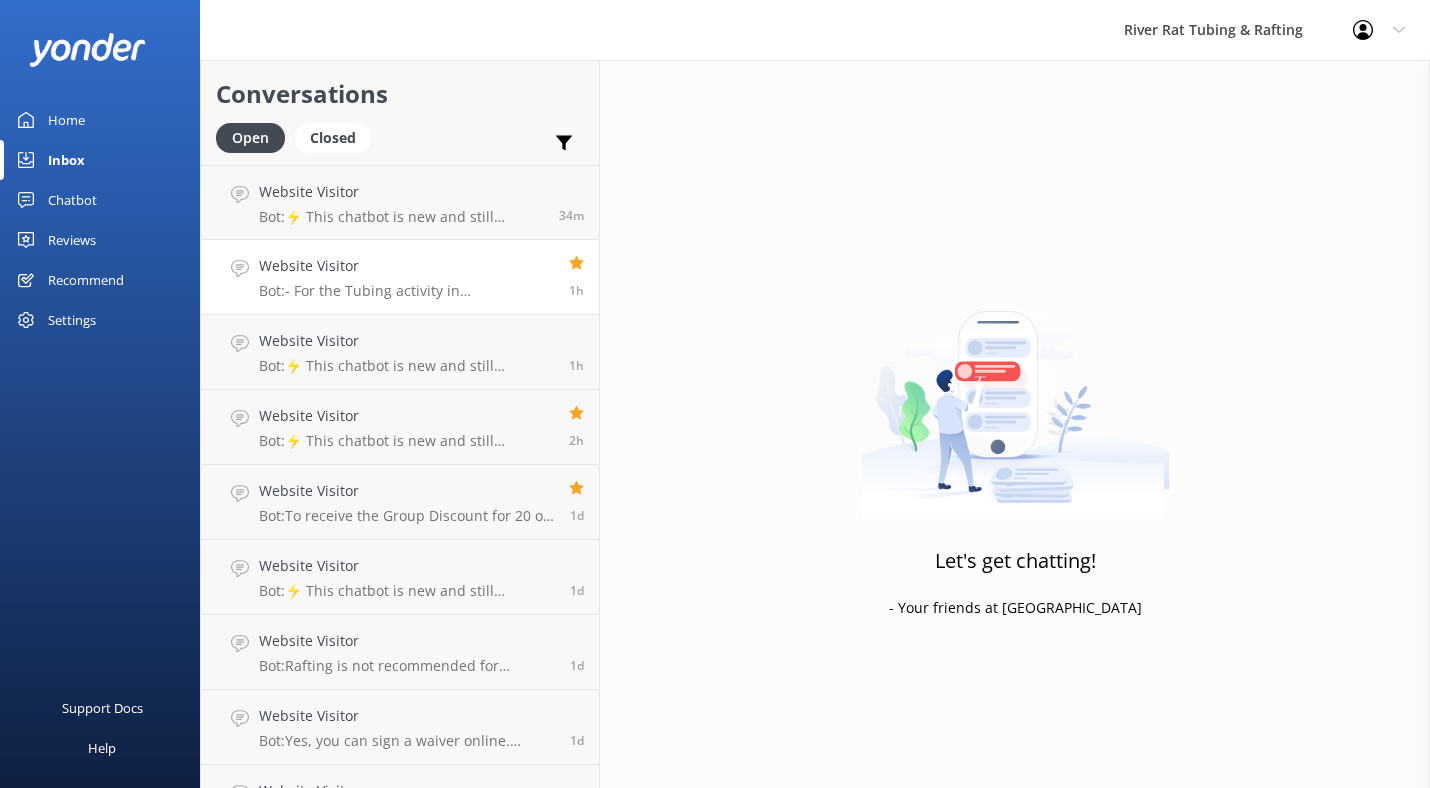 click on "Bot:  - For the Tubing activity in [PERSON_NAME], please check the "What to Bring/What Not To Bring" section on the FAQ page here: [URL][DOMAIN_NAME].
- For the Whitewater Rafting activity in [GEOGRAPHIC_DATA], you can enjoy your snacks before or after your adventure at your vehicle or on the tables under the covered porch. There is also an on-site food truck available." at bounding box center (406, 291) 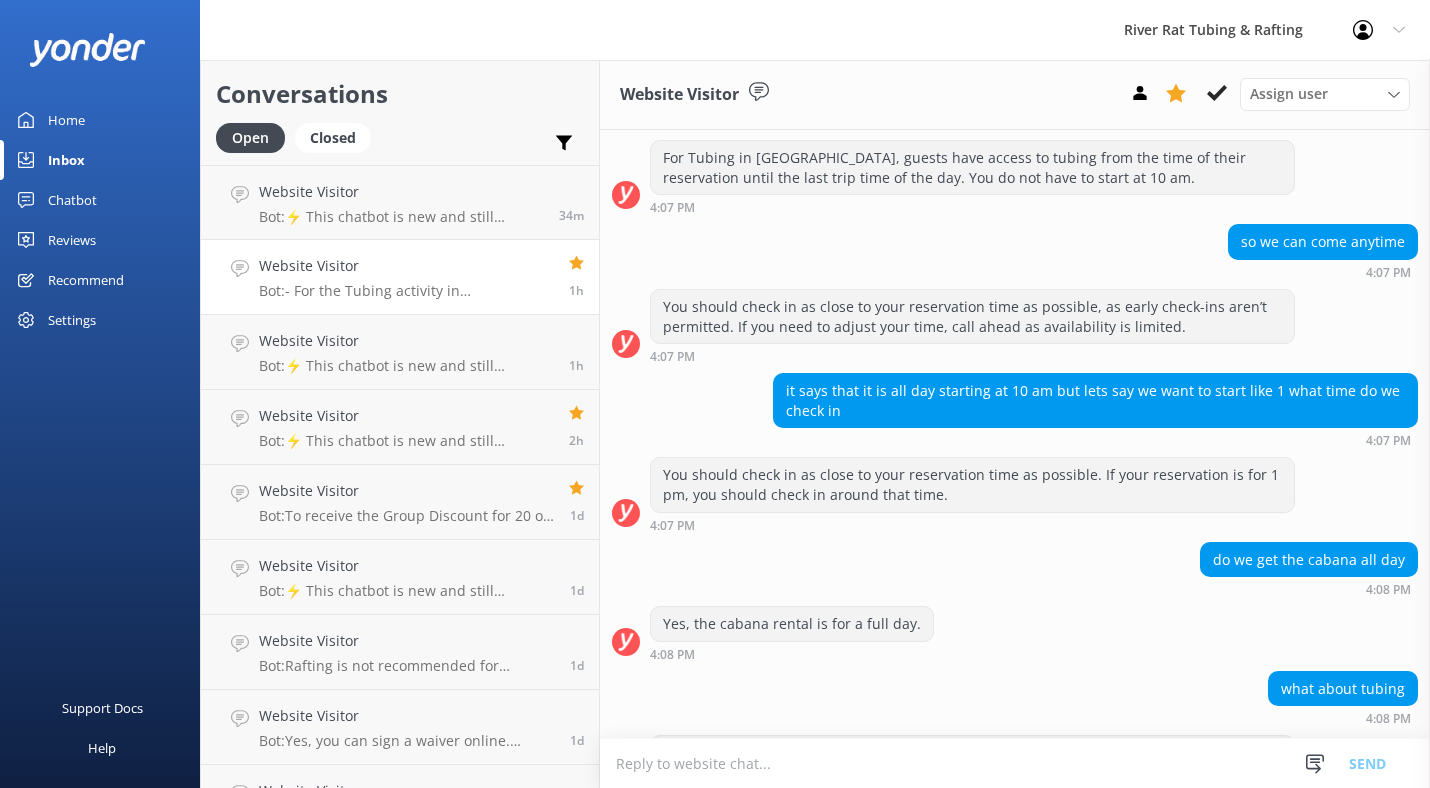 scroll, scrollTop: 388, scrollLeft: 0, axis: vertical 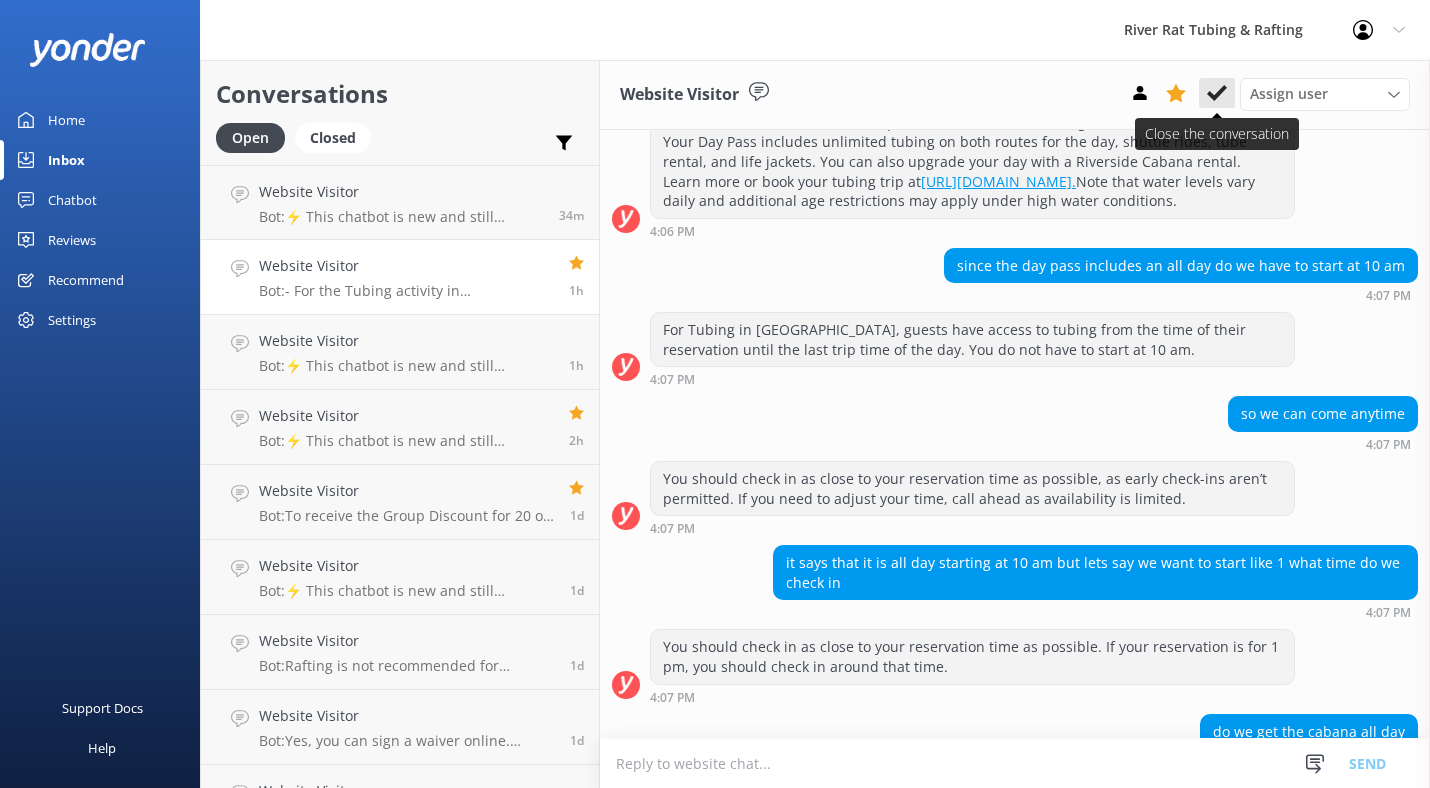 click 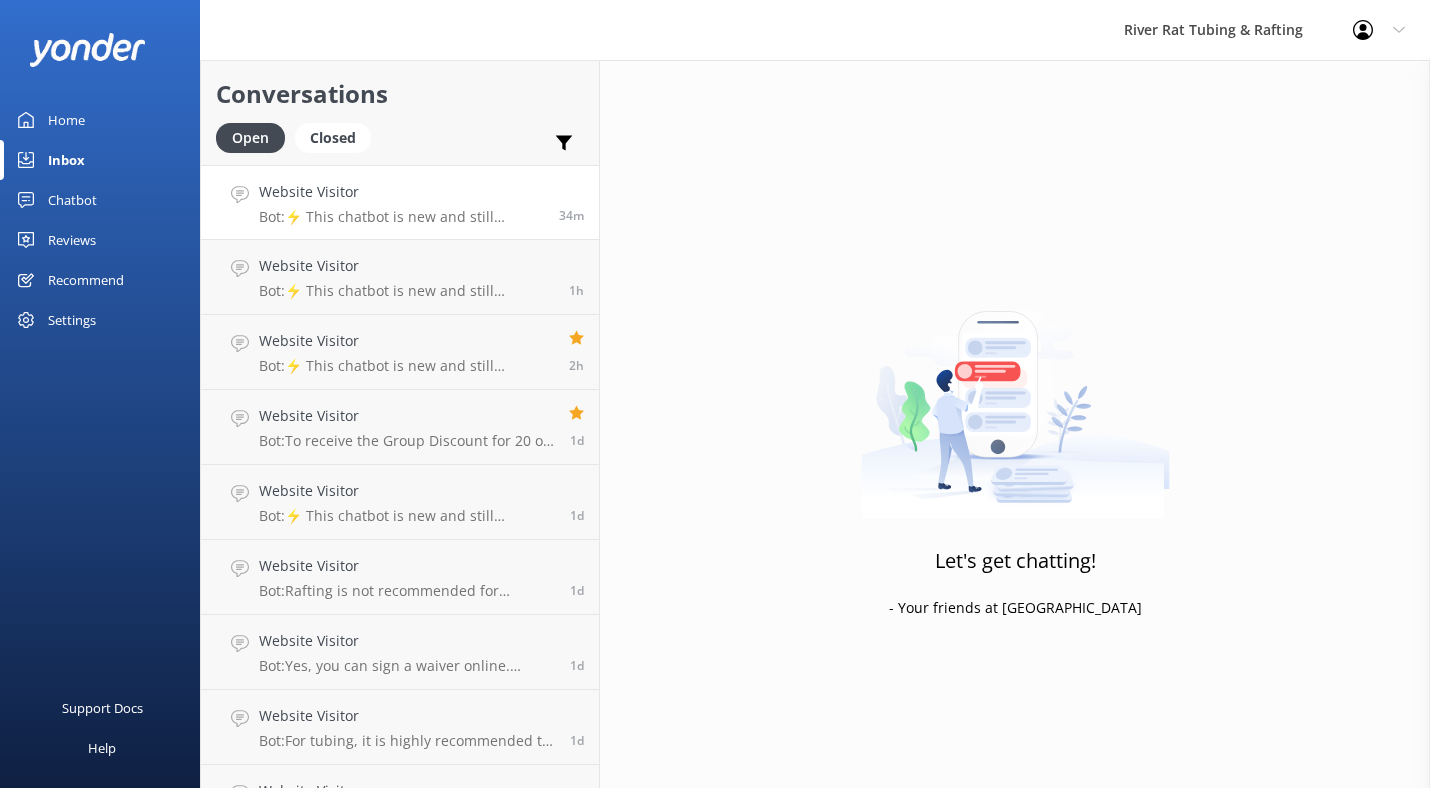 click on "Bot:  ⚡ This chatbot is new and still learning. You're welcome to ask a new question and our automated FAQ bot might be able to help. OR you can Call Us at [PHONE_NUMBER] or fill out this Contact Us form: [URL][DOMAIN_NAME]" at bounding box center (401, 217) 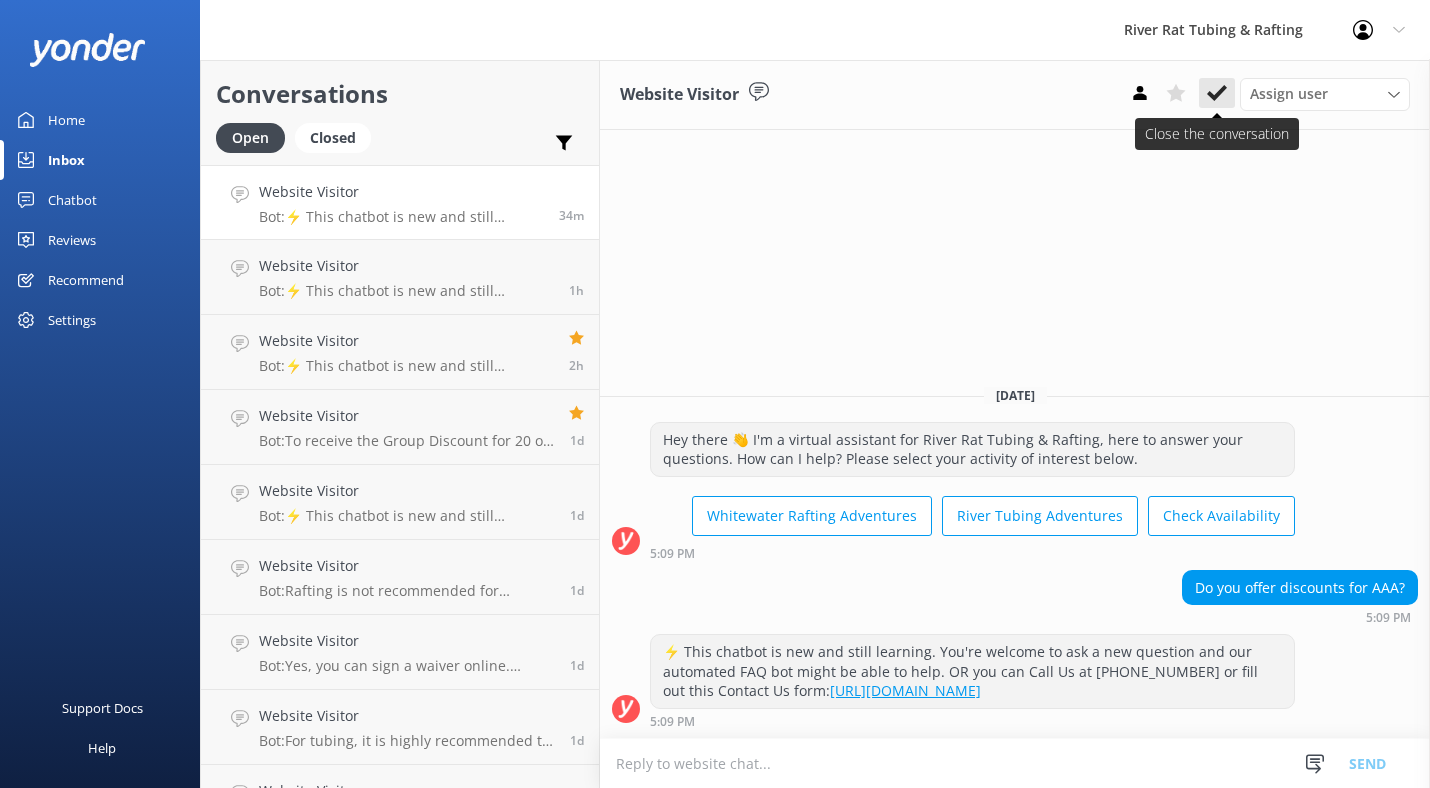 click 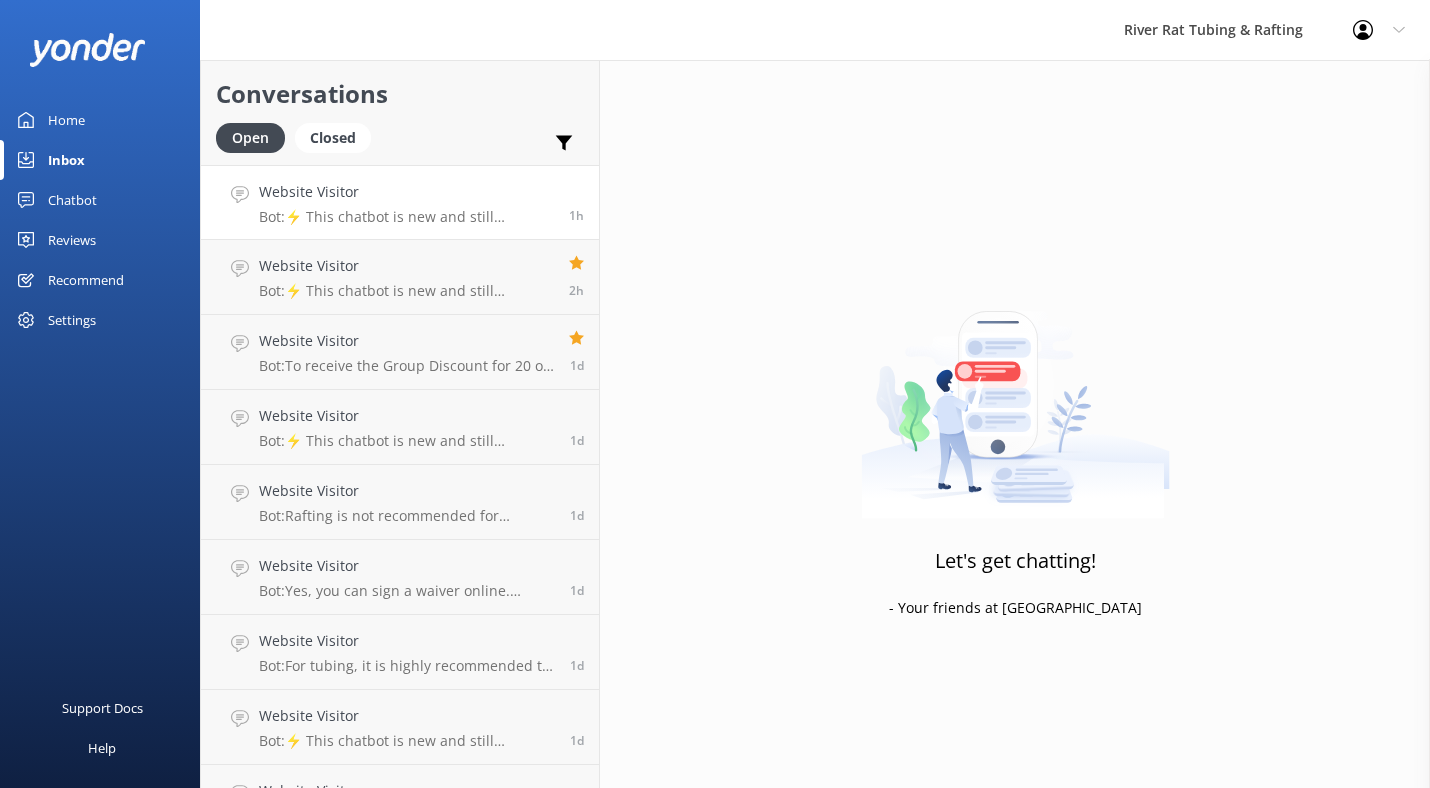 click on "Website Visitor Bot:  ⚡ This chatbot is new and still learning. You're welcome to ask a new question and our automated FAQ bot might be able to help. OR you can Call Us at [PHONE_NUMBER] or fill out this Contact Us form: [URL][DOMAIN_NAME]" at bounding box center (406, 202) 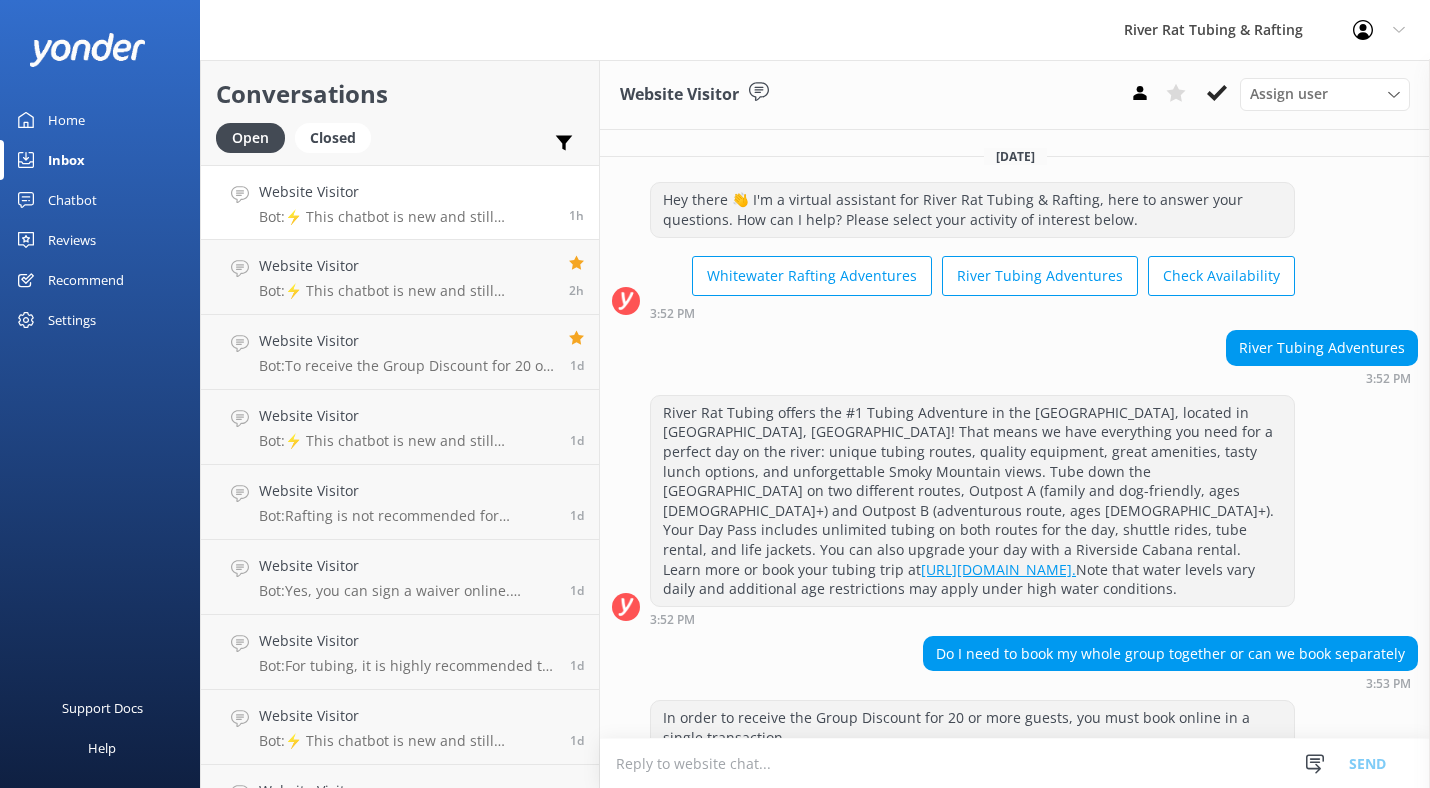 scroll, scrollTop: 194, scrollLeft: 0, axis: vertical 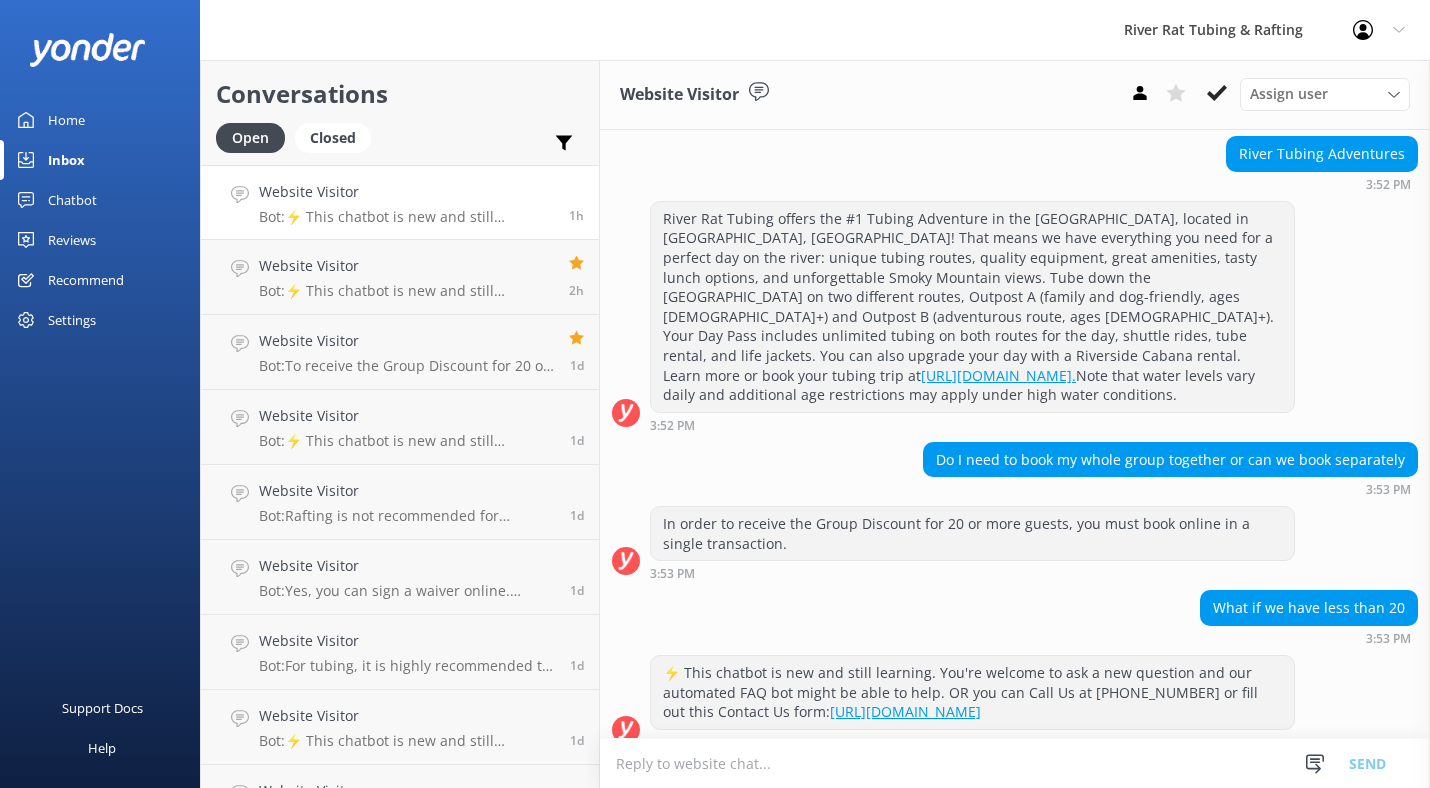 click on "Chatbot" at bounding box center (72, 200) 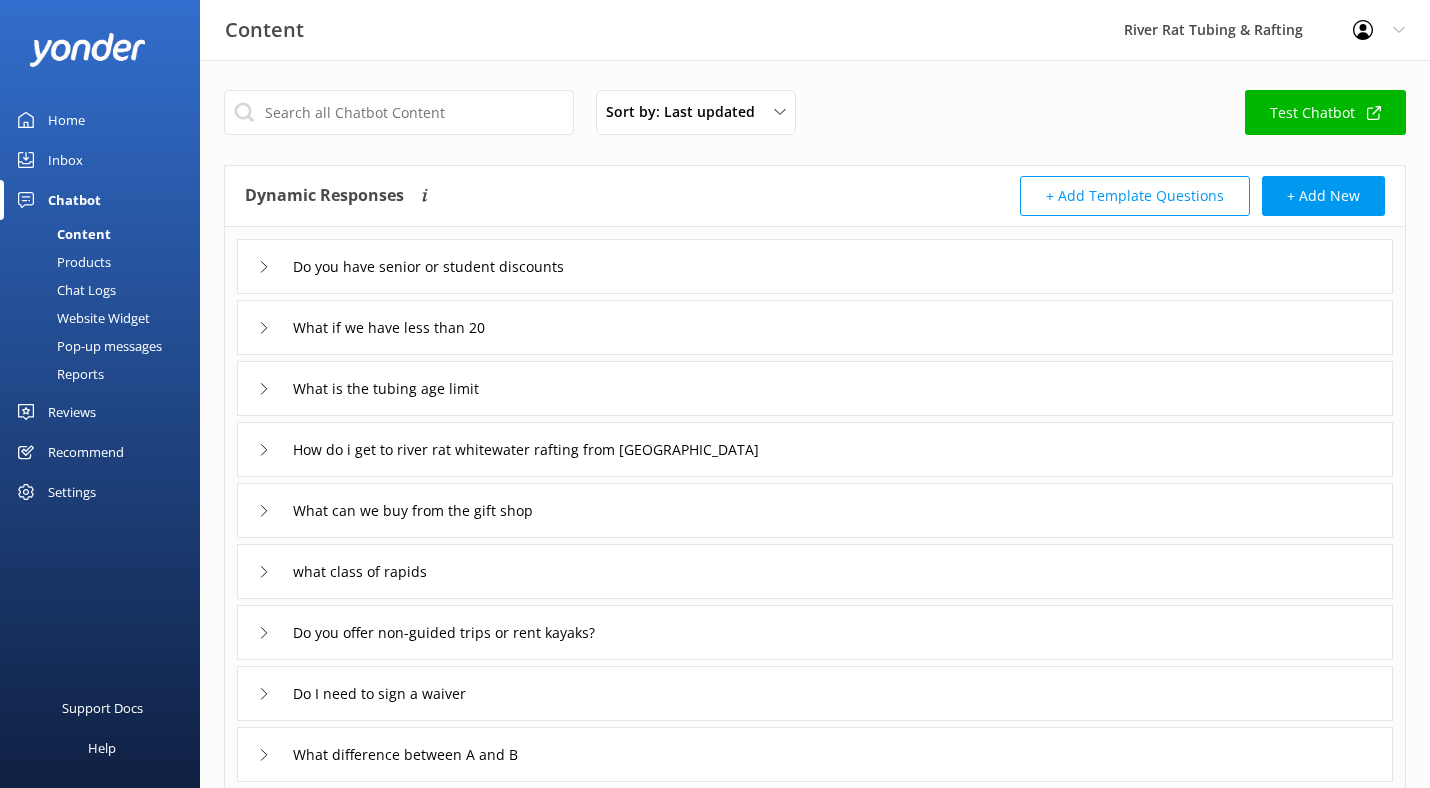 click 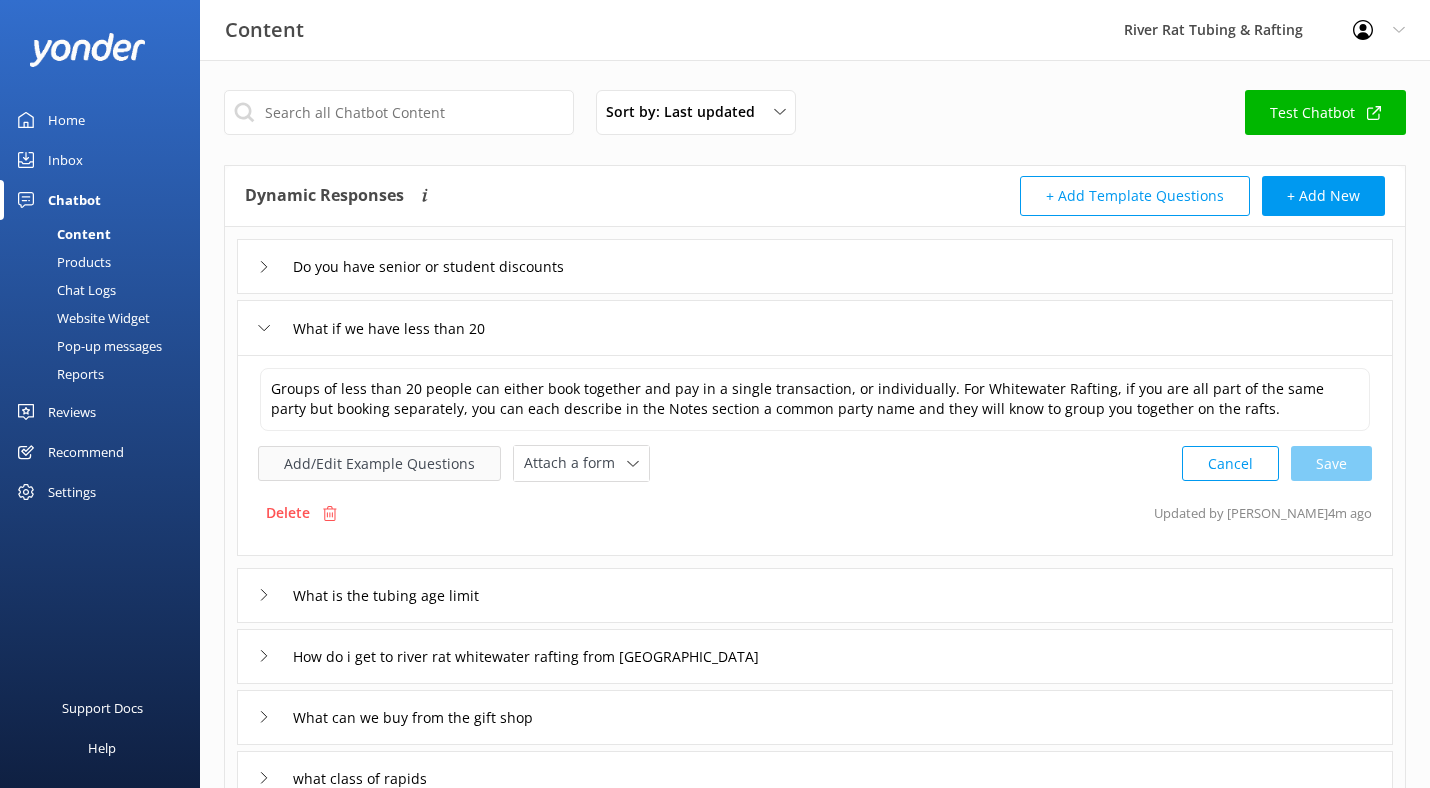 click on "Add/Edit Example Questions" at bounding box center [379, 463] 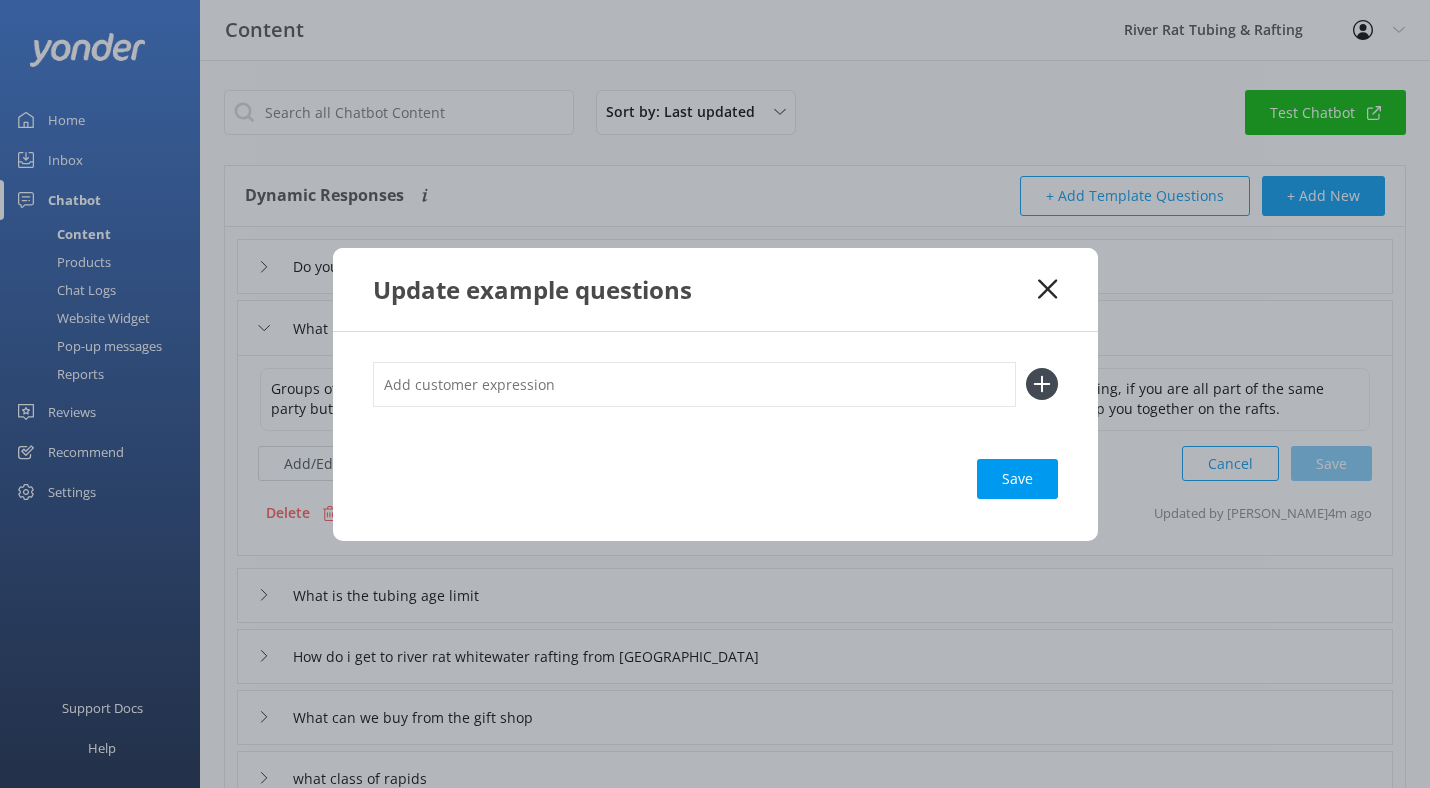 click at bounding box center [694, 384] 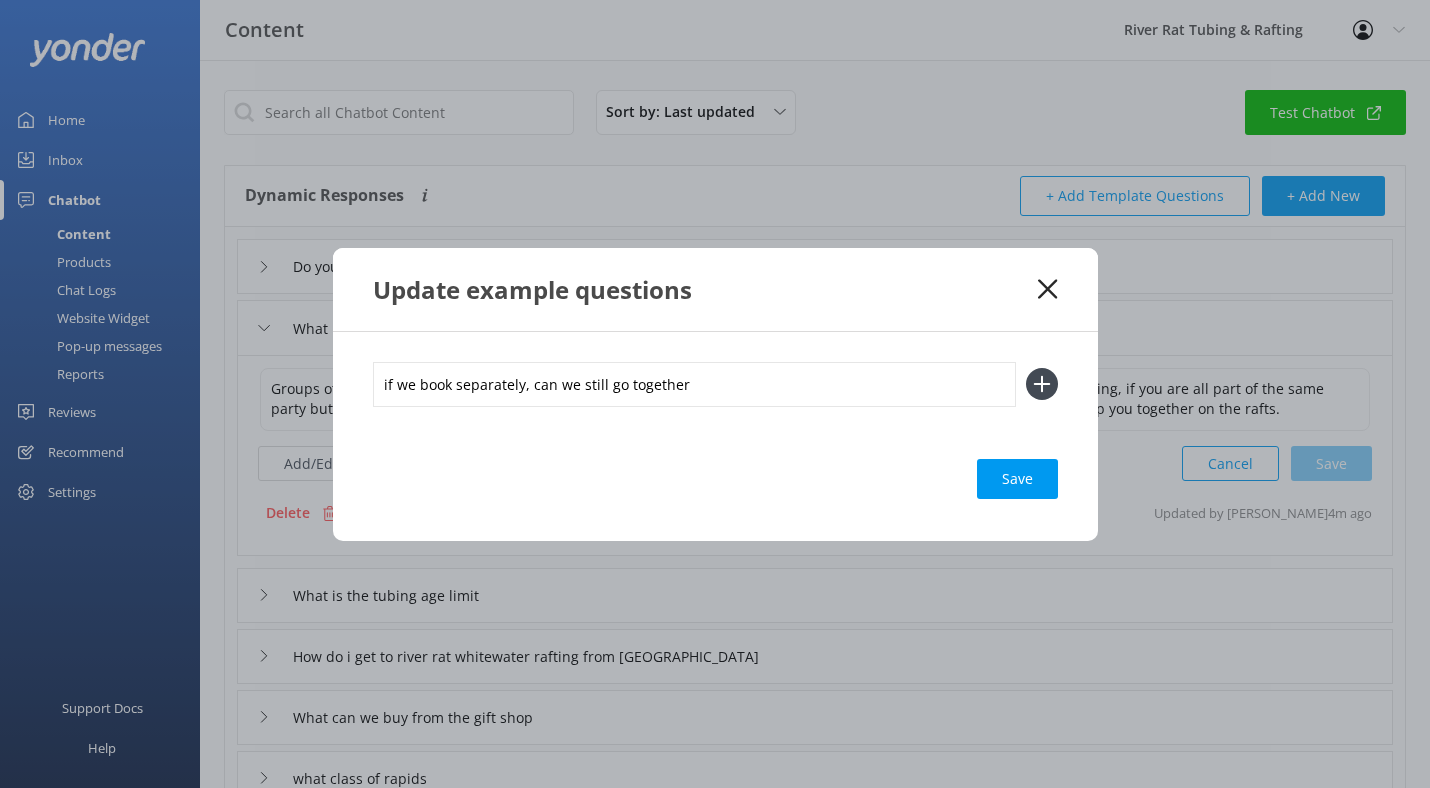 type on "if we book separately, can we still go together" 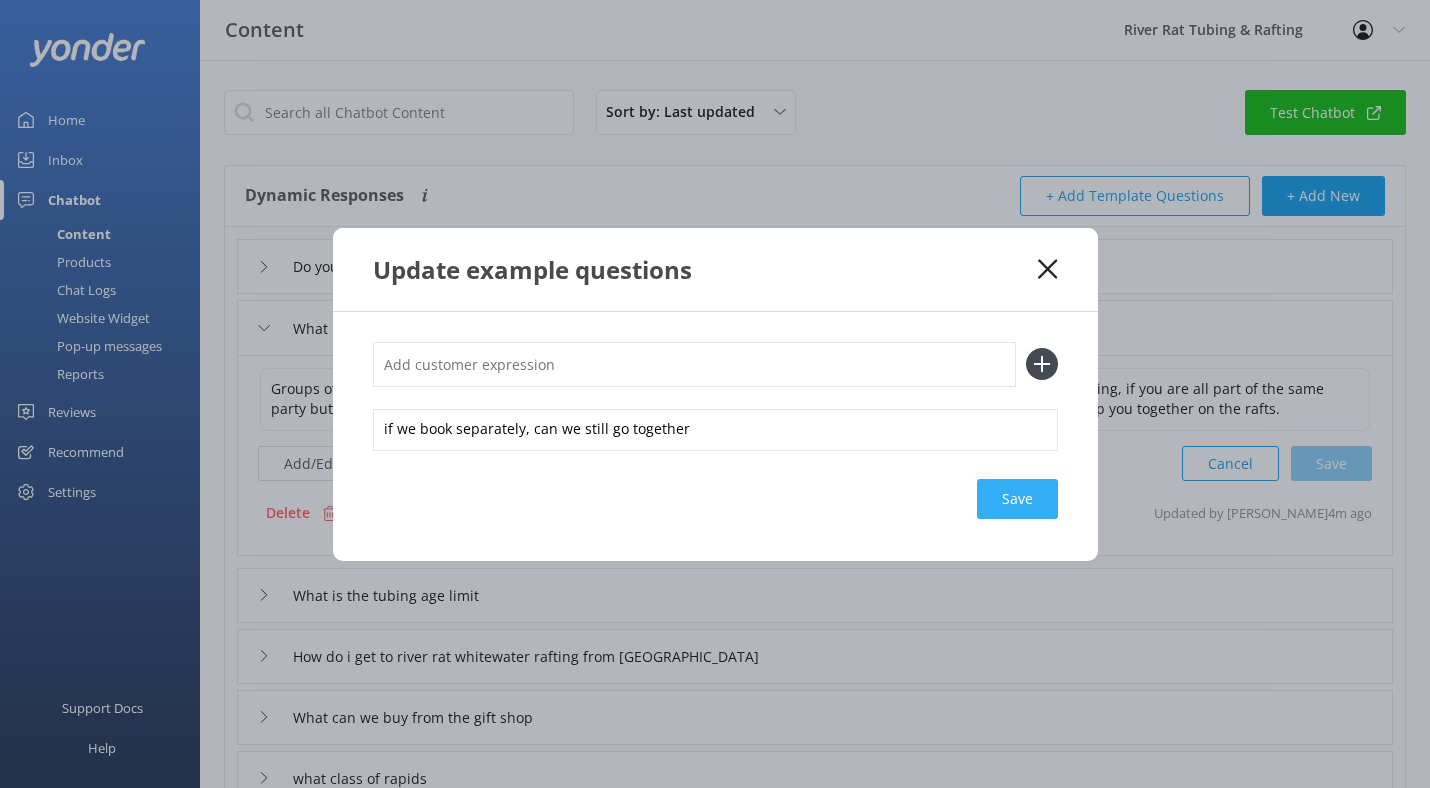 click on "Save" at bounding box center (1017, 499) 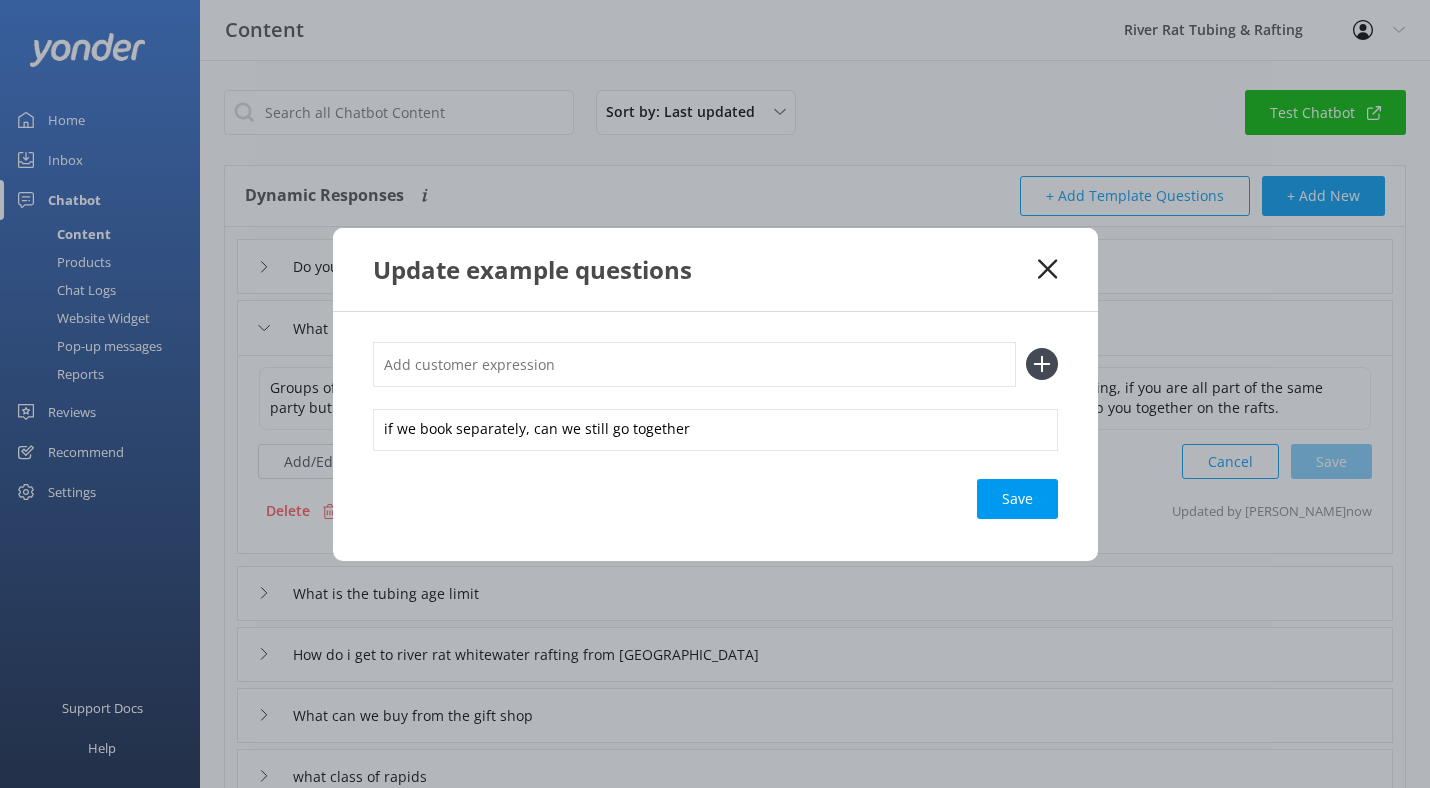 click on "Update example questions if we book separately, can we still go together Save" at bounding box center (715, 394) 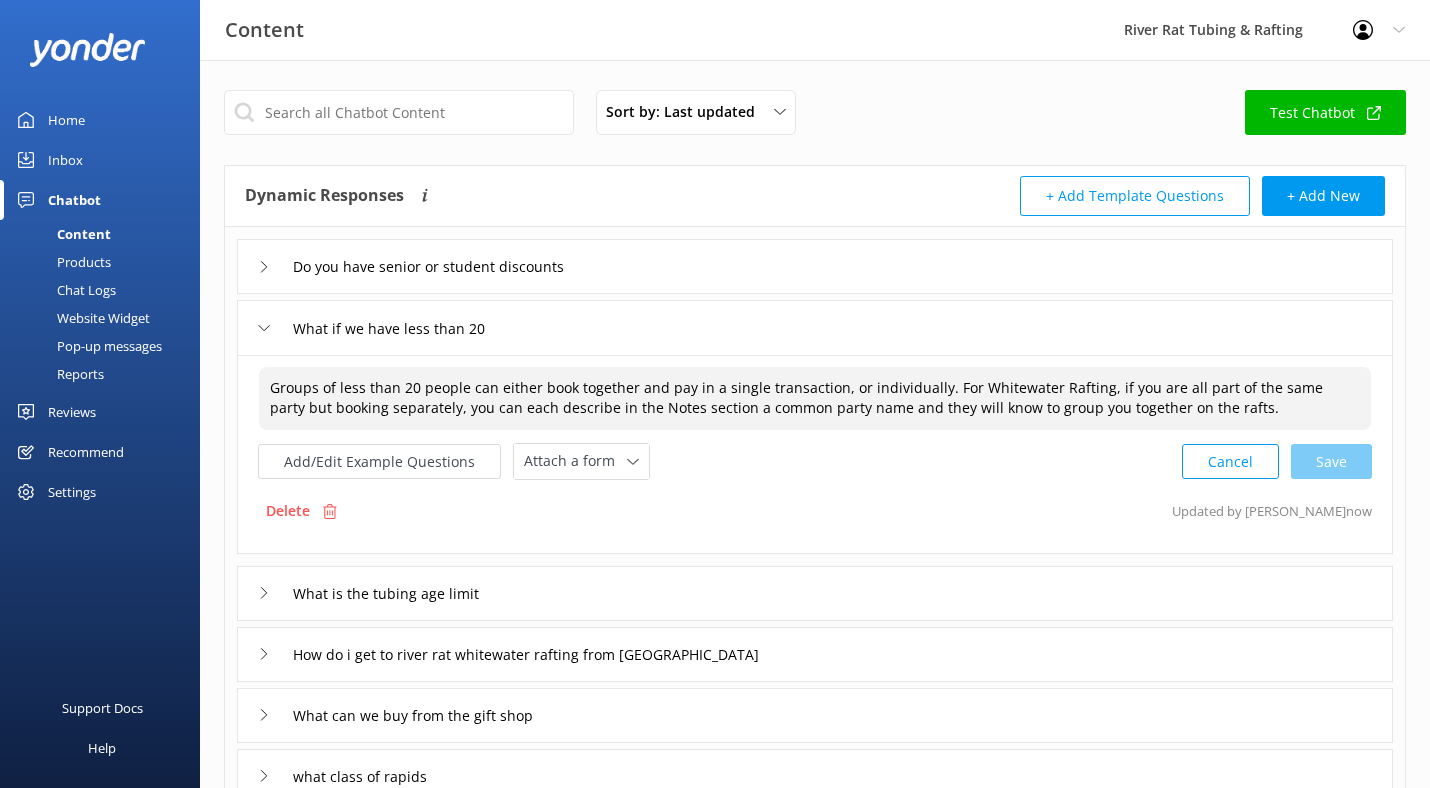 click on "Groups of less than 20 people can either book together and pay in a single transaction, or individually. For Whitewater Rafting, if you are all part of the same party but booking separately, you can each describe in the Notes section a common party name and they will know to group you together on the rafts." at bounding box center (815, 398) 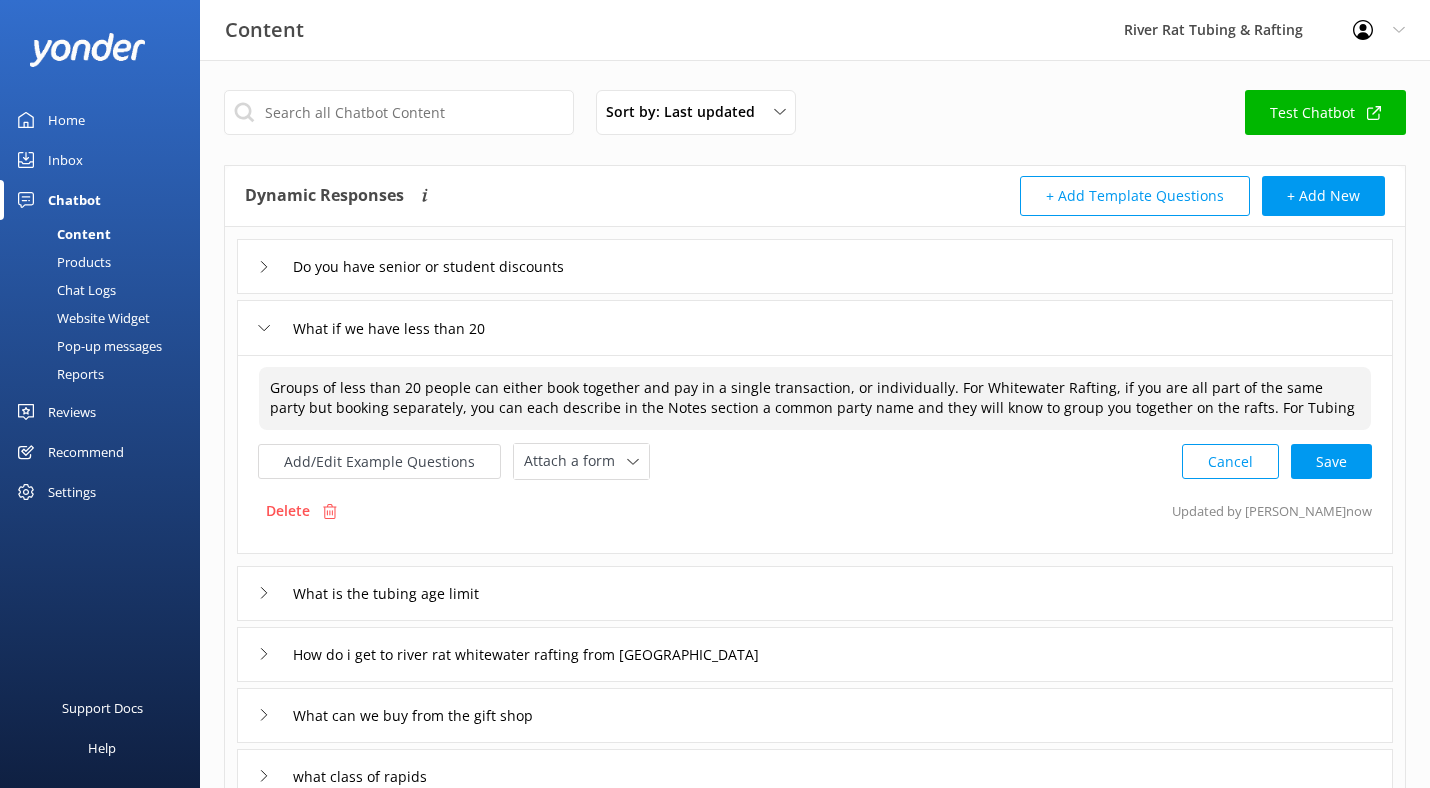 click on "Groups of less than 20 people can either book together and pay in a single transaction, or individually. For Whitewater Rafting, if you are all part of the same party but booking separately, you can each describe in the Notes section a common party name and they will know to group you together on the rafts. For Tubing" at bounding box center [815, 398] 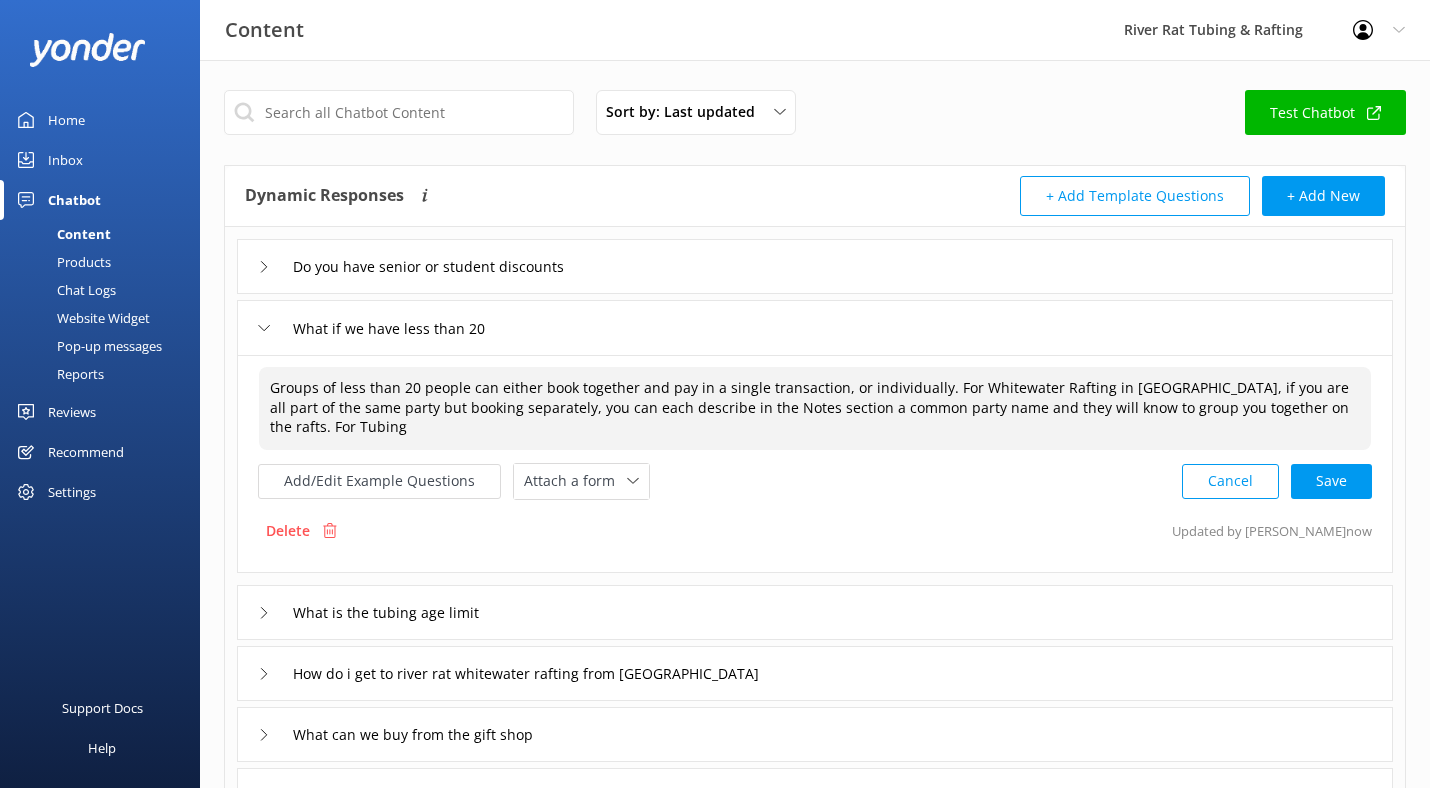 click on "Groups of less than 20 people can either book together and pay in a single transaction, or individually. For Whitewater Rafting in [GEOGRAPHIC_DATA], if you are all part of the same party but booking separately, you can each describe in the Notes section a common party name and they will know to group you together on the rafts. For Tubing" at bounding box center (815, 408) 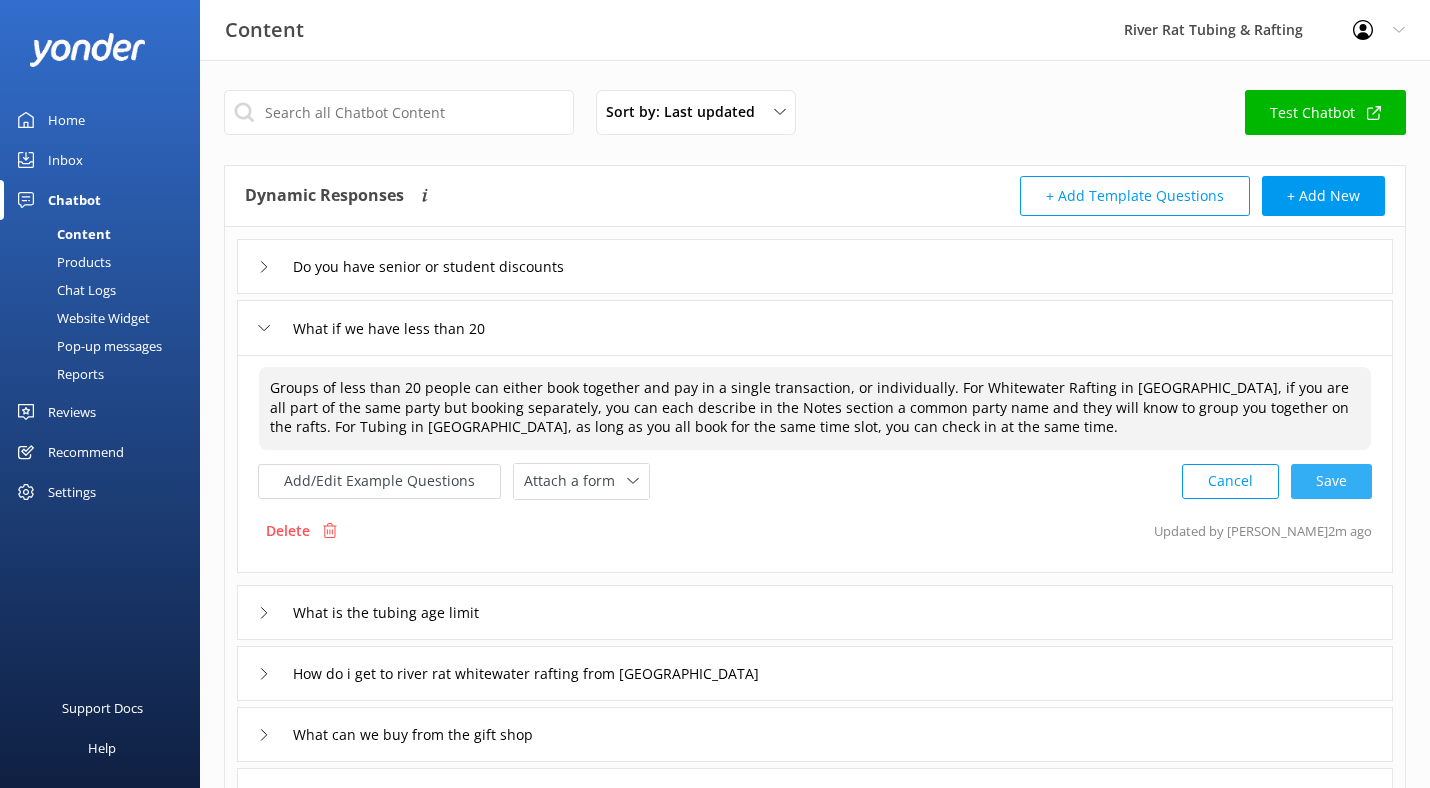 click on "Cancel Save" at bounding box center (1277, 481) 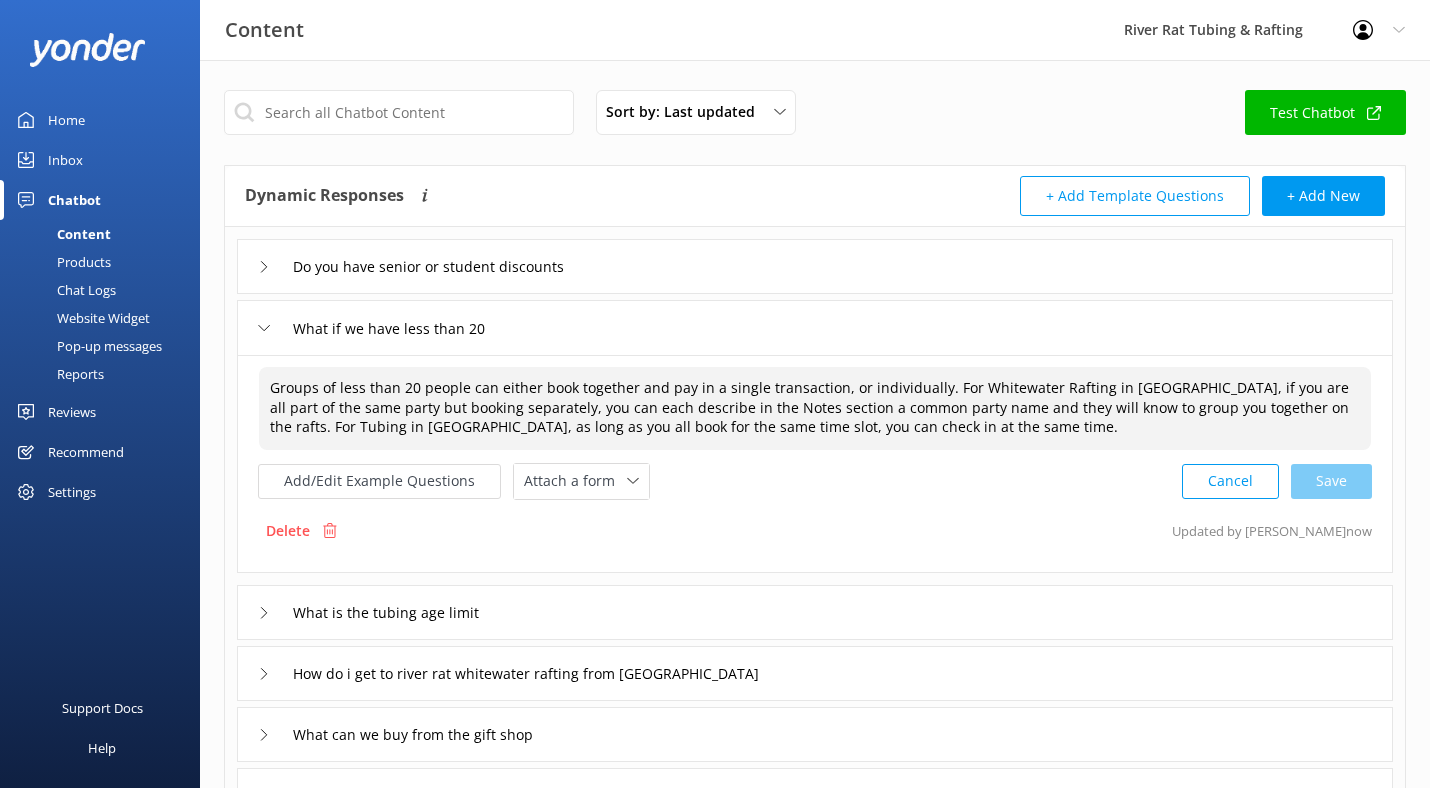 type on "Groups of less than 20 people can either book together and pay in a single transaction, or individually. For Whitewater Rafting in [GEOGRAPHIC_DATA], if you are all part of the same party but booking separately, you can each describe in the Notes section a common party name and they will know to group you together on the rafts. For Tubing in [GEOGRAPHIC_DATA], as long as you all book for the same time slot, you can check in at the same time." 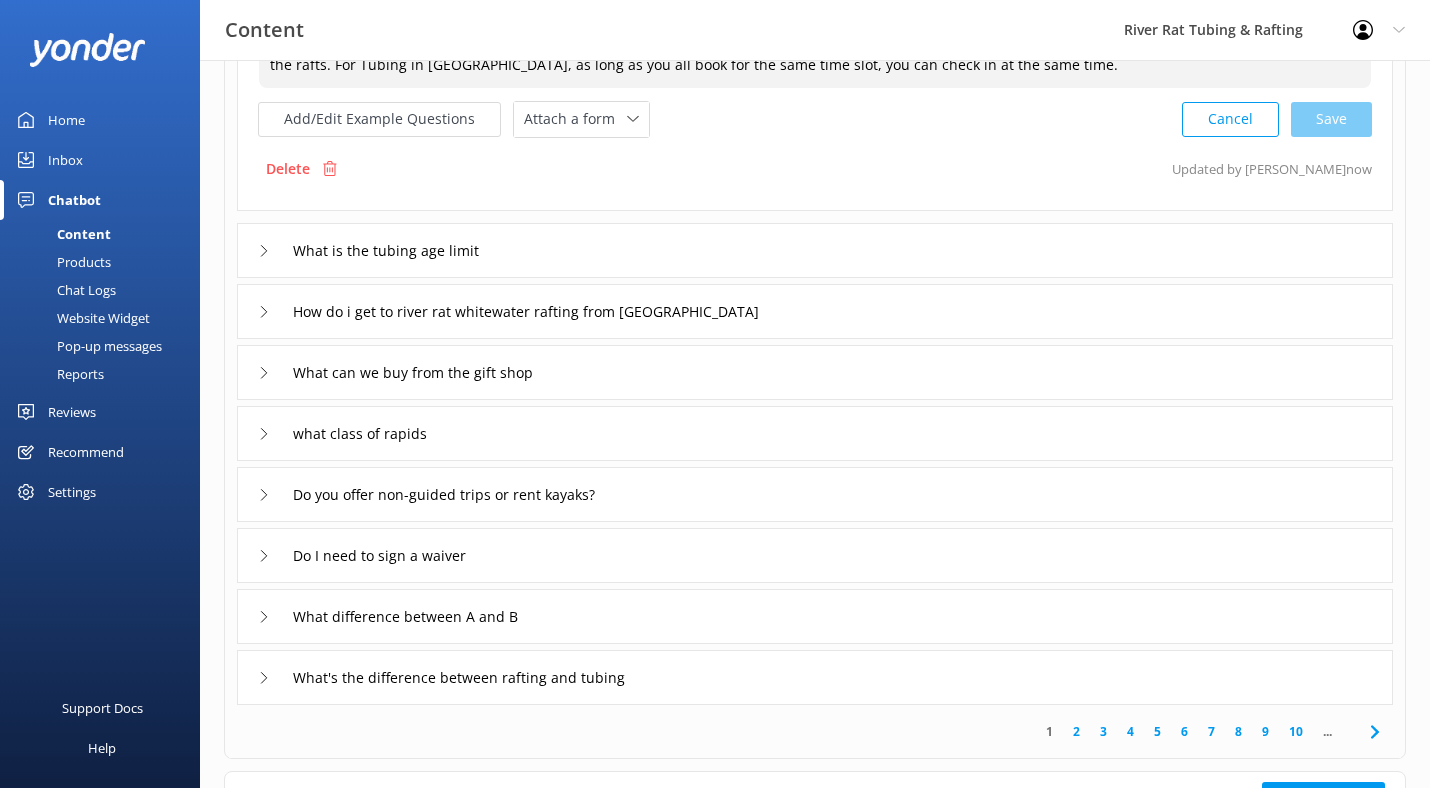 scroll, scrollTop: 357, scrollLeft: 0, axis: vertical 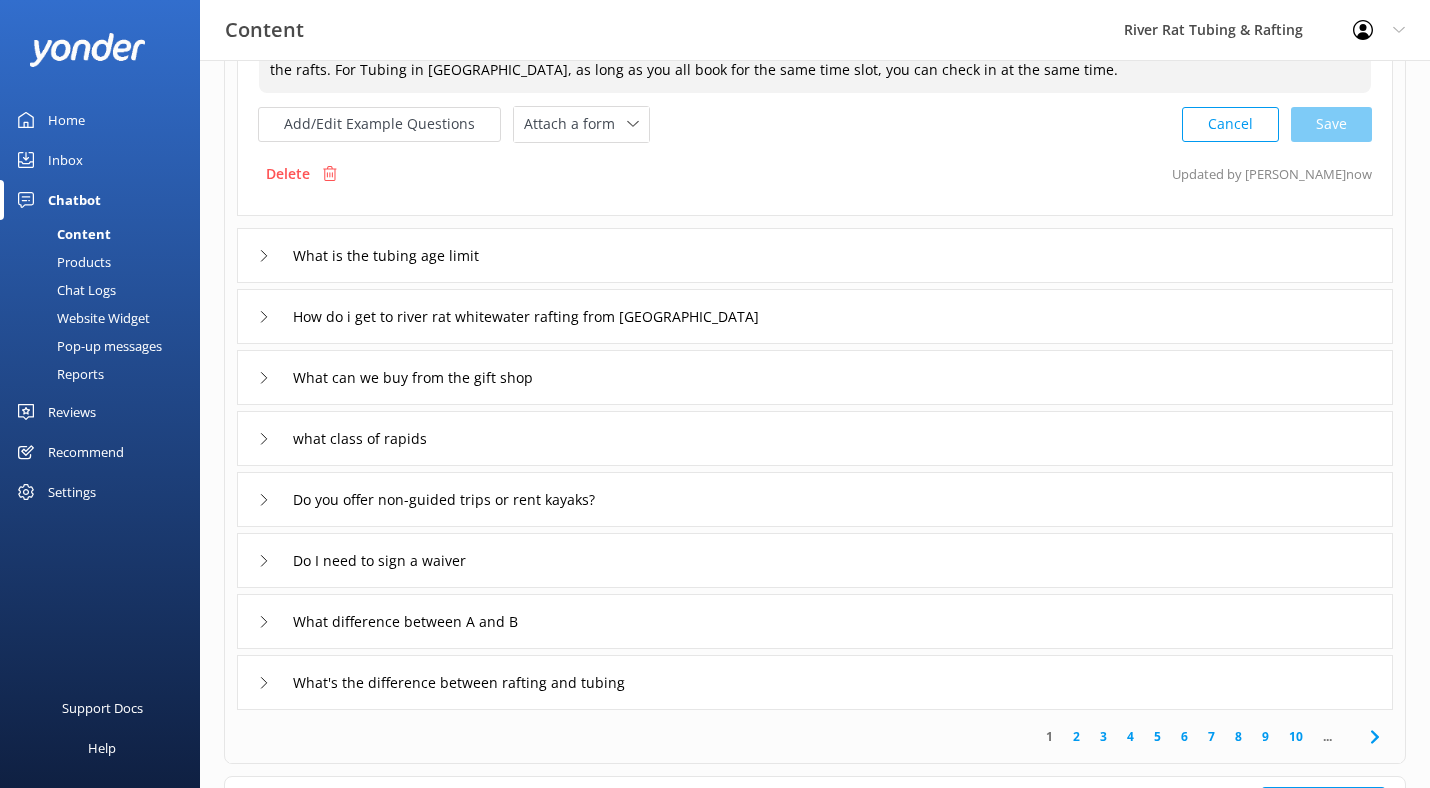 click 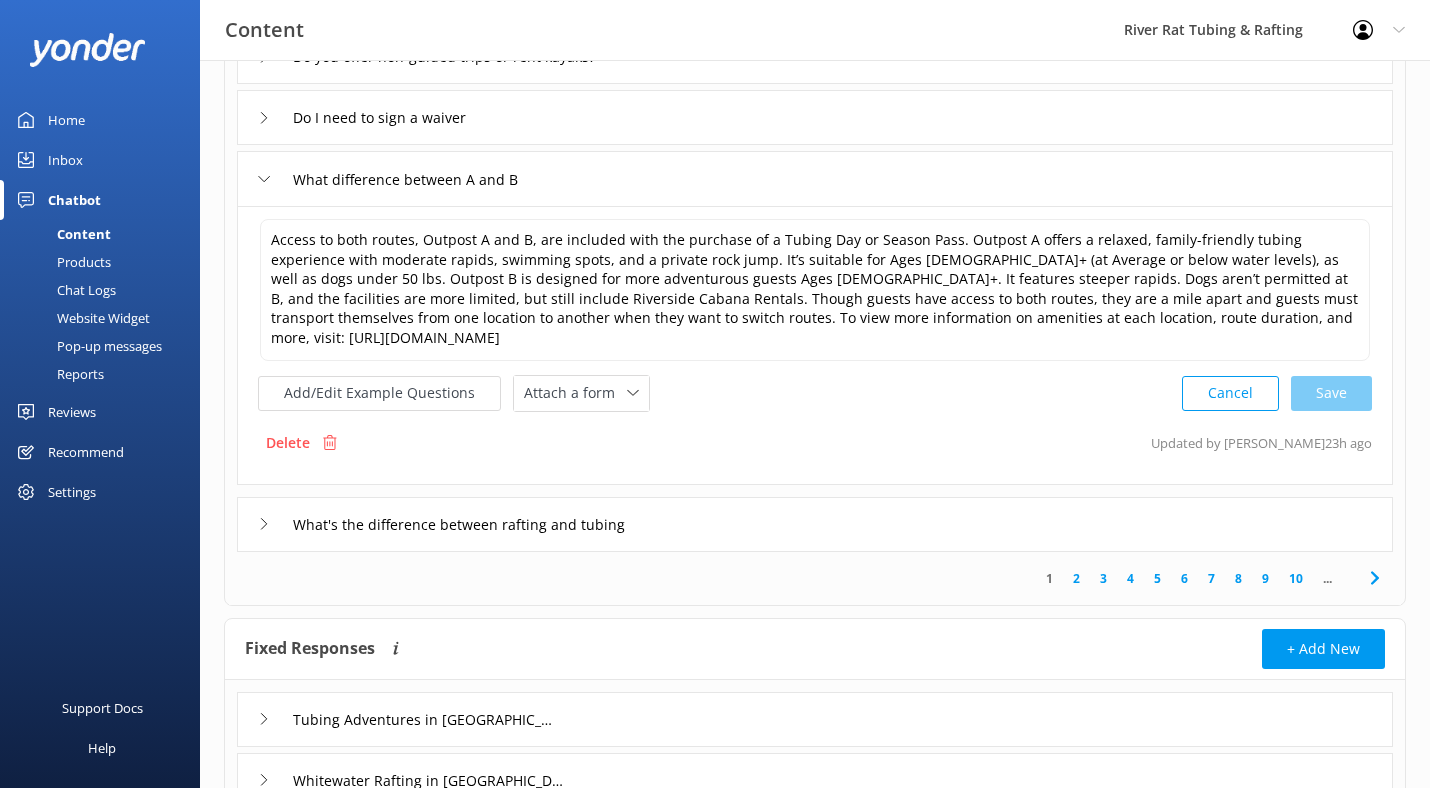 scroll, scrollTop: 578, scrollLeft: 0, axis: vertical 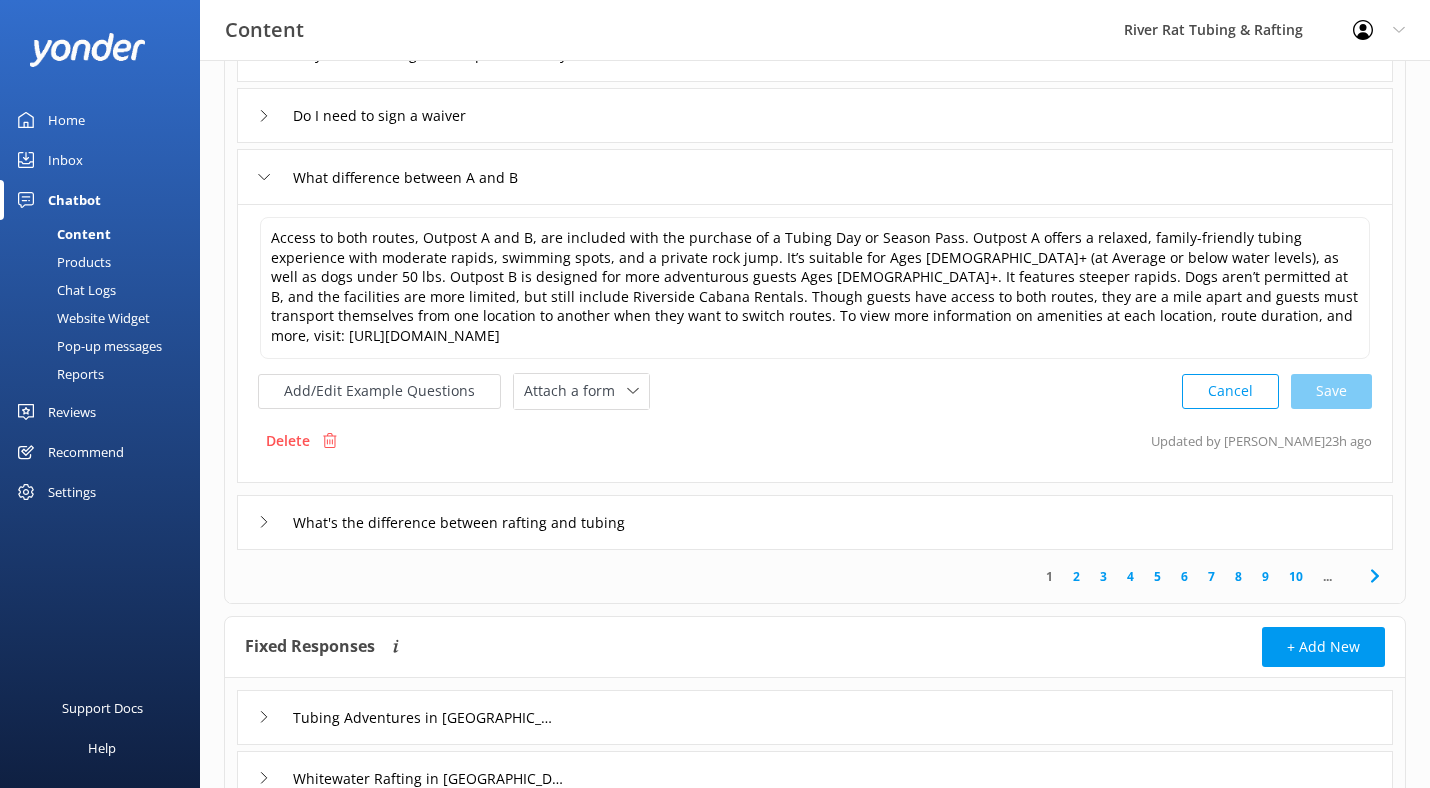 click 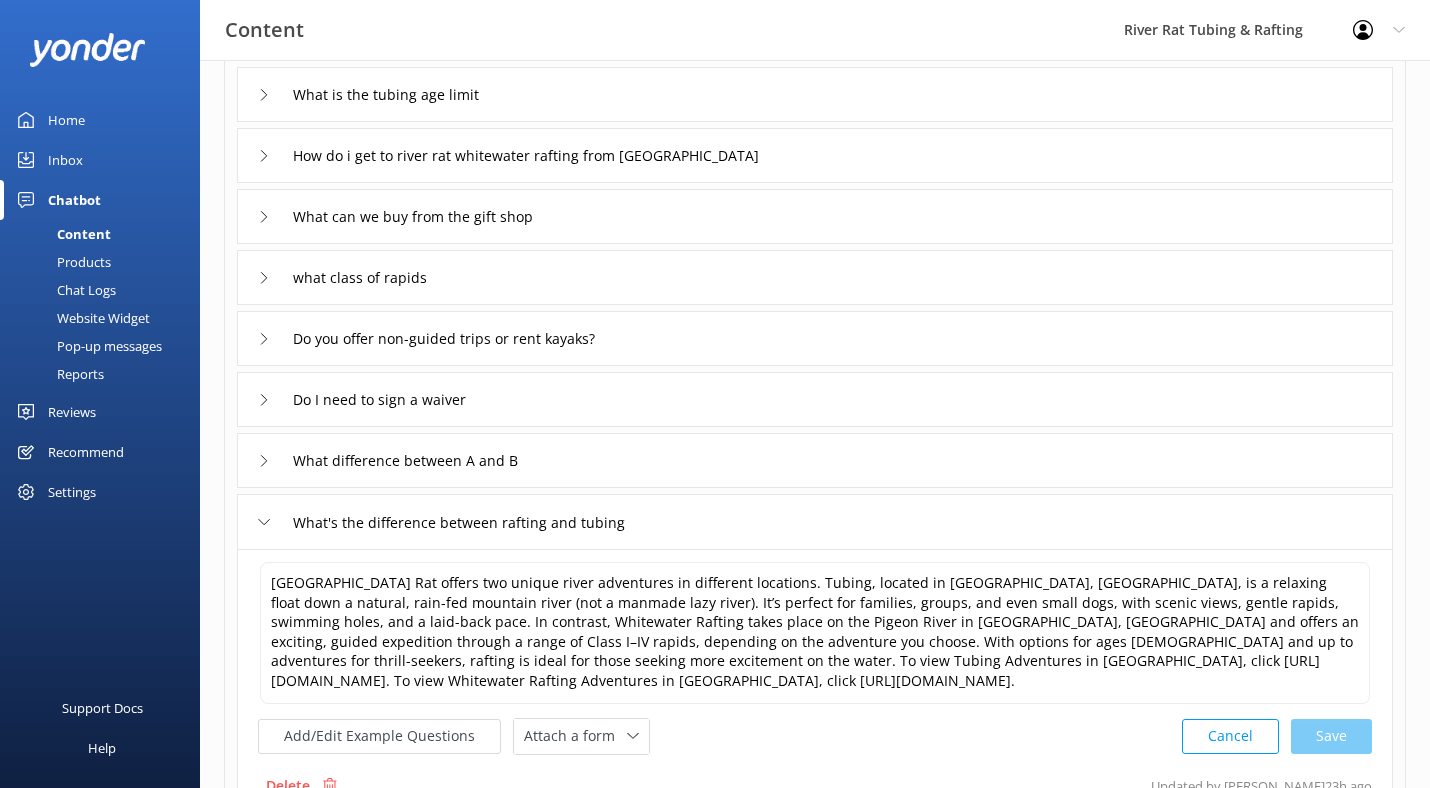 scroll, scrollTop: 247, scrollLeft: 0, axis: vertical 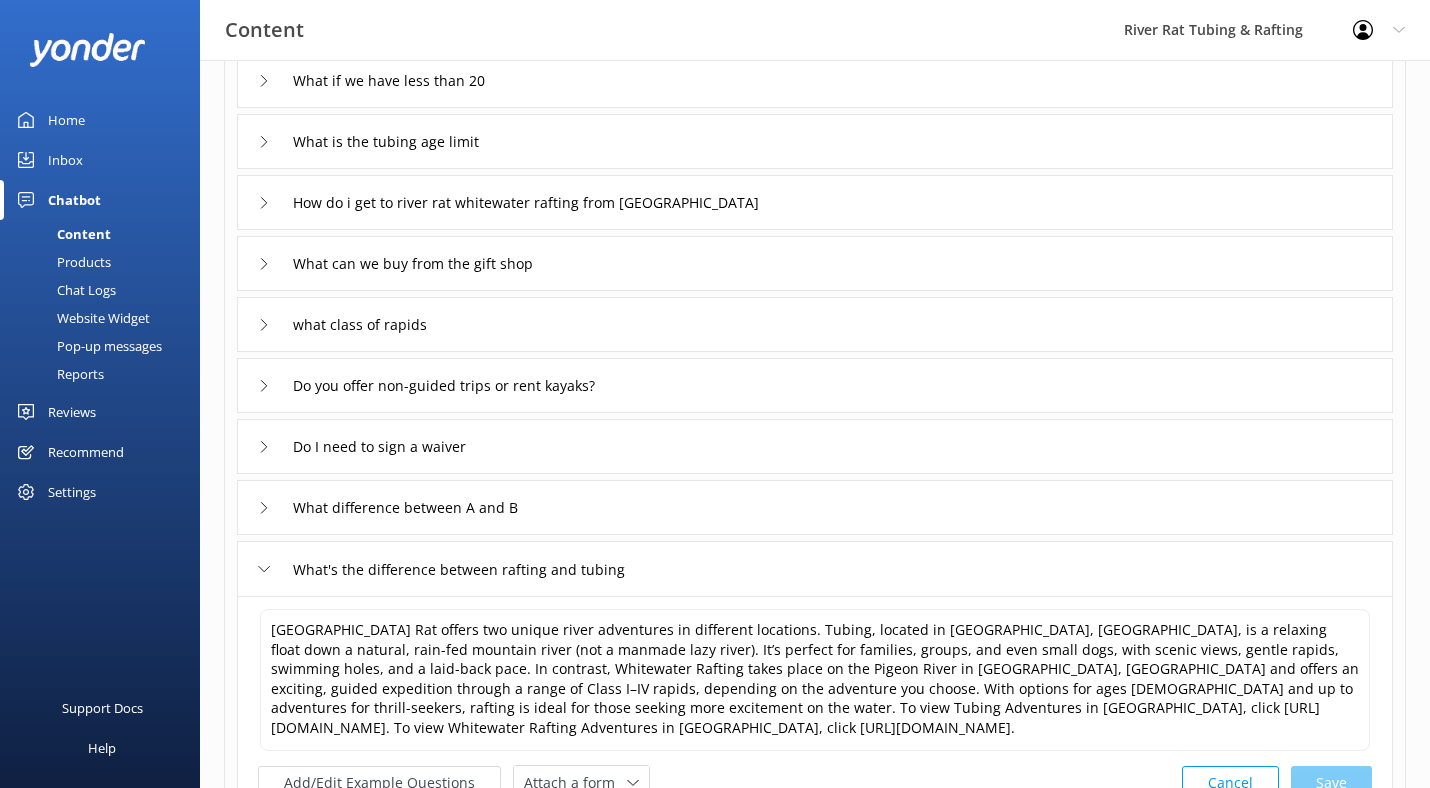 click on "Inbox" at bounding box center [65, 160] 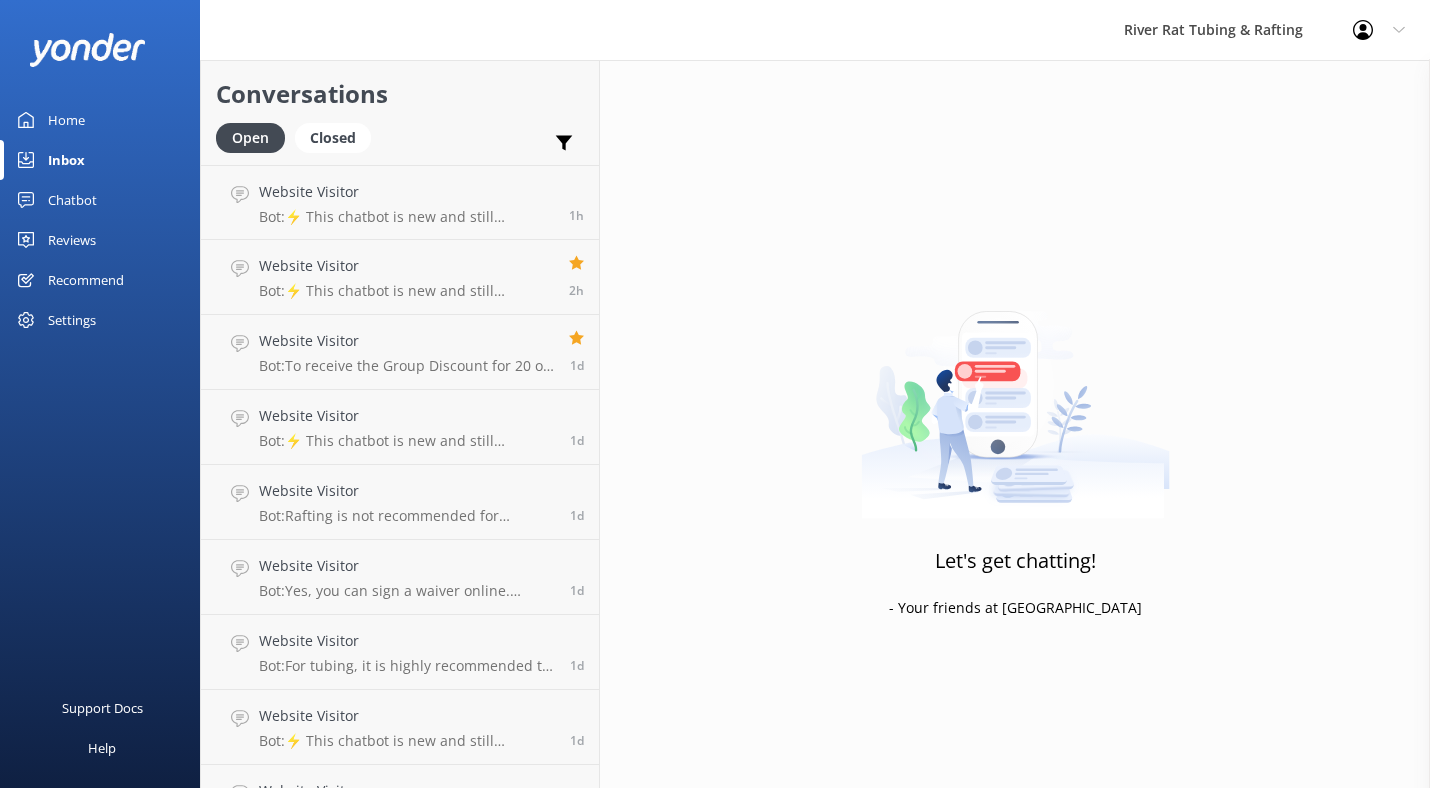 scroll, scrollTop: 0, scrollLeft: 0, axis: both 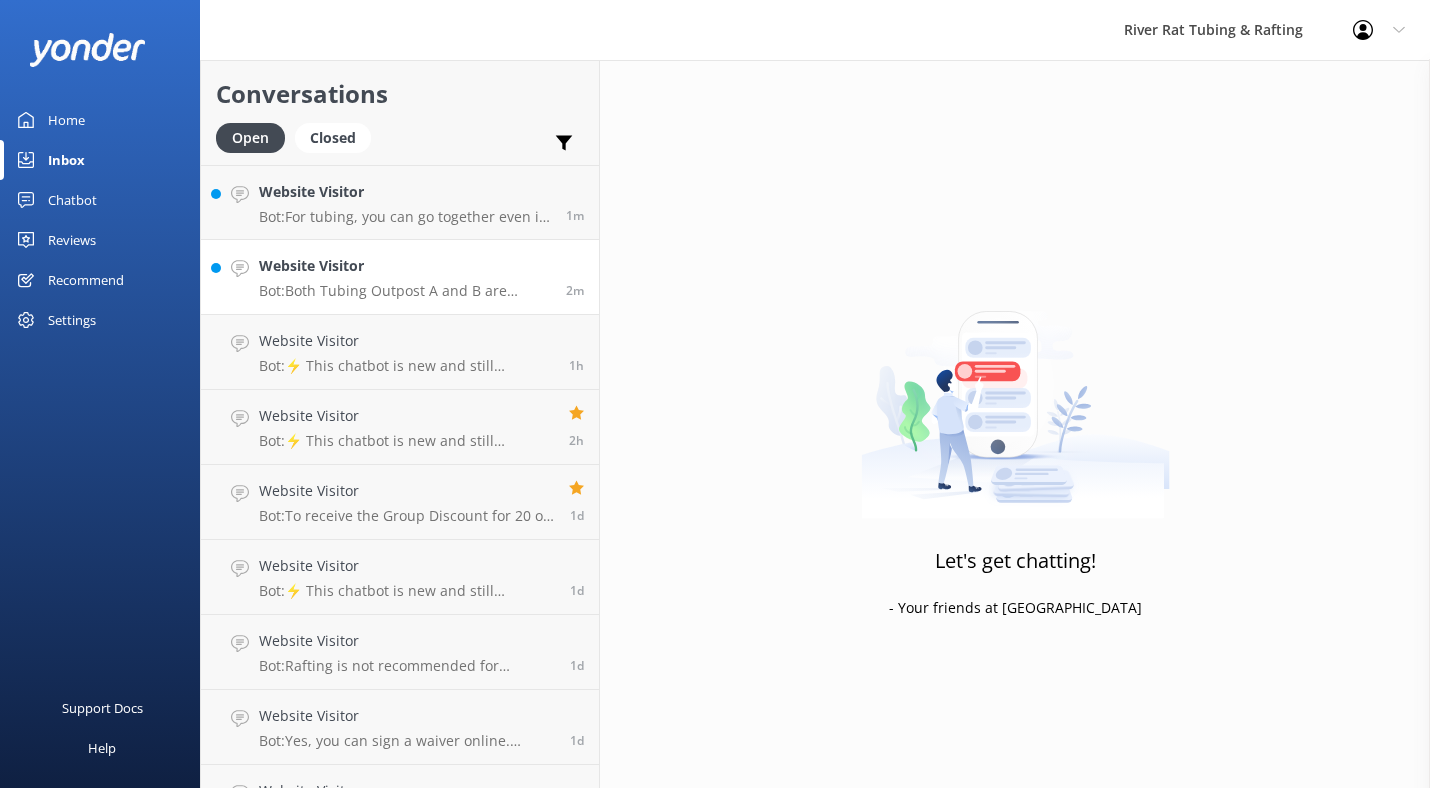 click on "Website Visitor" at bounding box center [405, 266] 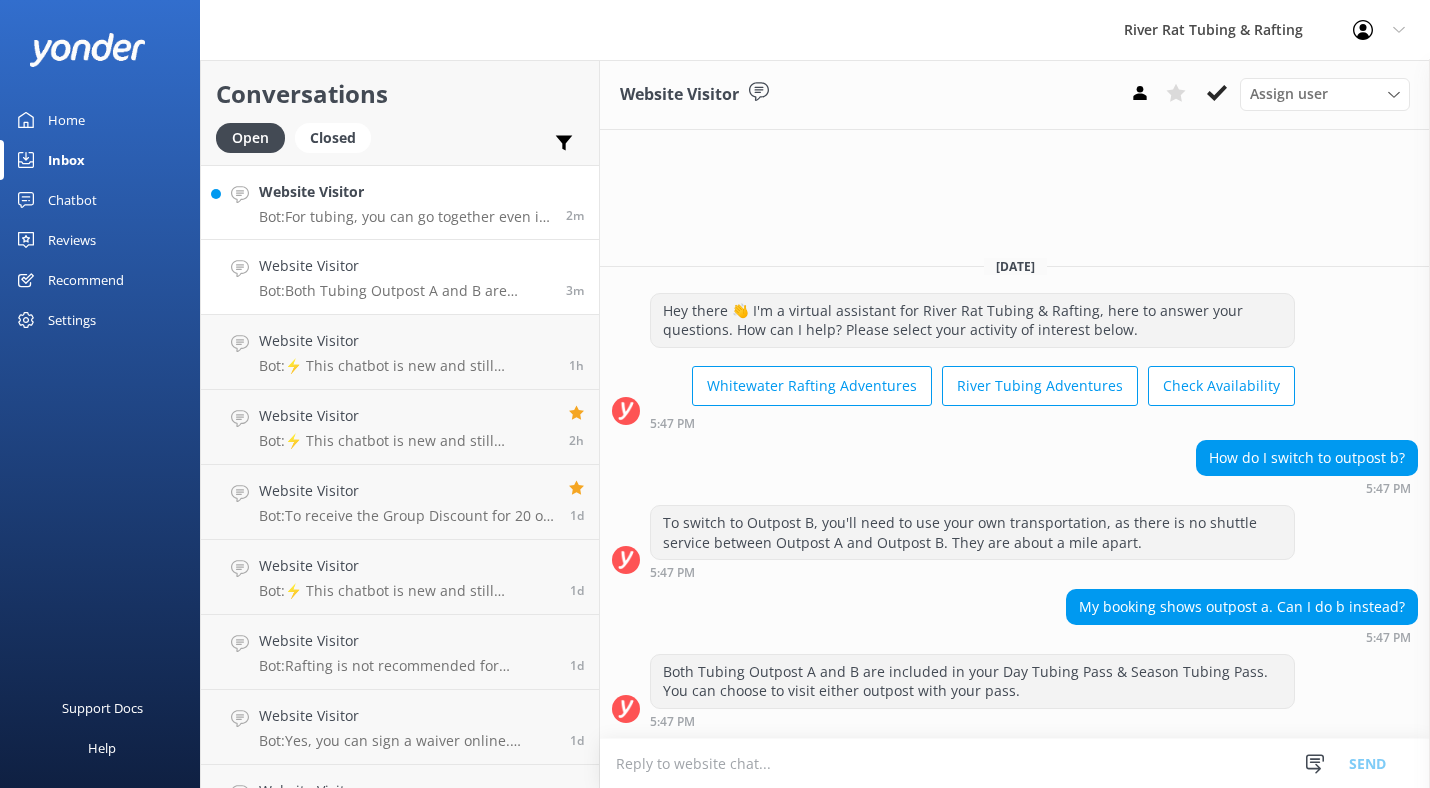click on "Bot:  For tubing, you can go together even if you book separately. Your wristband gives you all-day access to both tubing routes, so you can enjoy the experience together." at bounding box center [405, 217] 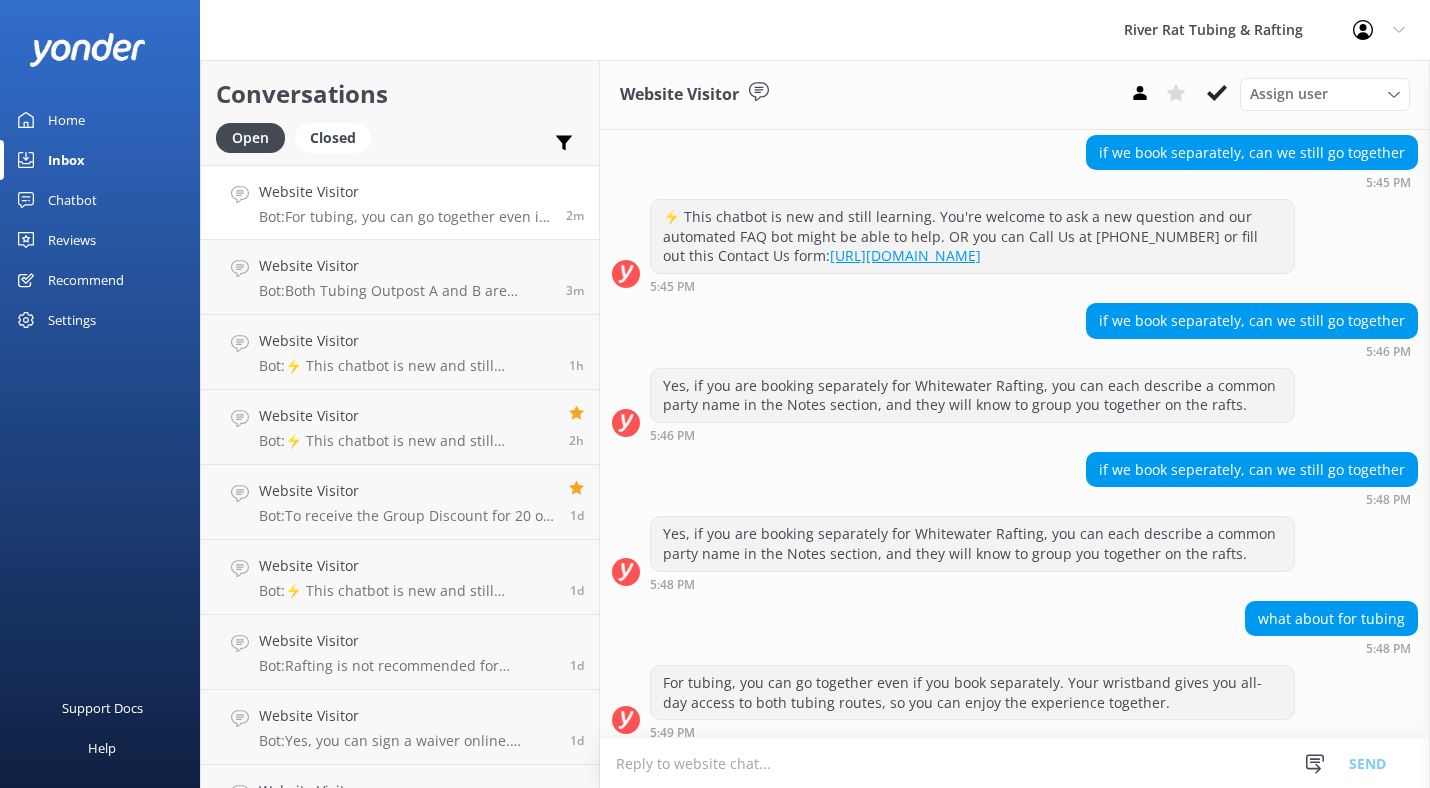 scroll, scrollTop: 6747, scrollLeft: 0, axis: vertical 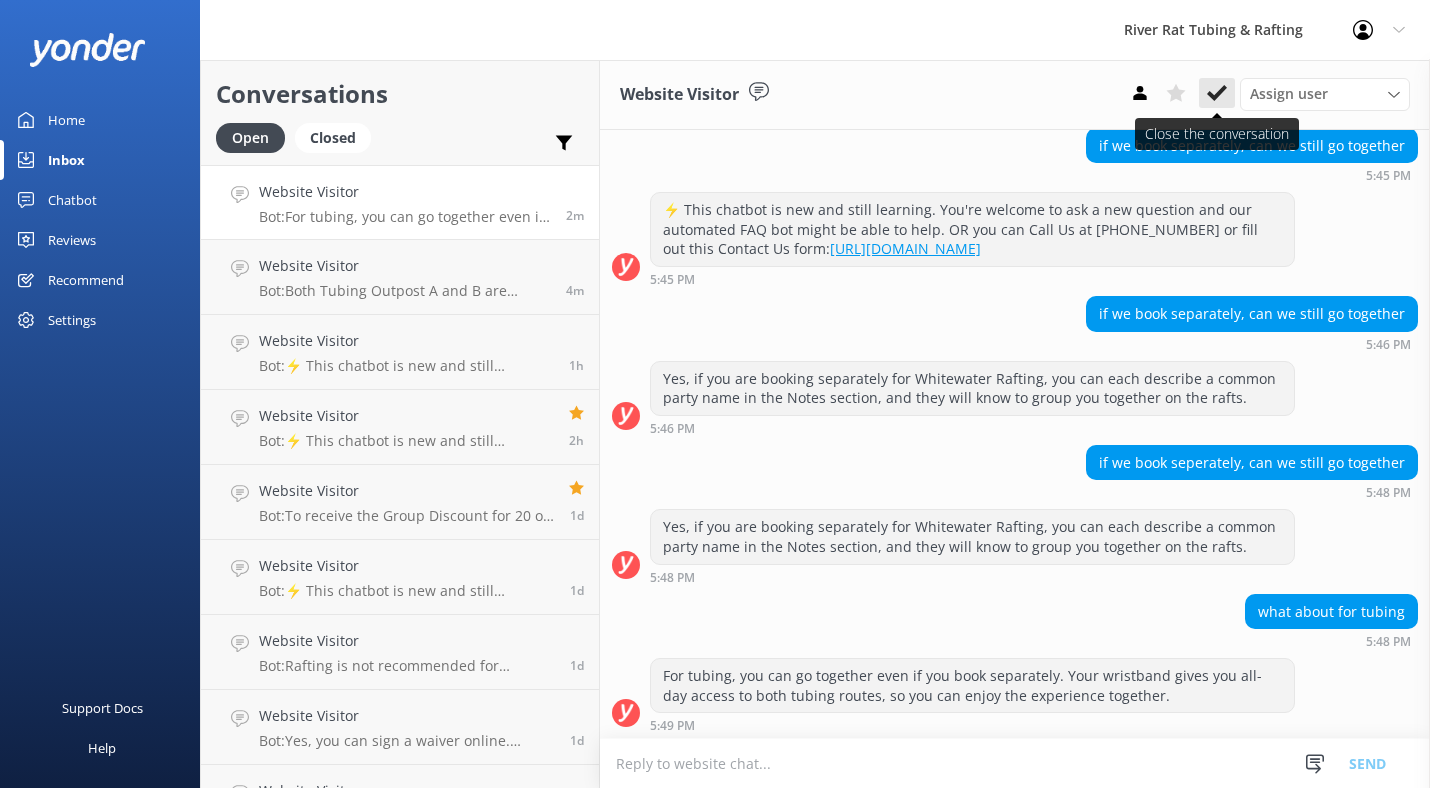 click 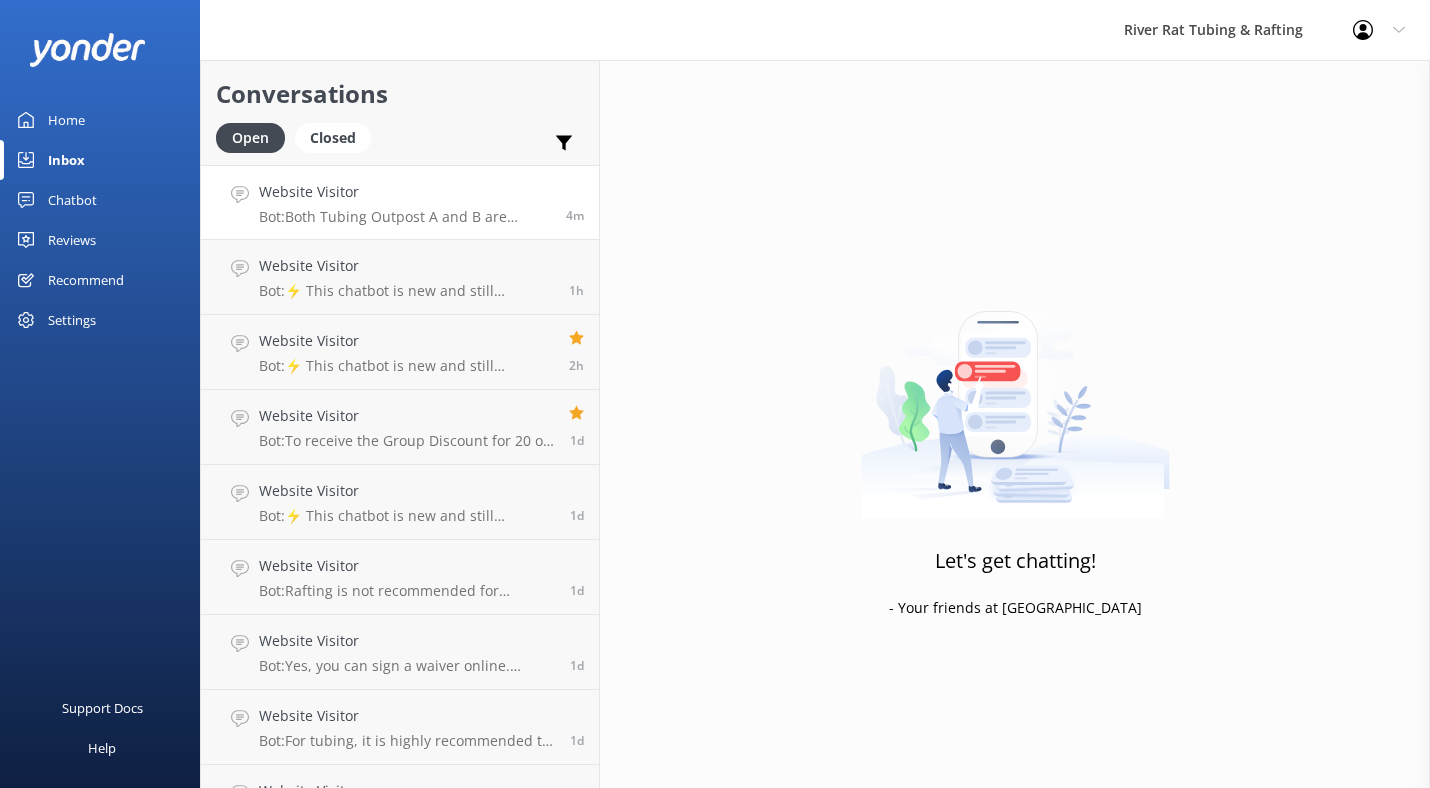 click on "Bot:  Both Tubing Outpost A and B are included in your Day Tubing Pass & Season Tubing Pass. You can choose to visit either outpost with your pass." at bounding box center (405, 217) 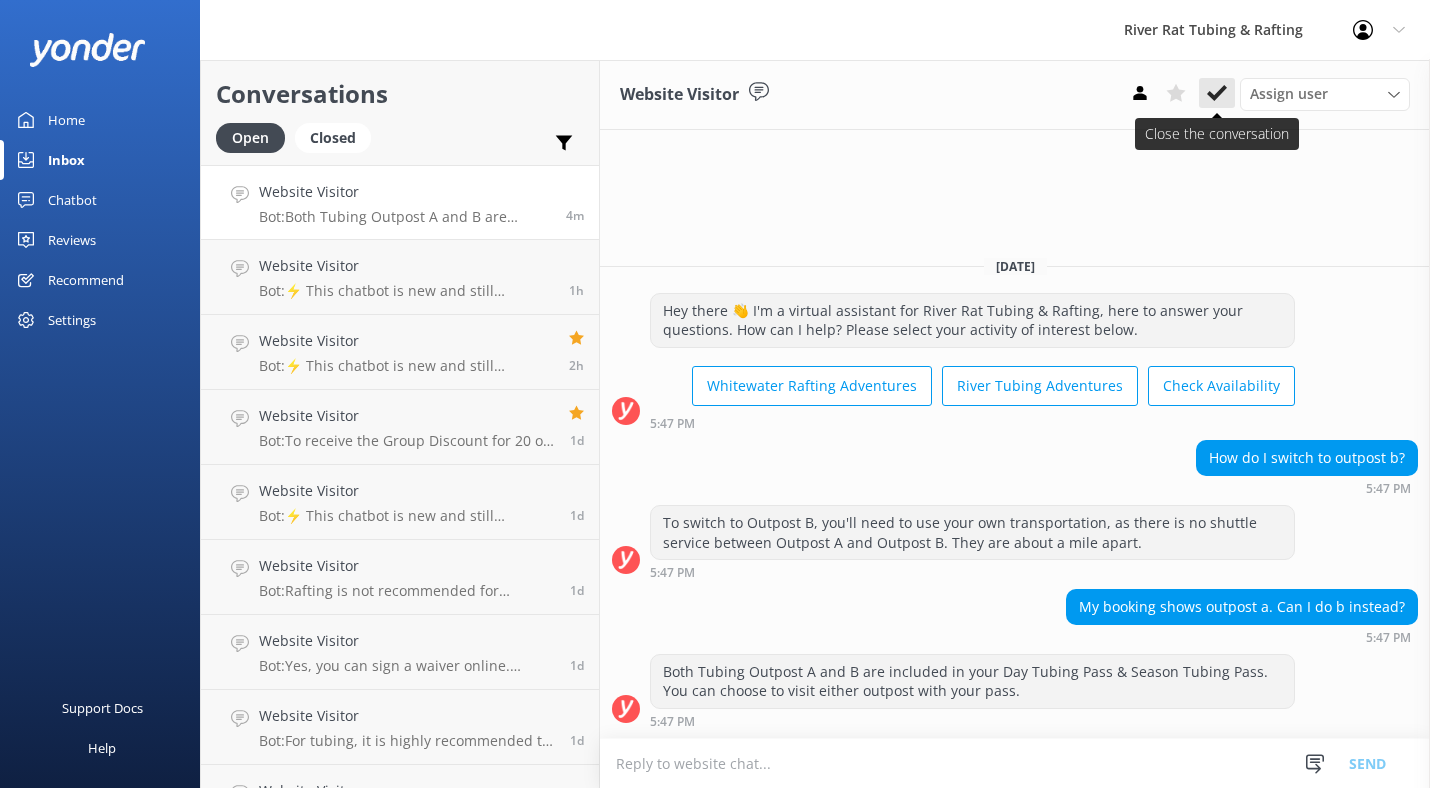 click 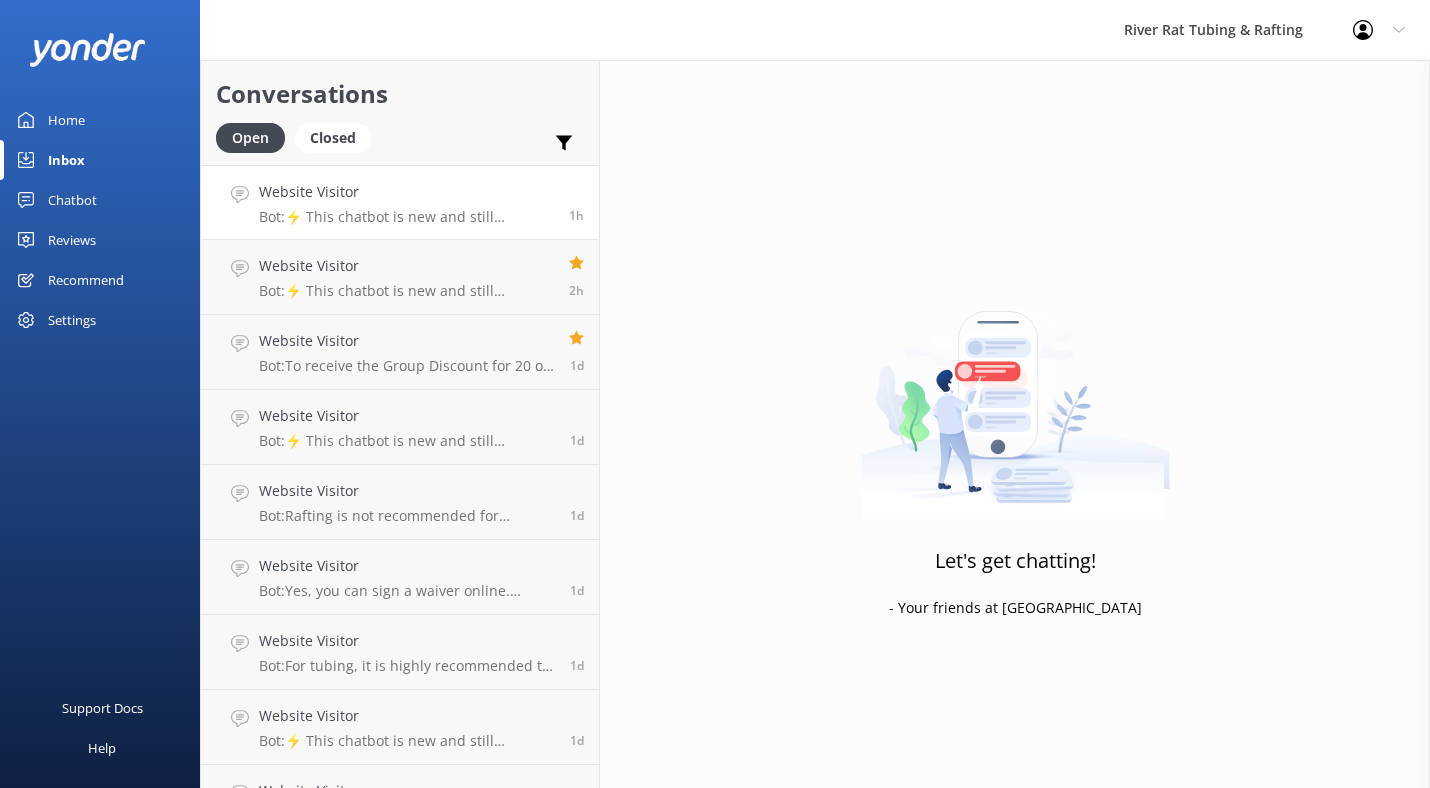 click on "Website Visitor Bot:  ⚡ This chatbot is new and still learning. You're welcome to ask a new question and our automated FAQ bot might be able to help. OR you can Call Us at [PHONE_NUMBER] or fill out this Contact Us form: [URL][DOMAIN_NAME] 1h" at bounding box center (400, 202) 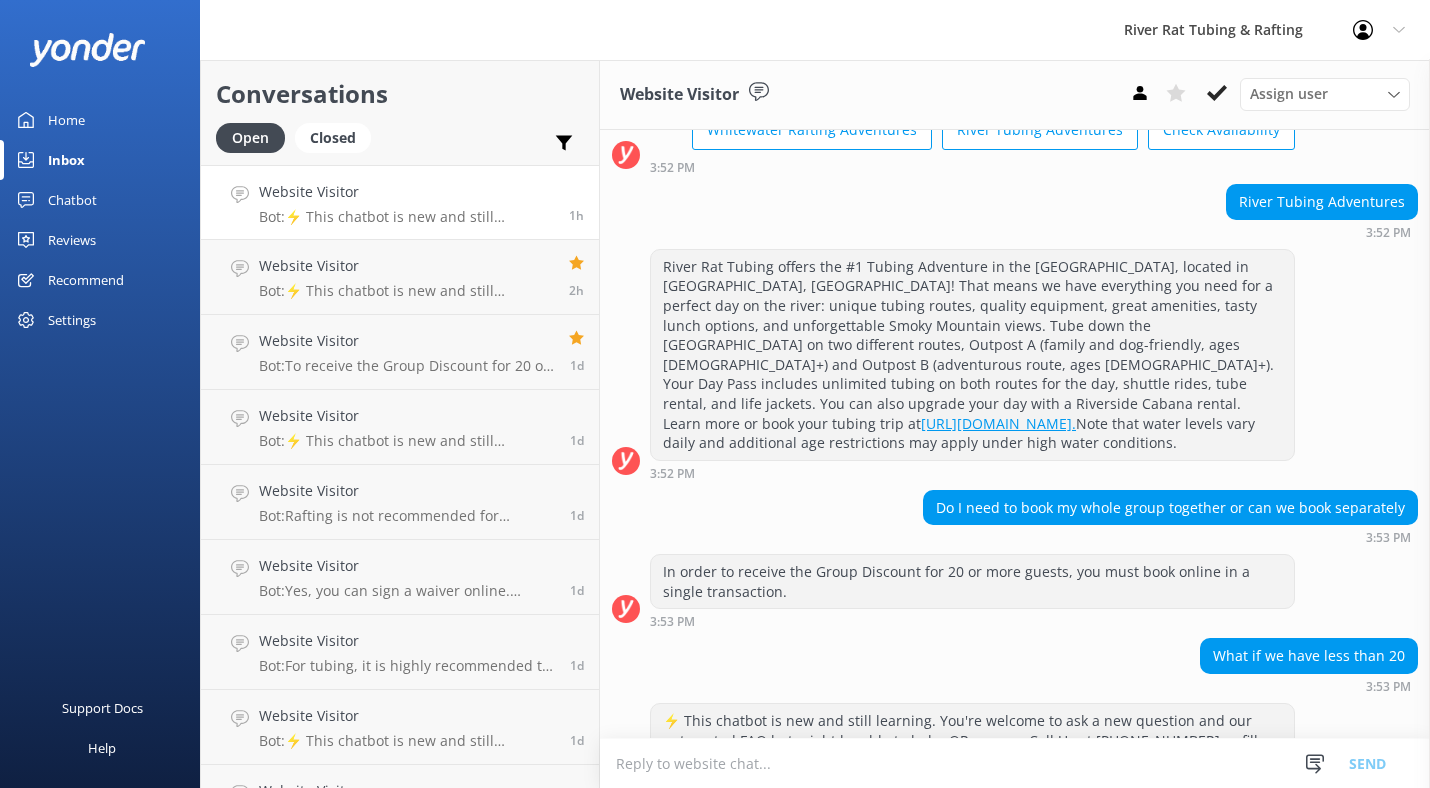 scroll, scrollTop: 194, scrollLeft: 0, axis: vertical 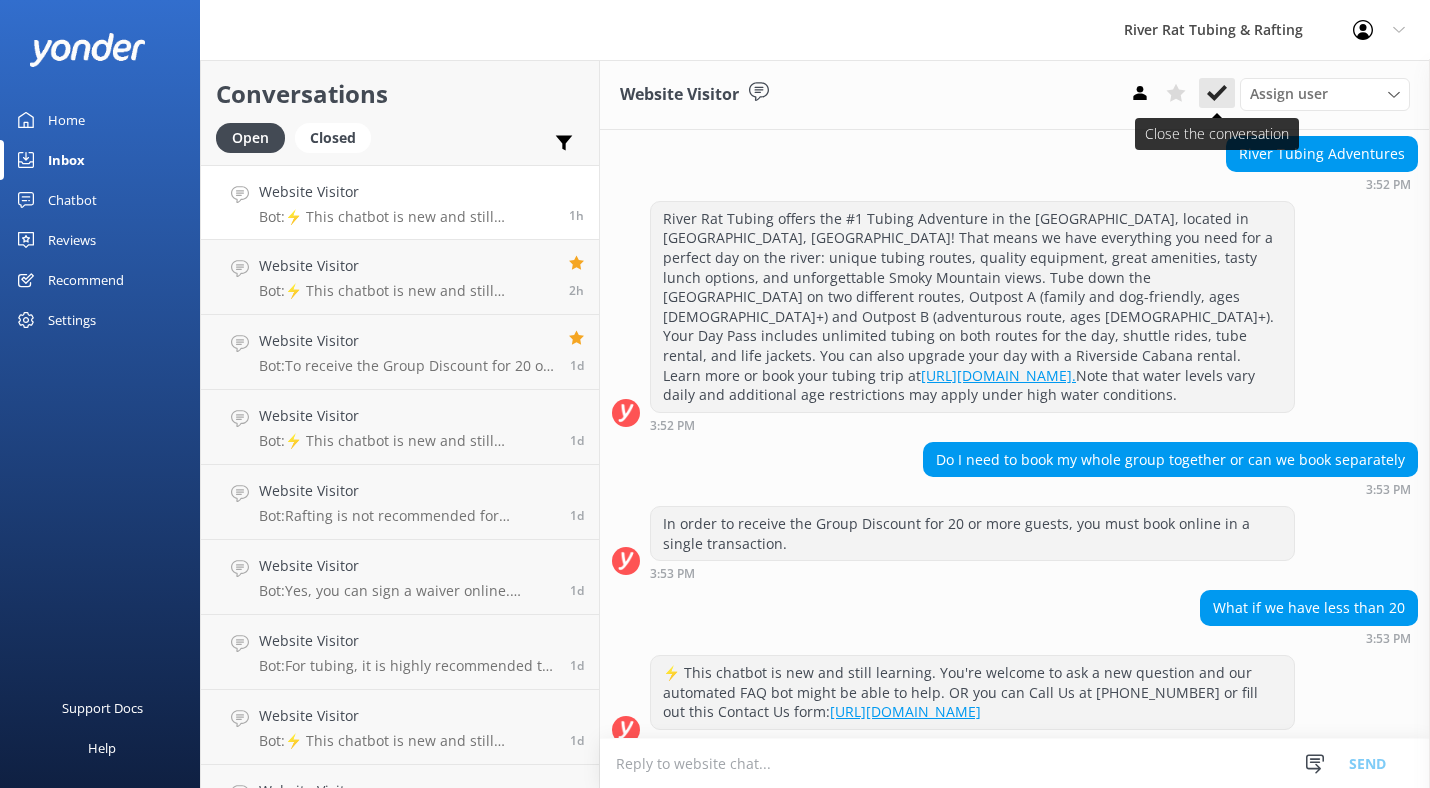 click 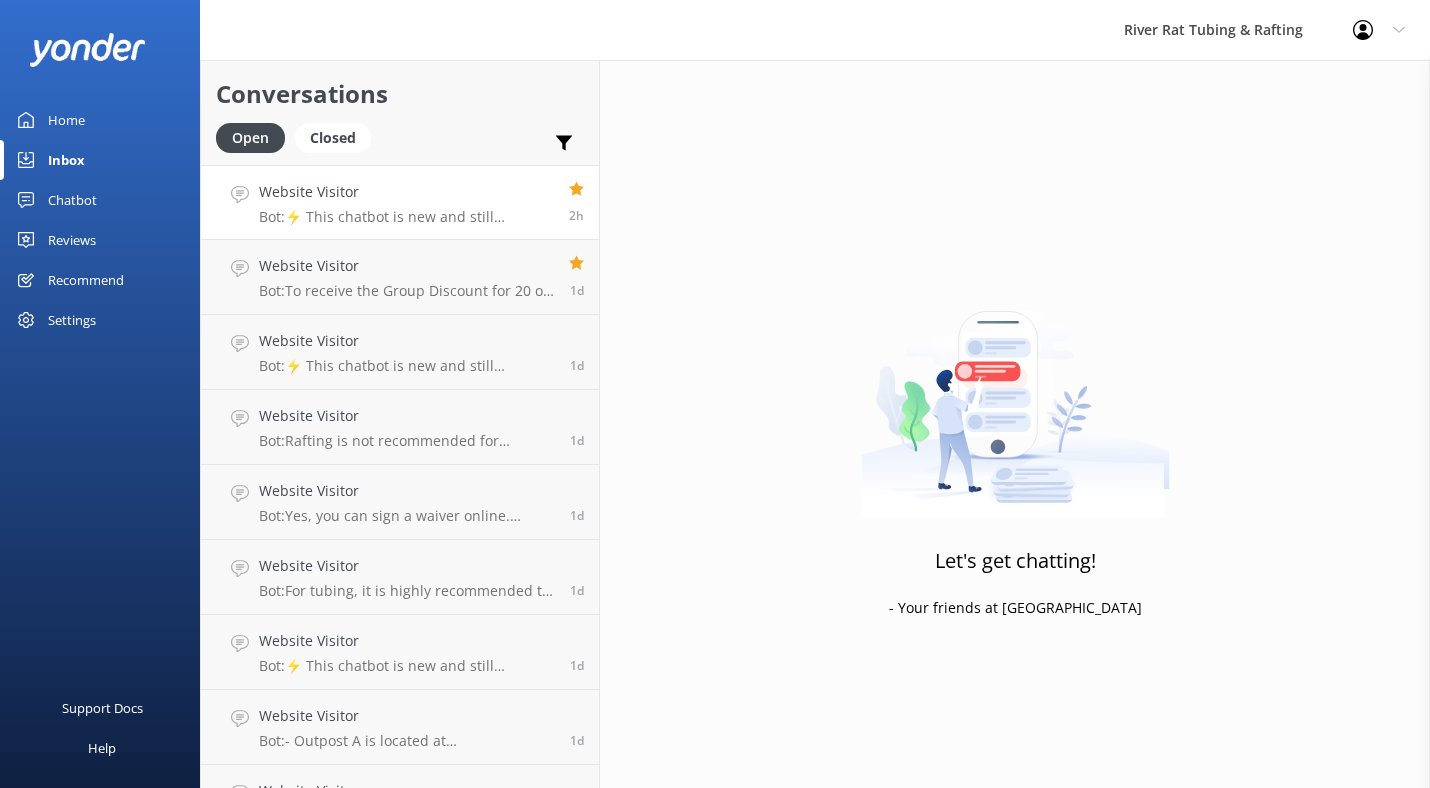 click on "Website Visitor Bot:  ⚡ This chatbot is new and still learning. You're welcome to ask a new question and our automated FAQ bot might be able to help. OR you can Call Us at [PHONE_NUMBER] or fill out this Contact Us form: [URL][DOMAIN_NAME]" at bounding box center (406, 202) 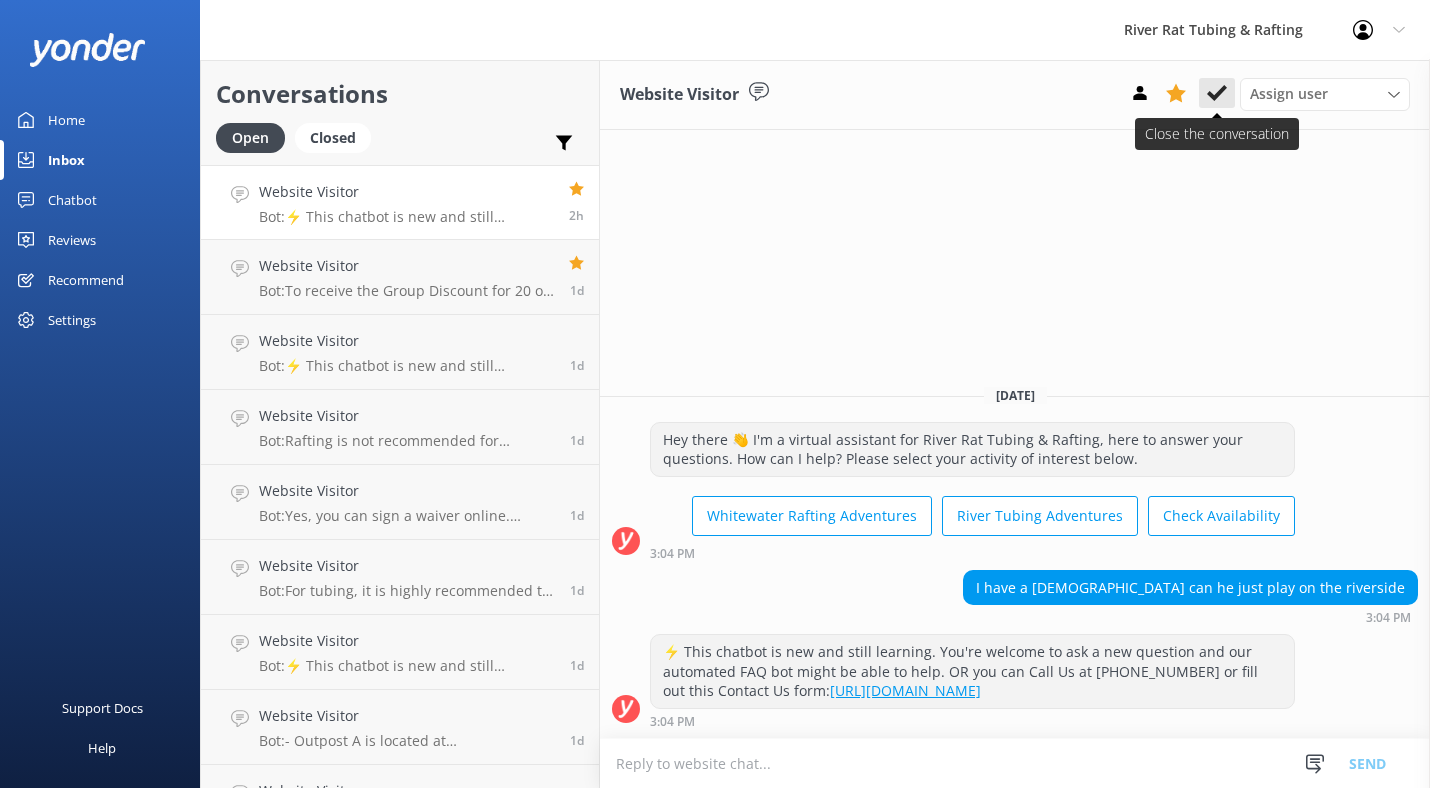 click 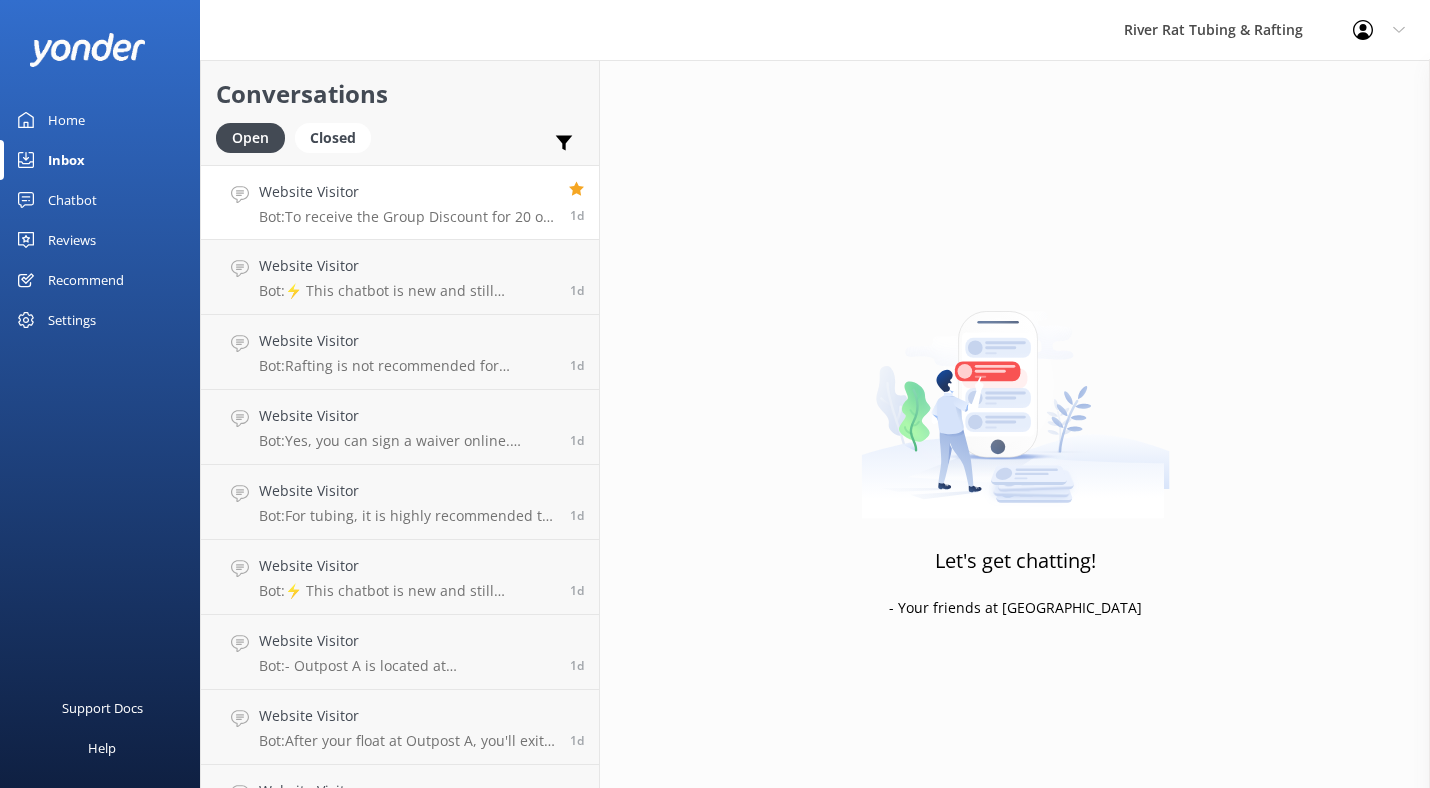 click on "Bot:  To receive the Group Discount for 20 or more guests, all passes must be booked in advance in a single transaction. Each participant will need to complete the digital waiver individually after the booking is made." at bounding box center (406, 217) 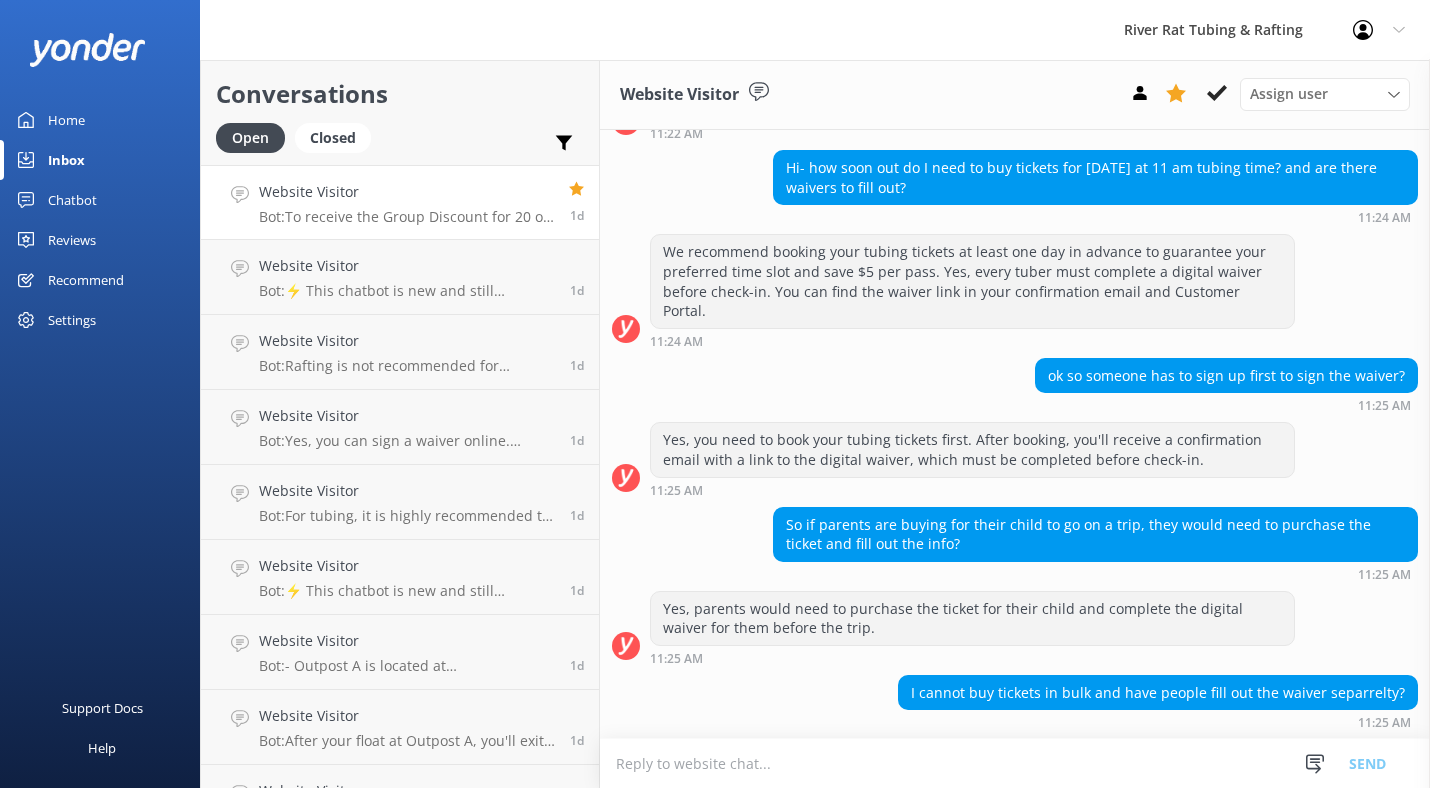 scroll, scrollTop: 264, scrollLeft: 0, axis: vertical 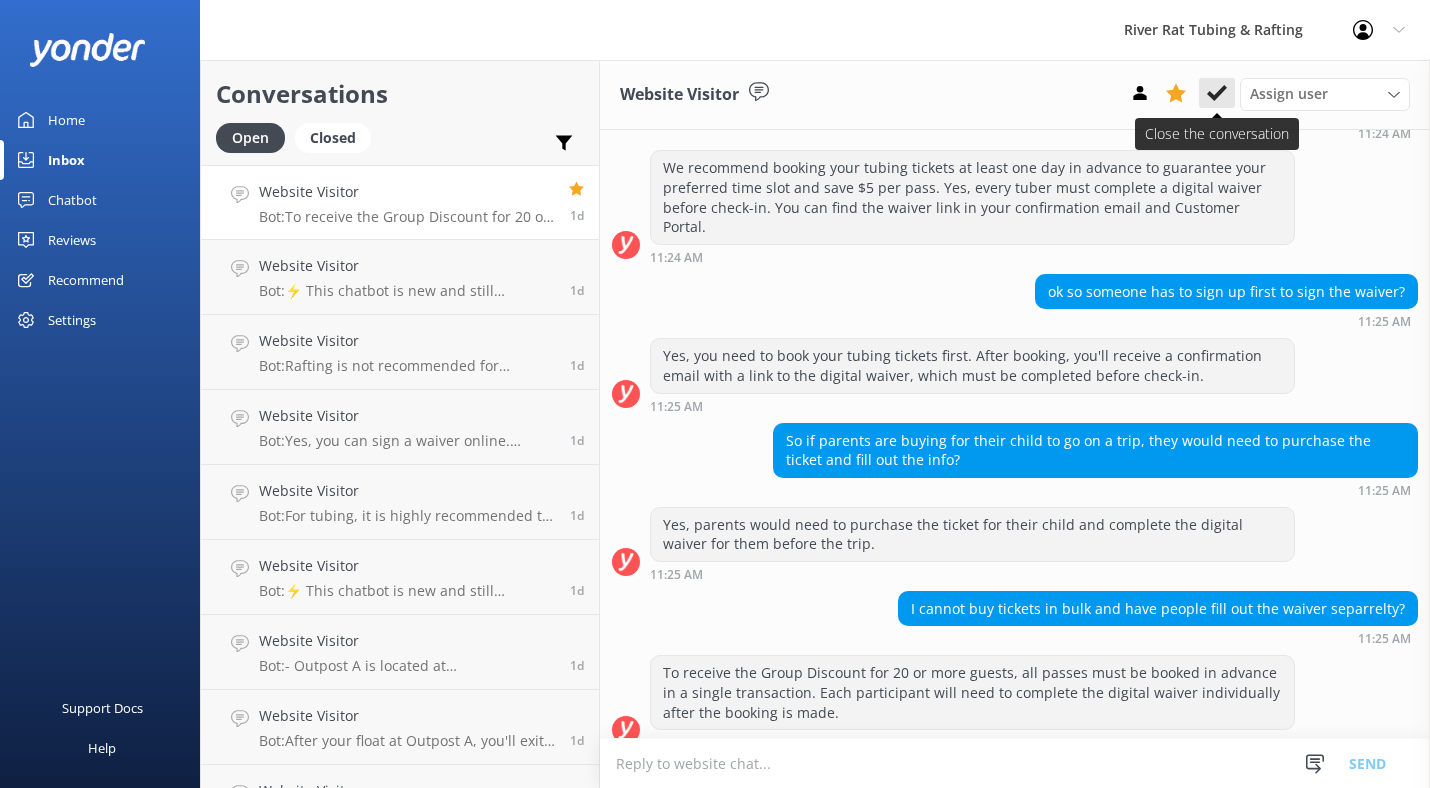 click 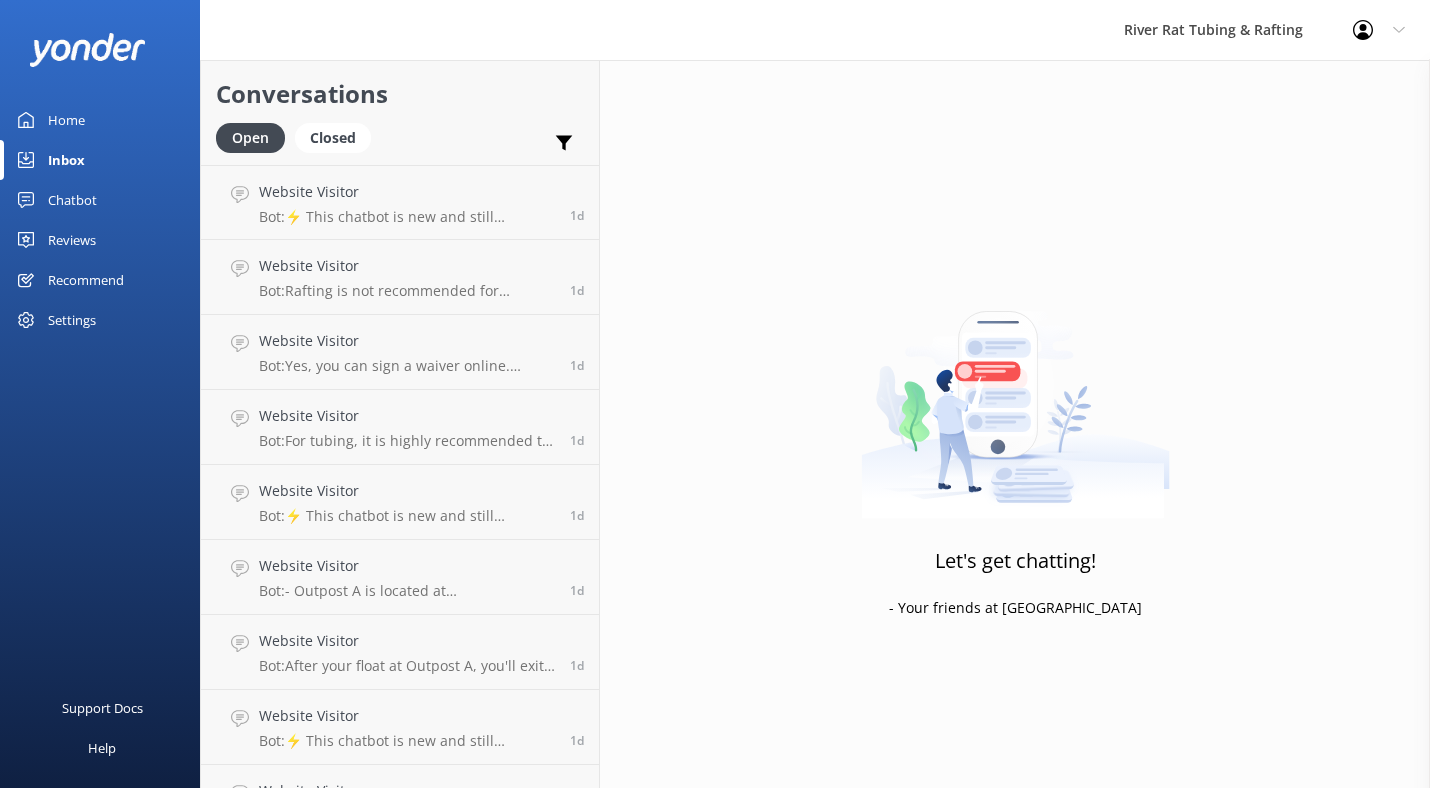 click on "Home" at bounding box center (66, 120) 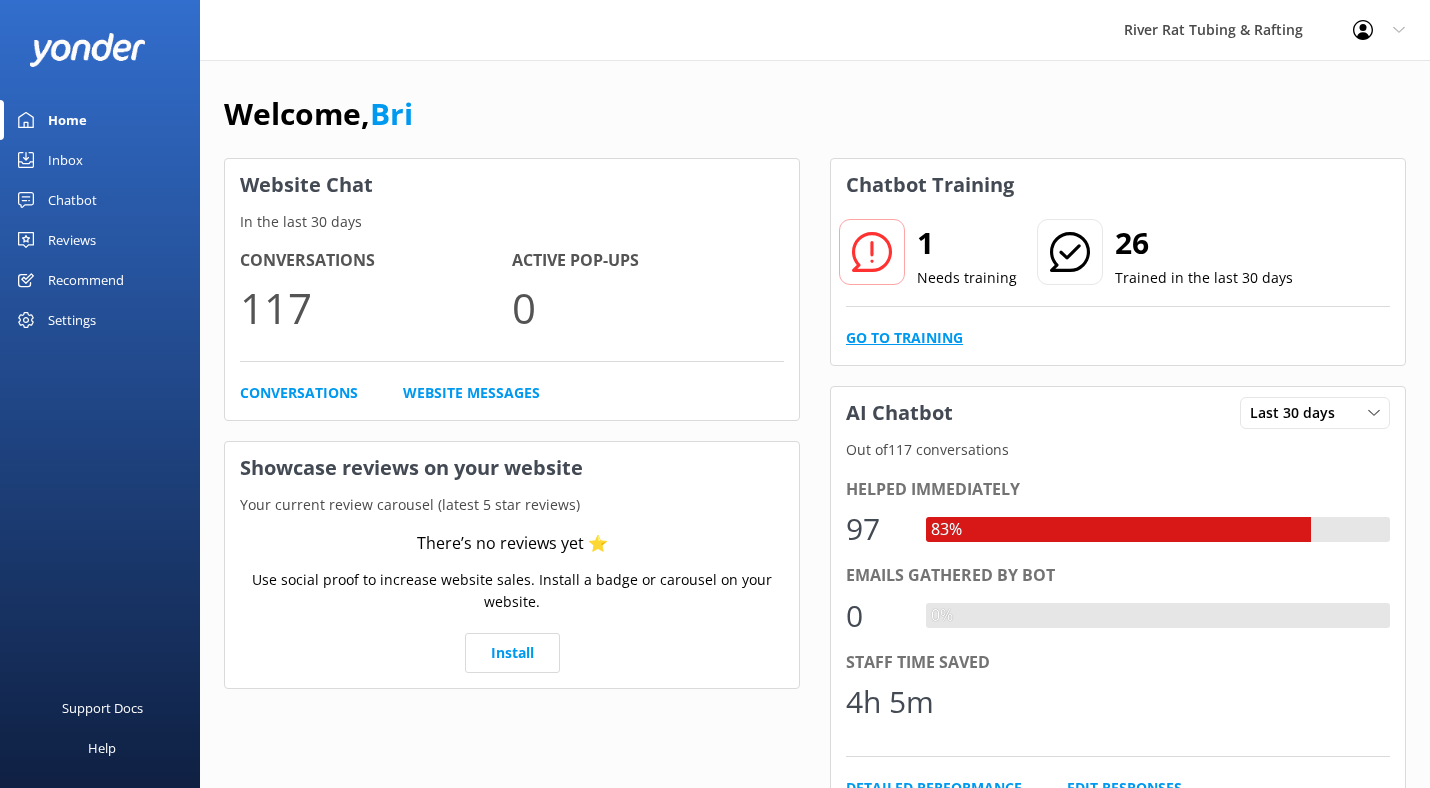 click on "Go to Training" at bounding box center (904, 338) 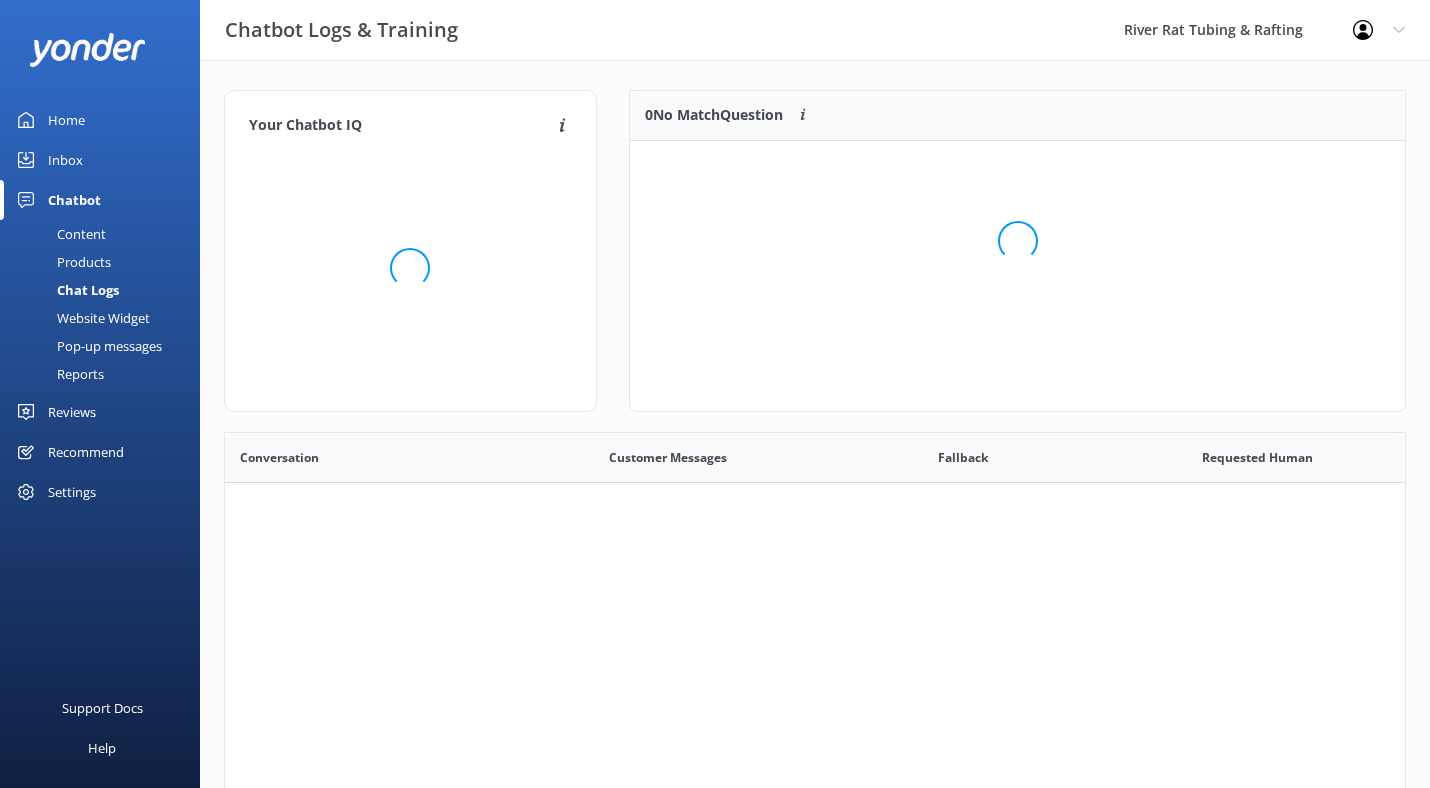 scroll, scrollTop: 1, scrollLeft: 0, axis: vertical 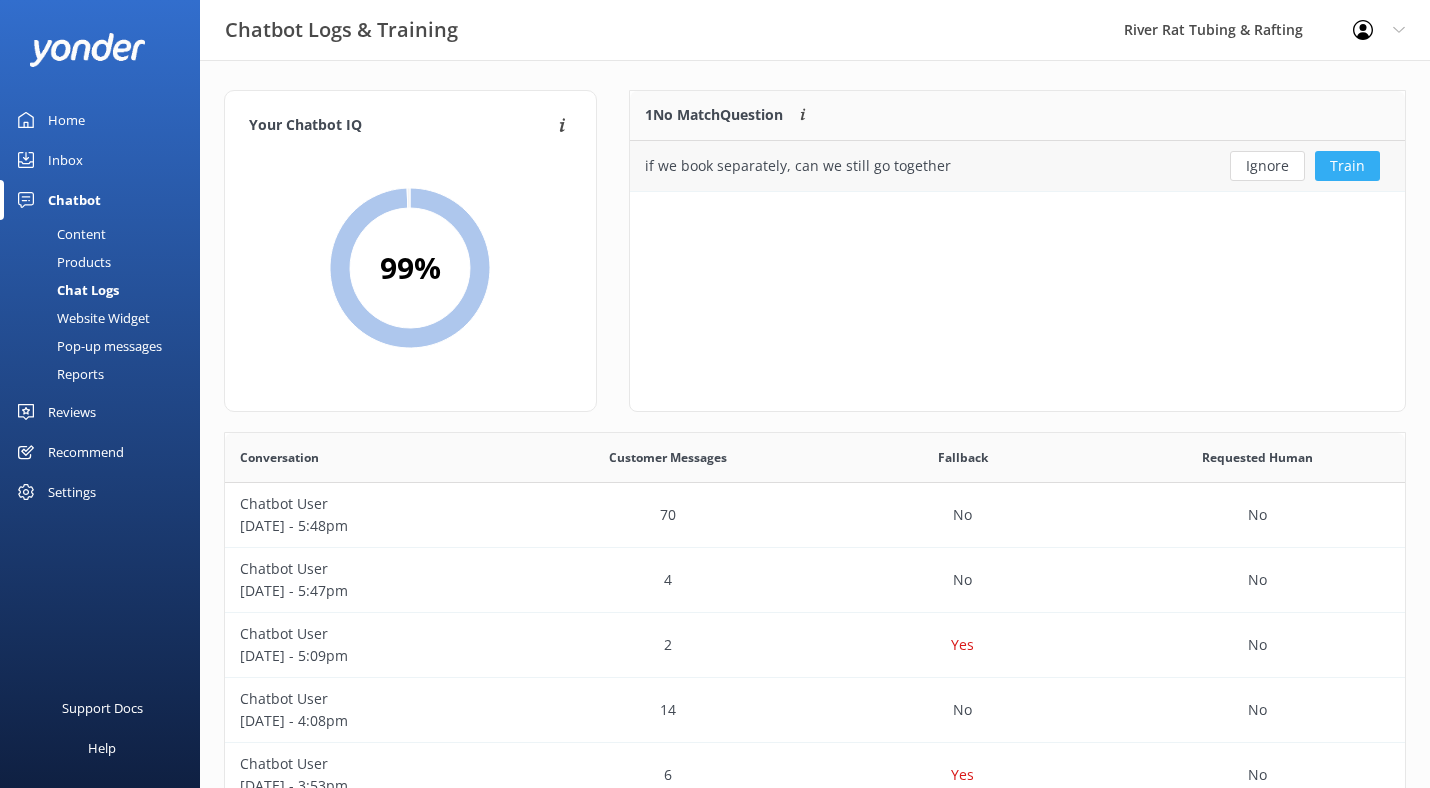 click on "Train" at bounding box center (1347, 166) 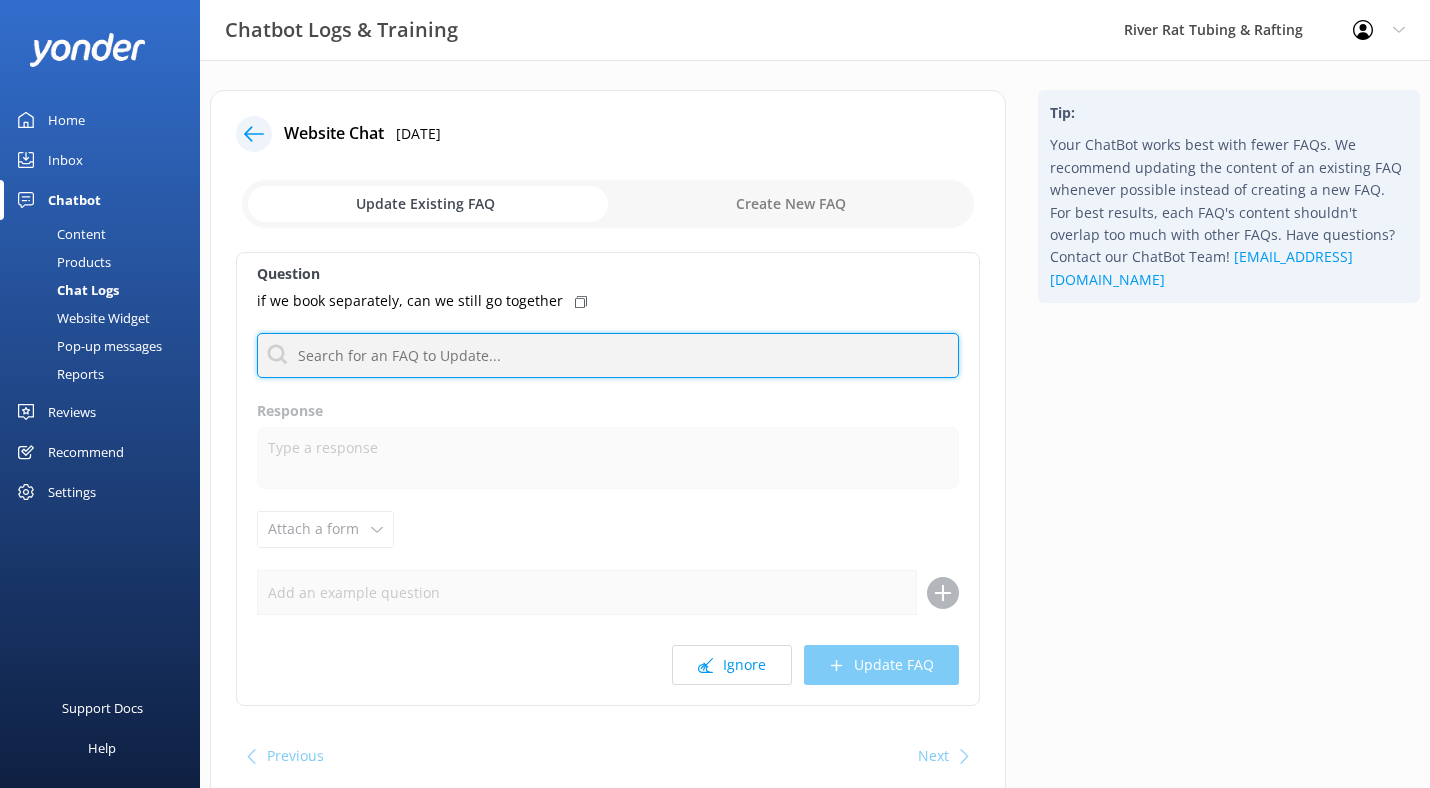 click at bounding box center (608, 355) 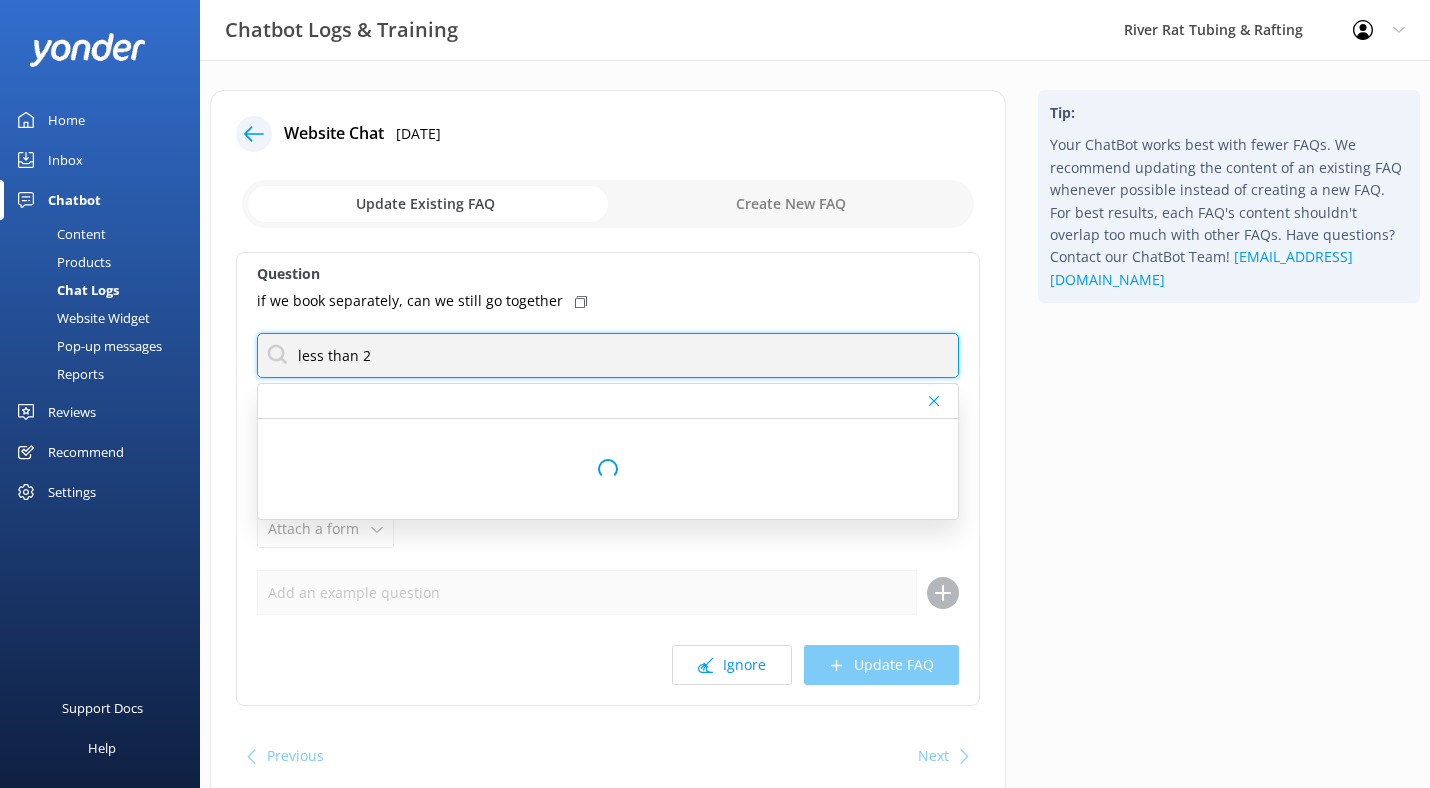 type on "less than 20" 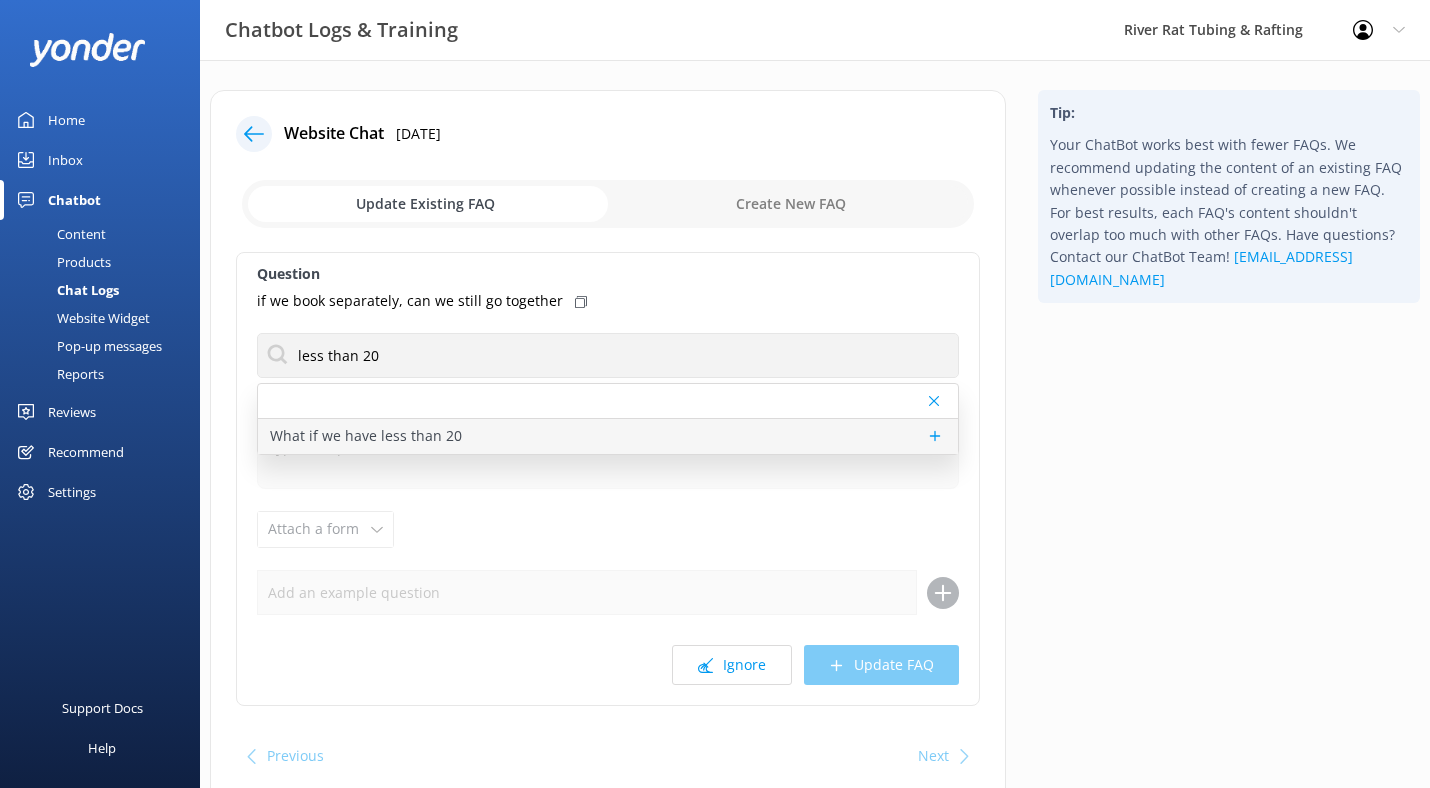 click on "What if we have less than 20" at bounding box center [366, 436] 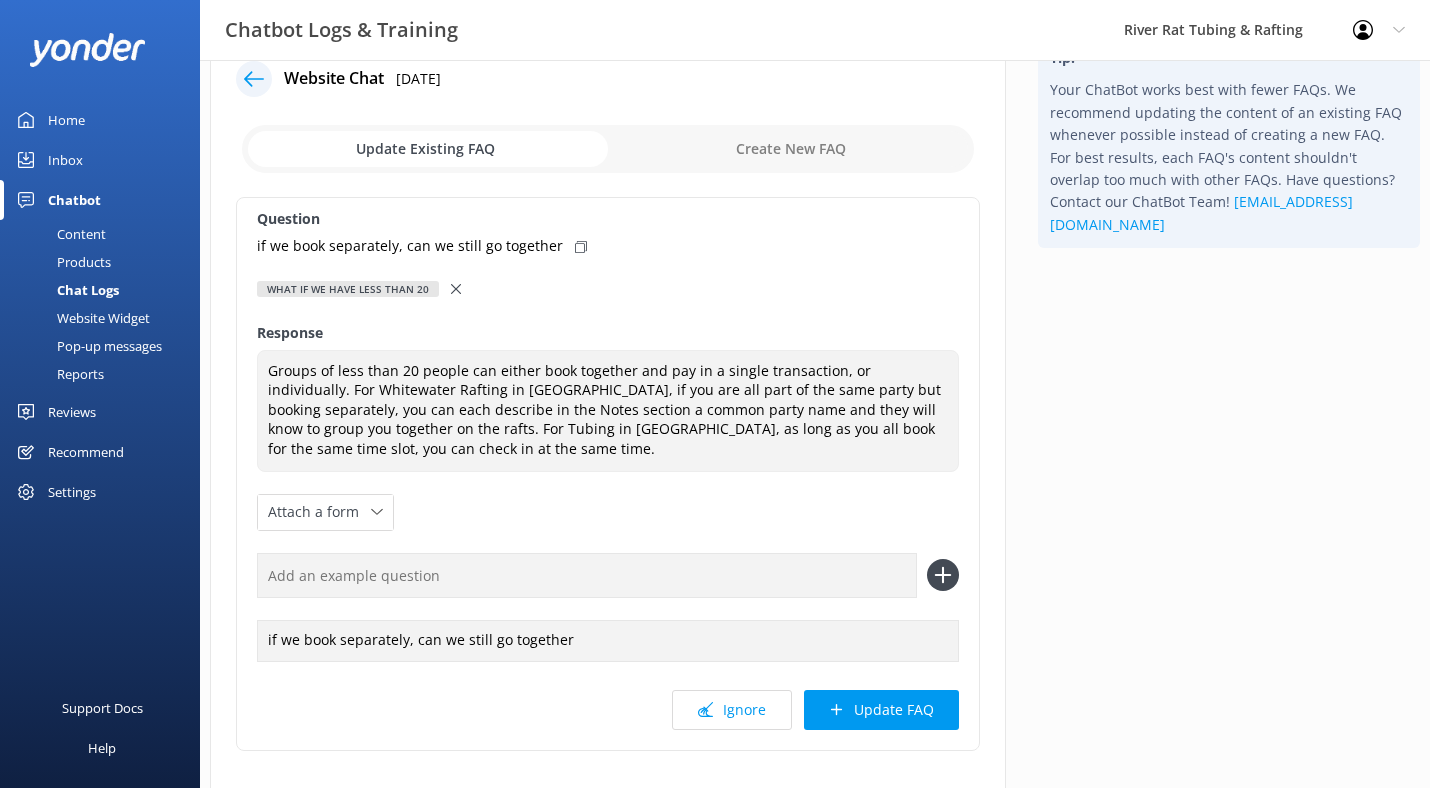 scroll, scrollTop: 56, scrollLeft: 0, axis: vertical 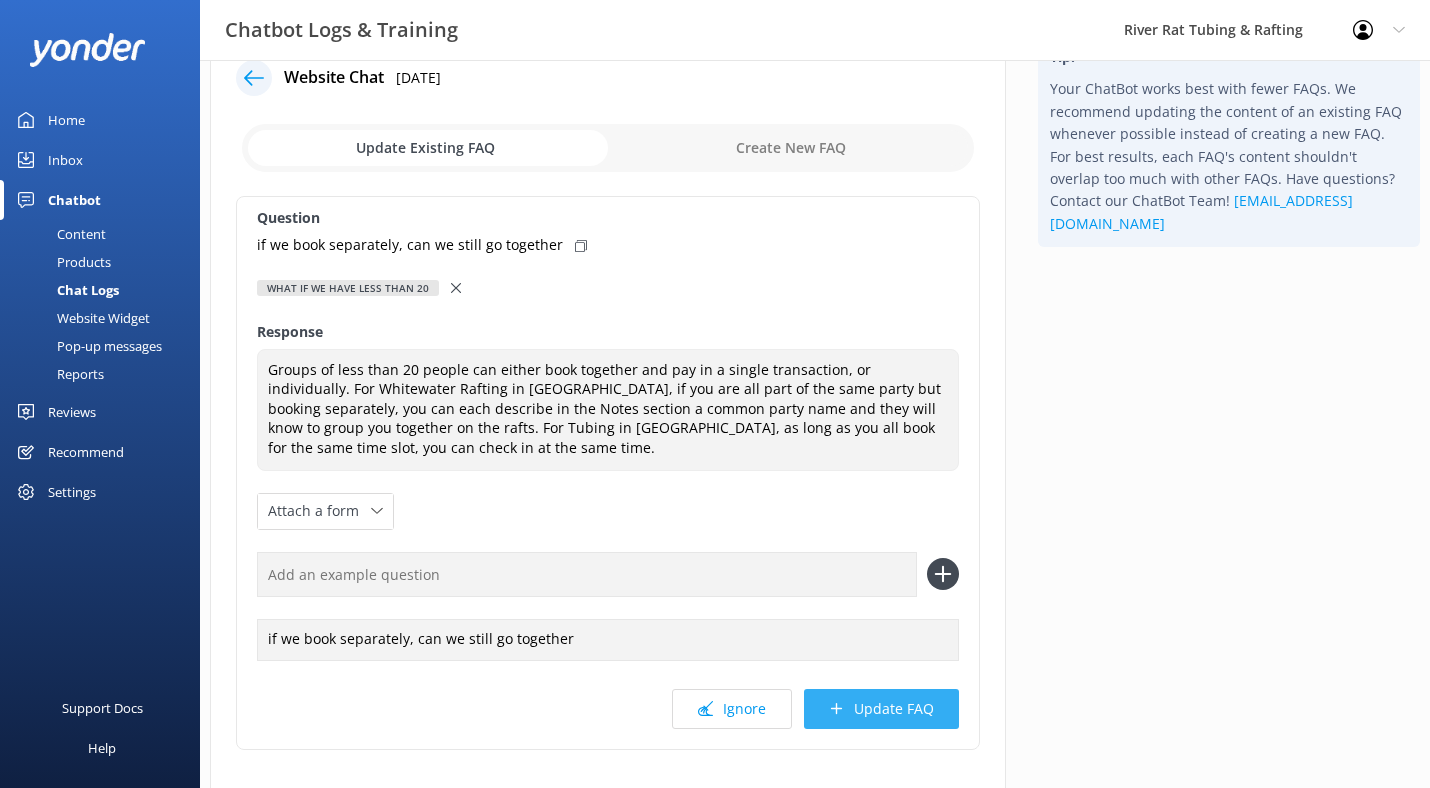 click on "Update FAQ" at bounding box center [881, 709] 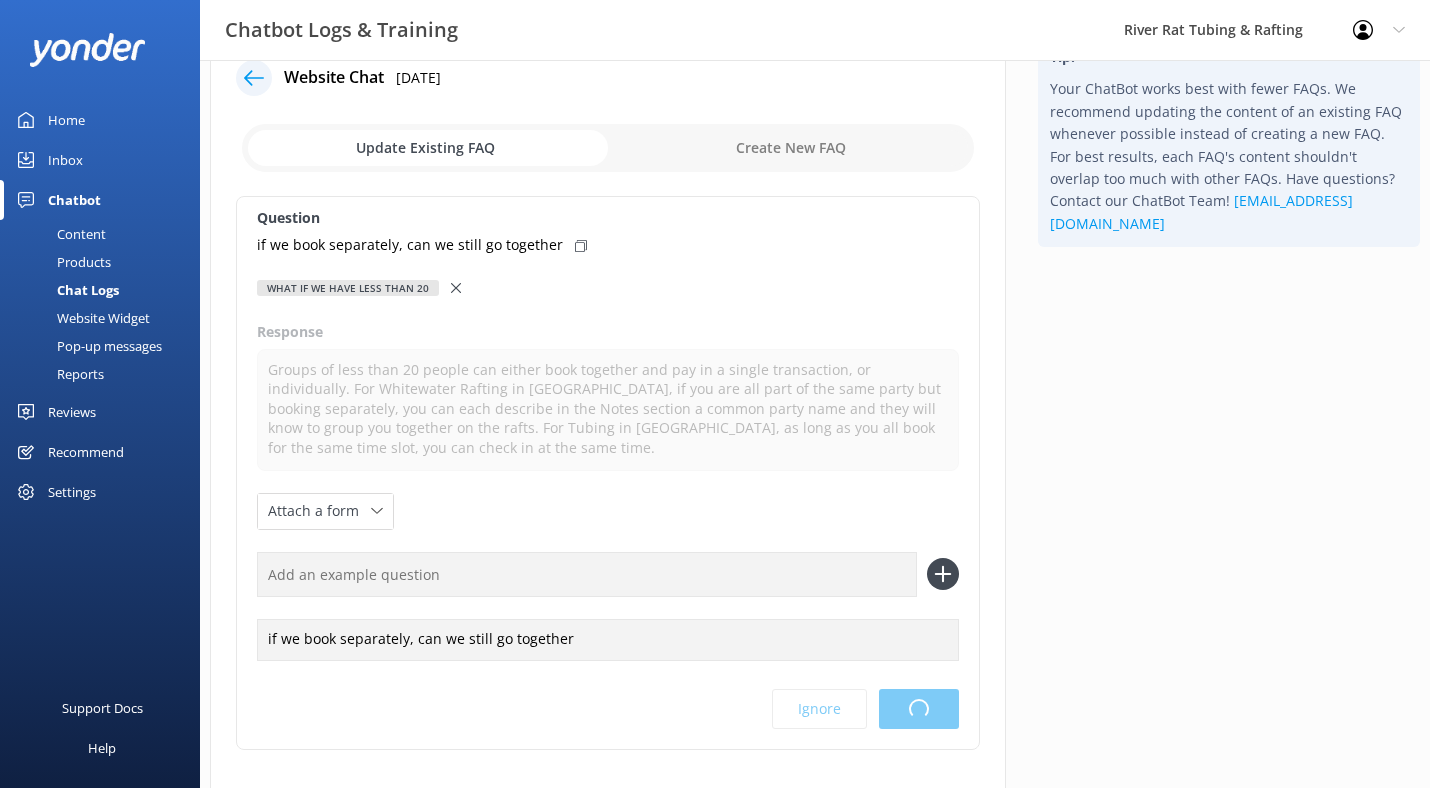 scroll, scrollTop: 0, scrollLeft: 0, axis: both 